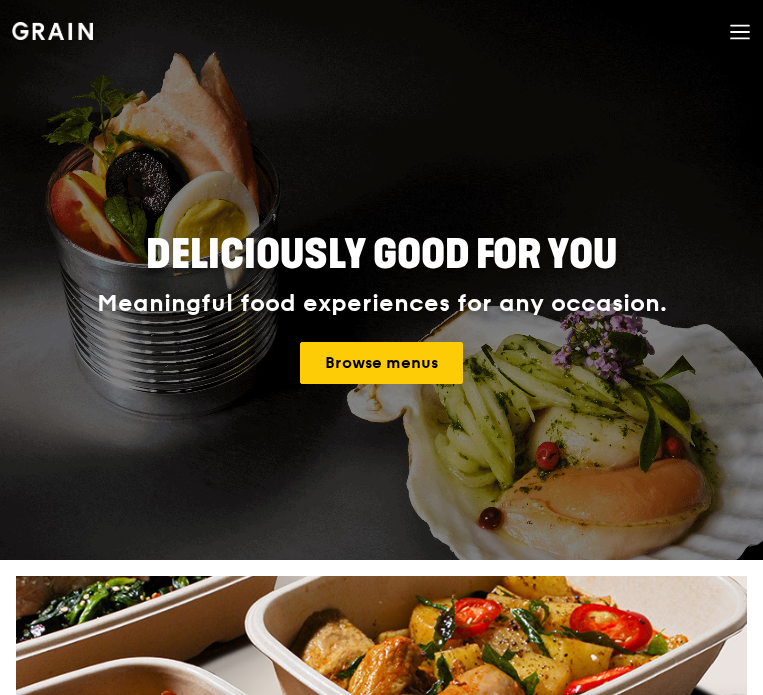 scroll, scrollTop: 0, scrollLeft: 0, axis: both 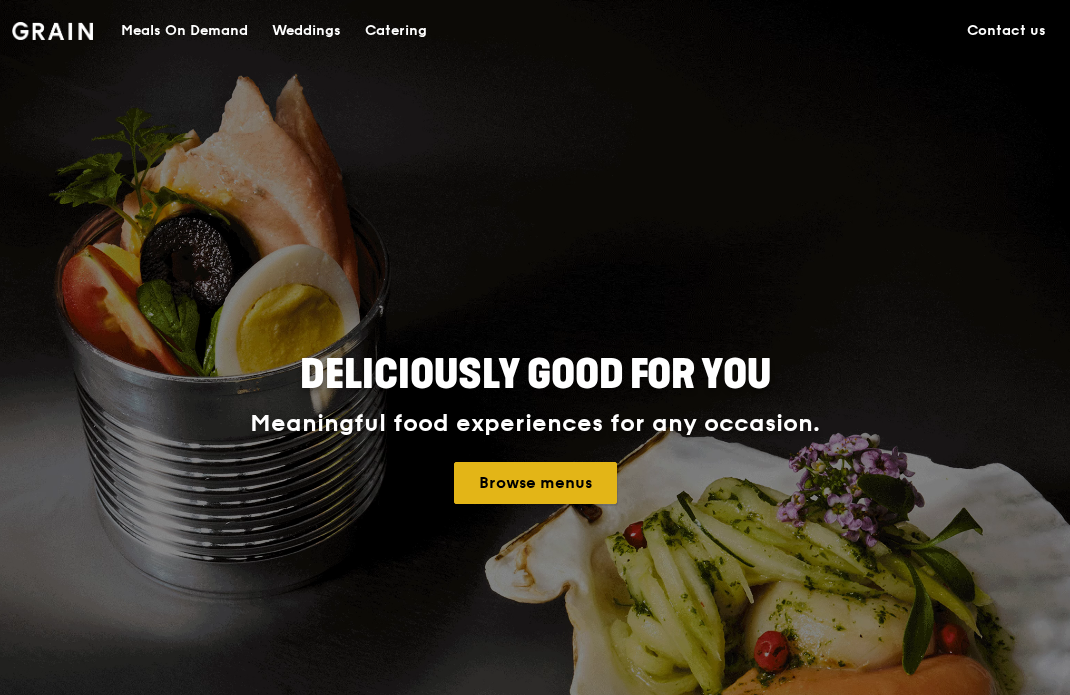 click on "Browse menus" at bounding box center [535, 483] 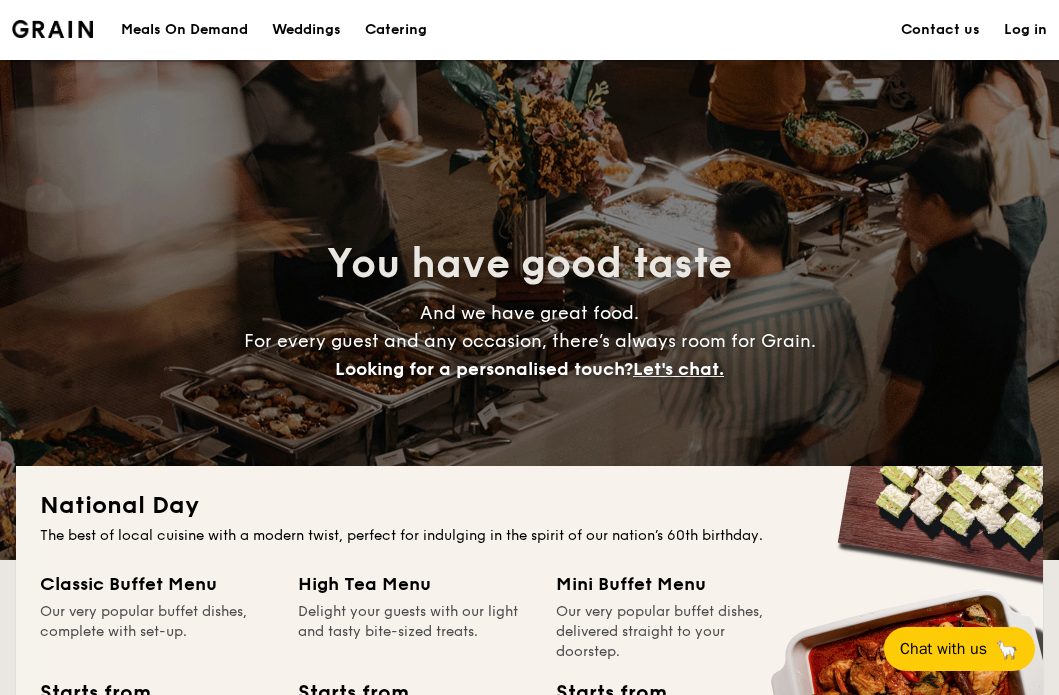 scroll, scrollTop: 0, scrollLeft: 0, axis: both 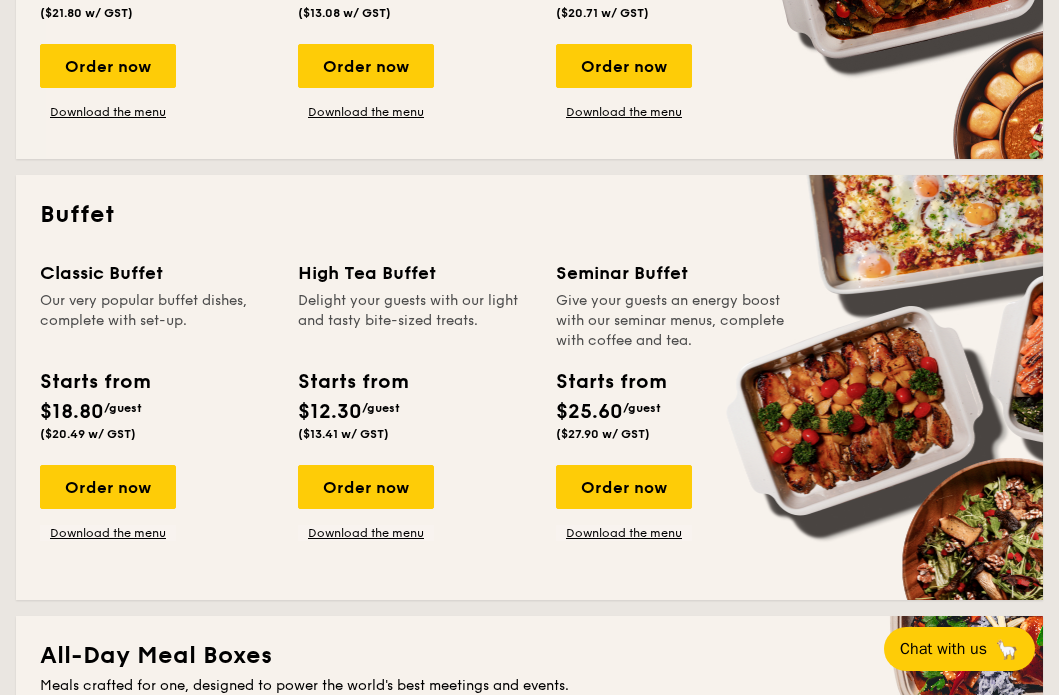 click on "Buffet" at bounding box center [529, 215] 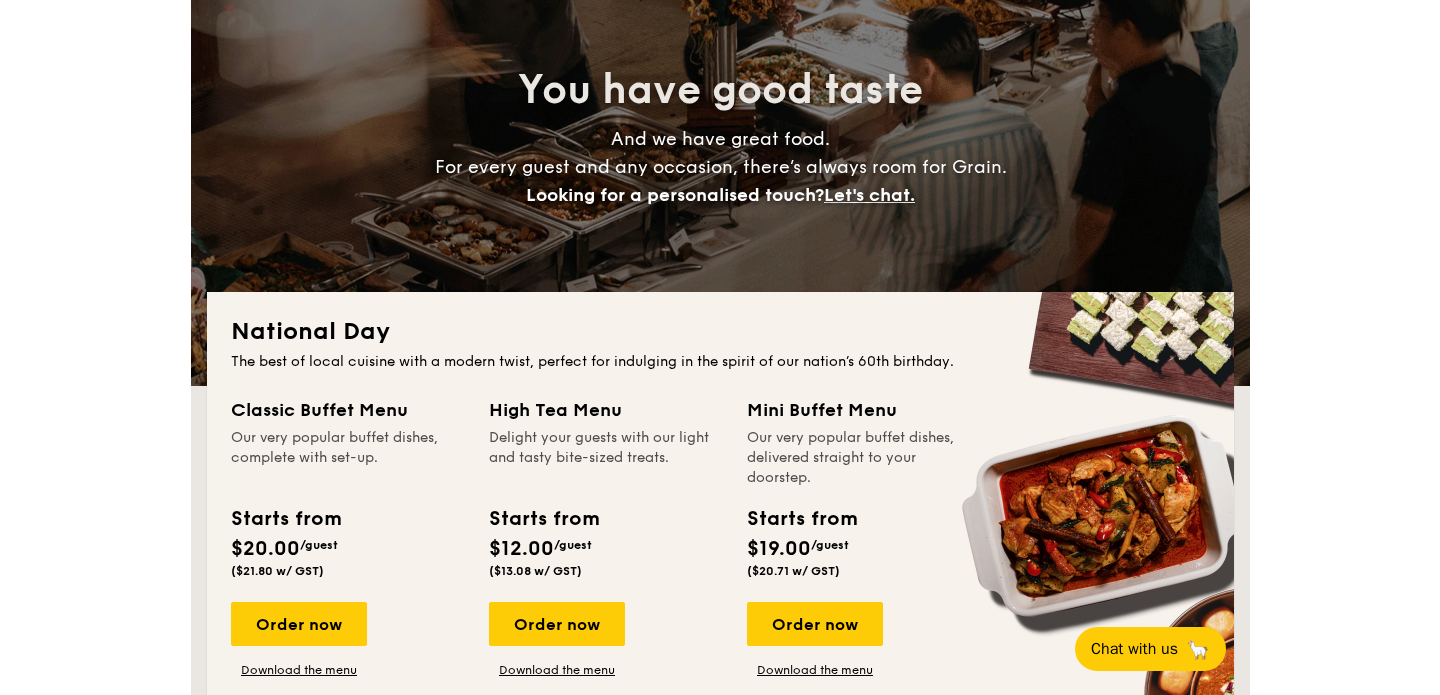 scroll, scrollTop: 0, scrollLeft: 0, axis: both 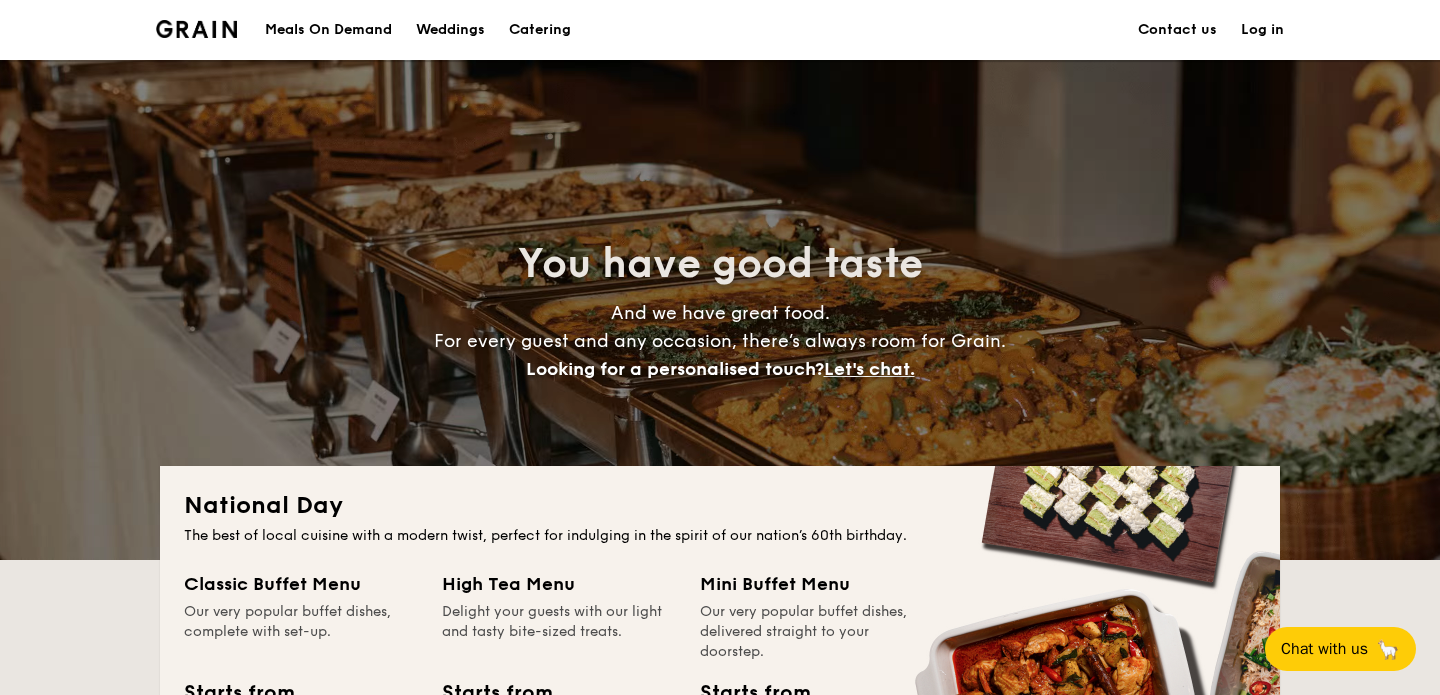 click at bounding box center (196, 29) 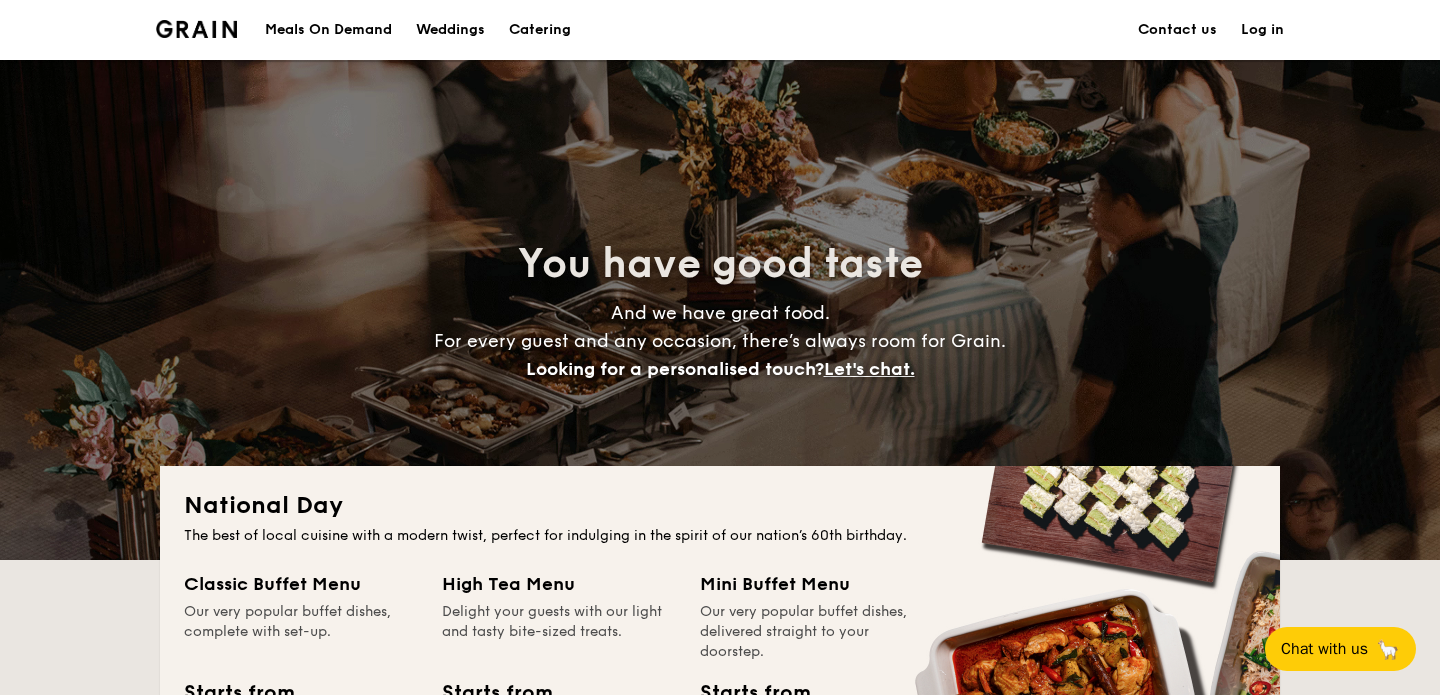 scroll, scrollTop: 0, scrollLeft: 0, axis: both 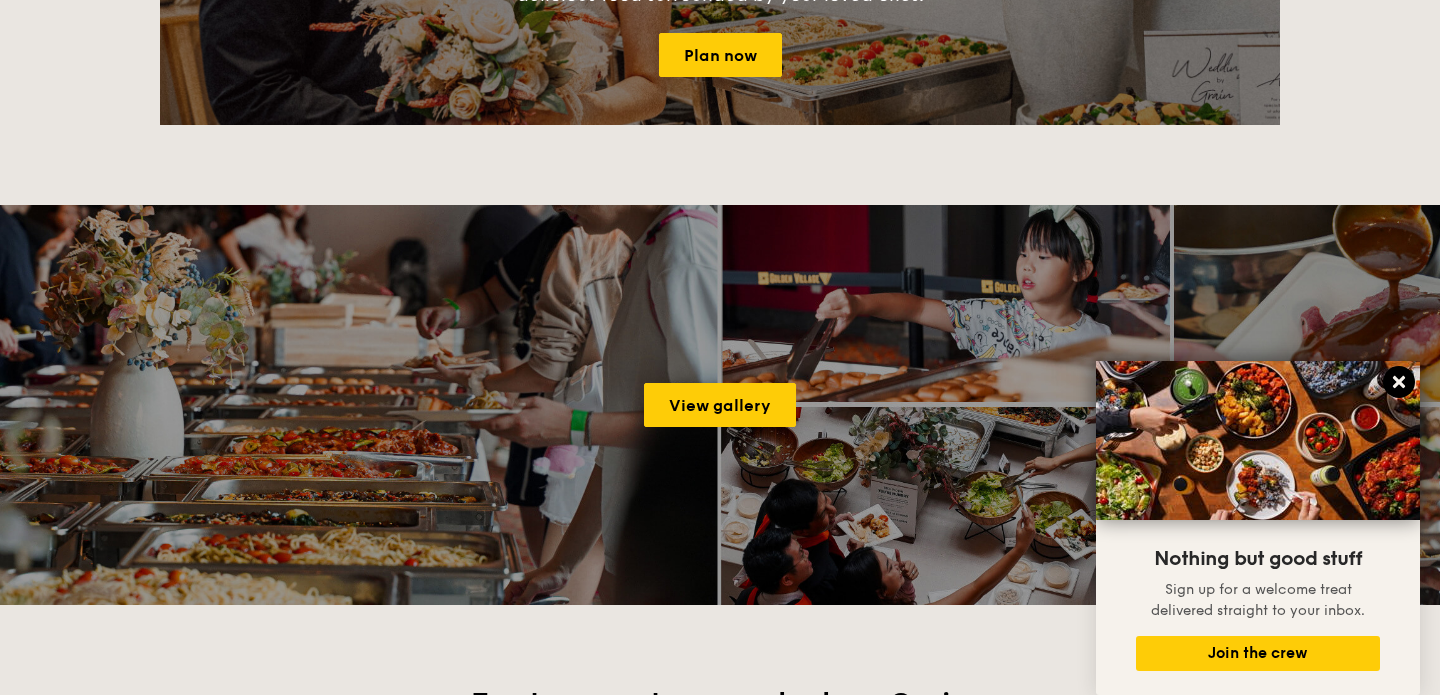 click 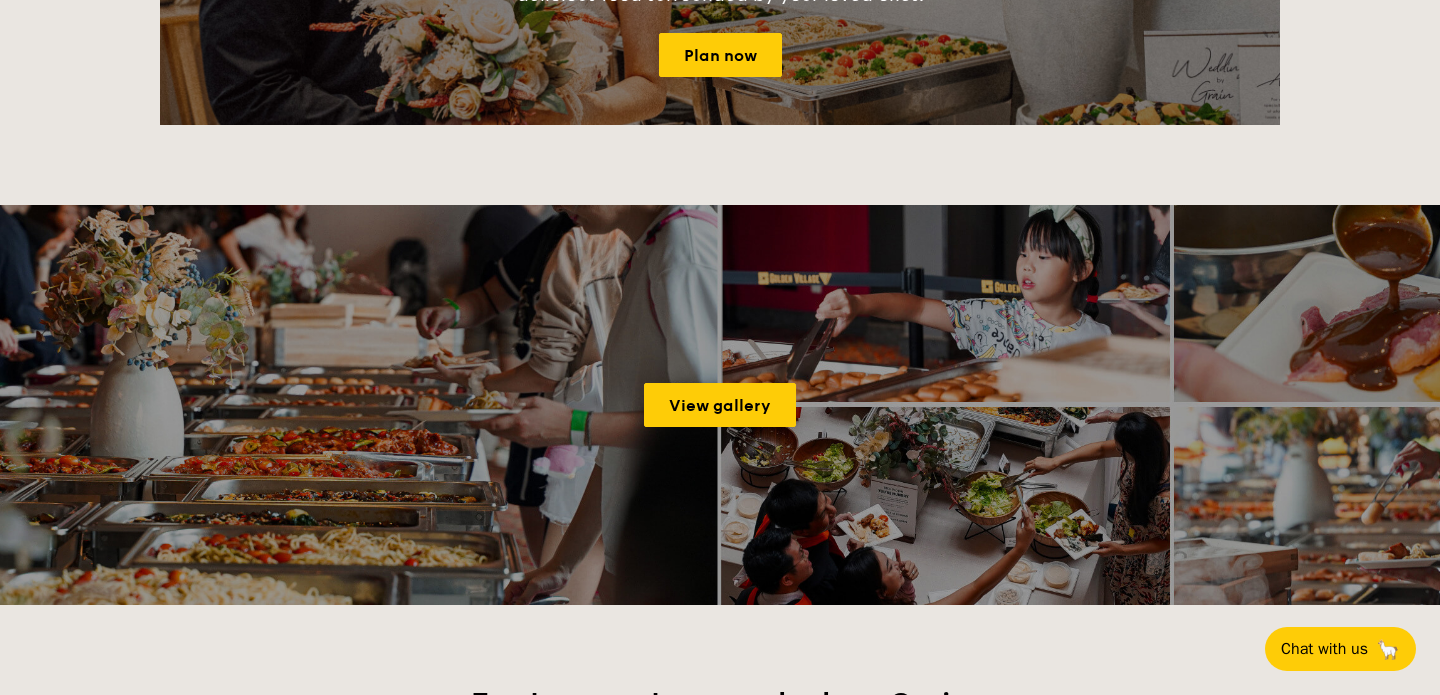 click on "National Day The best of local cuisine with a modern twist, perfect for indulging in the spirit of our nation’s 60th birthday.
Classic Buffet Menu
Our very popular buffet dishes, complete with set-up.
Starts from
$20.00
/guest
($21.80 w/ GST)
Order now
Download the menu
High Tea Menu
Delight your guests with our light and tasty bite-sized treats.
Starts from
$12.00
/guest
($13.08 w/ GST)
Order now
Download the menu
Mini Buffet Menu
Our very popular buffet dishes, delivered straight to your doorstep.
Starts from
$19.00
/guest
($20.71 w/ GST)
Order now
Download the menu
Buffet  /guest  Grain" at bounding box center (720, -320) 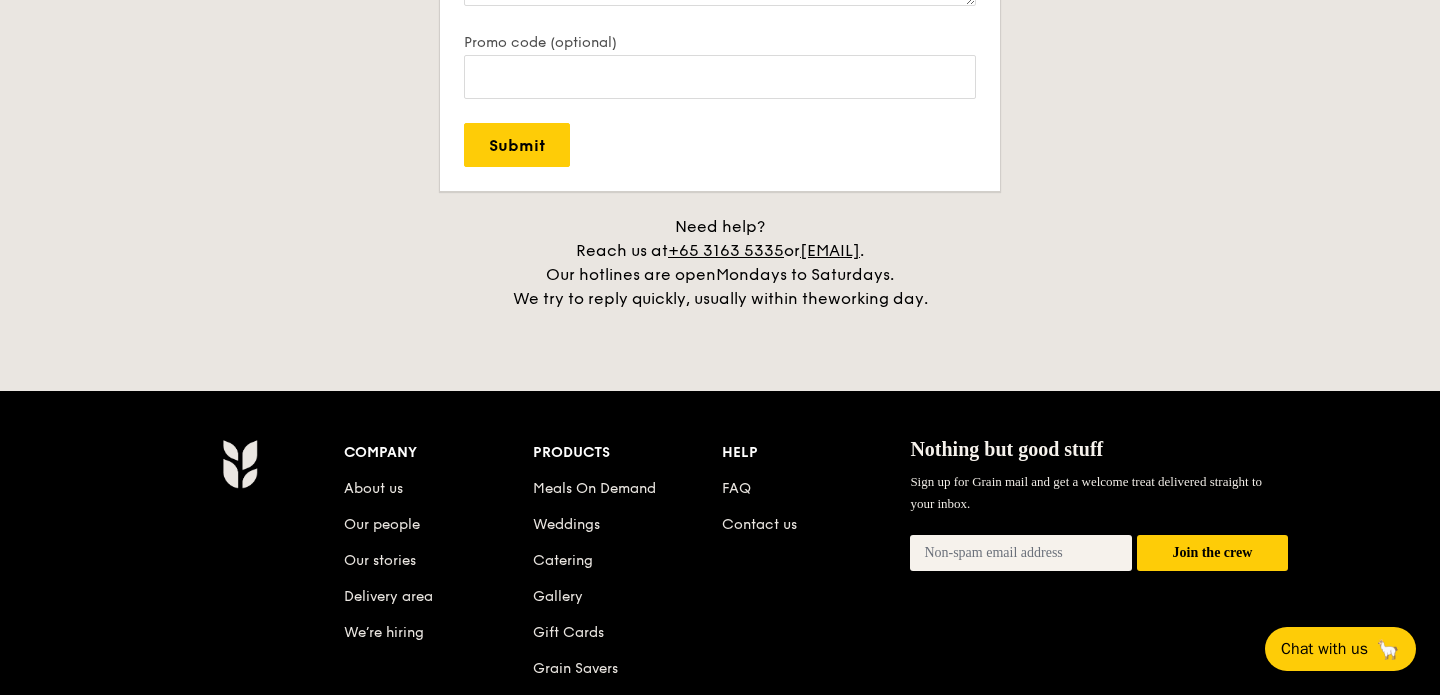 scroll, scrollTop: 4460, scrollLeft: 0, axis: vertical 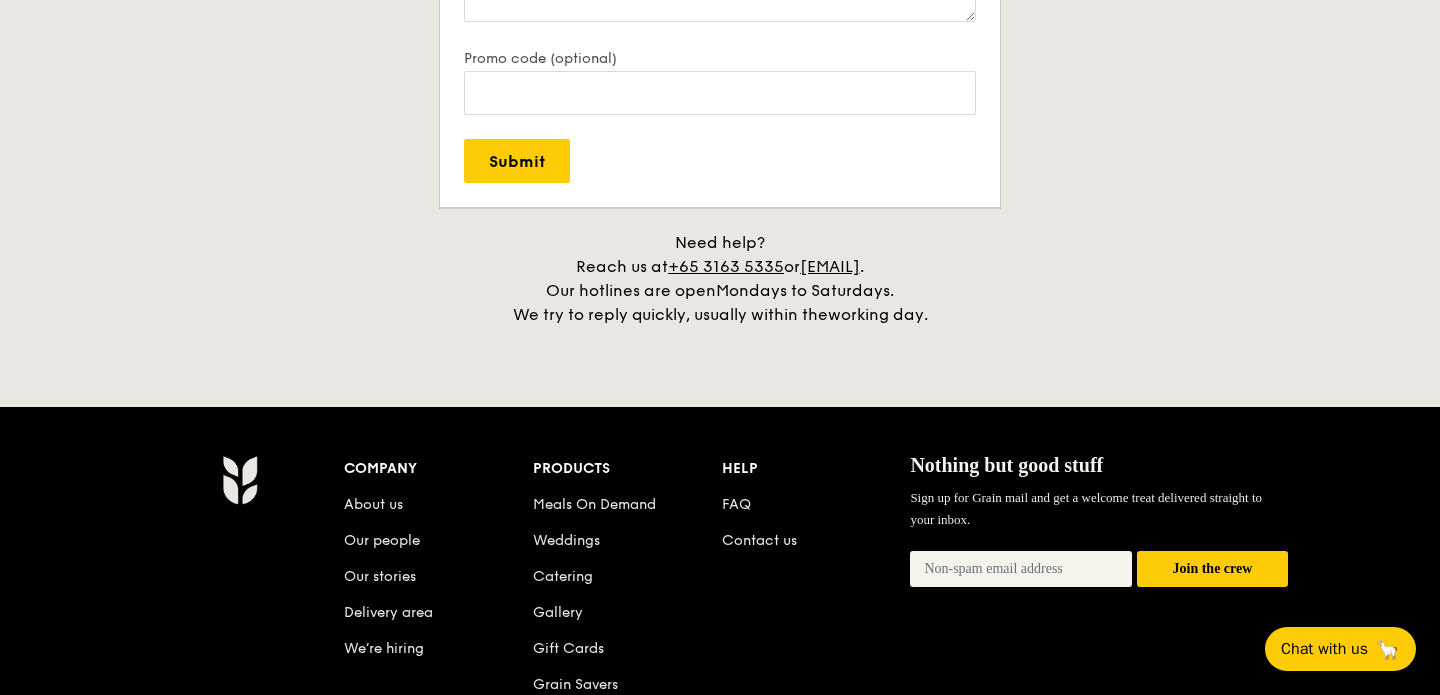 drag, startPoint x: 890, startPoint y: 302, endPoint x: 923, endPoint y: 277, distance: 41.400482 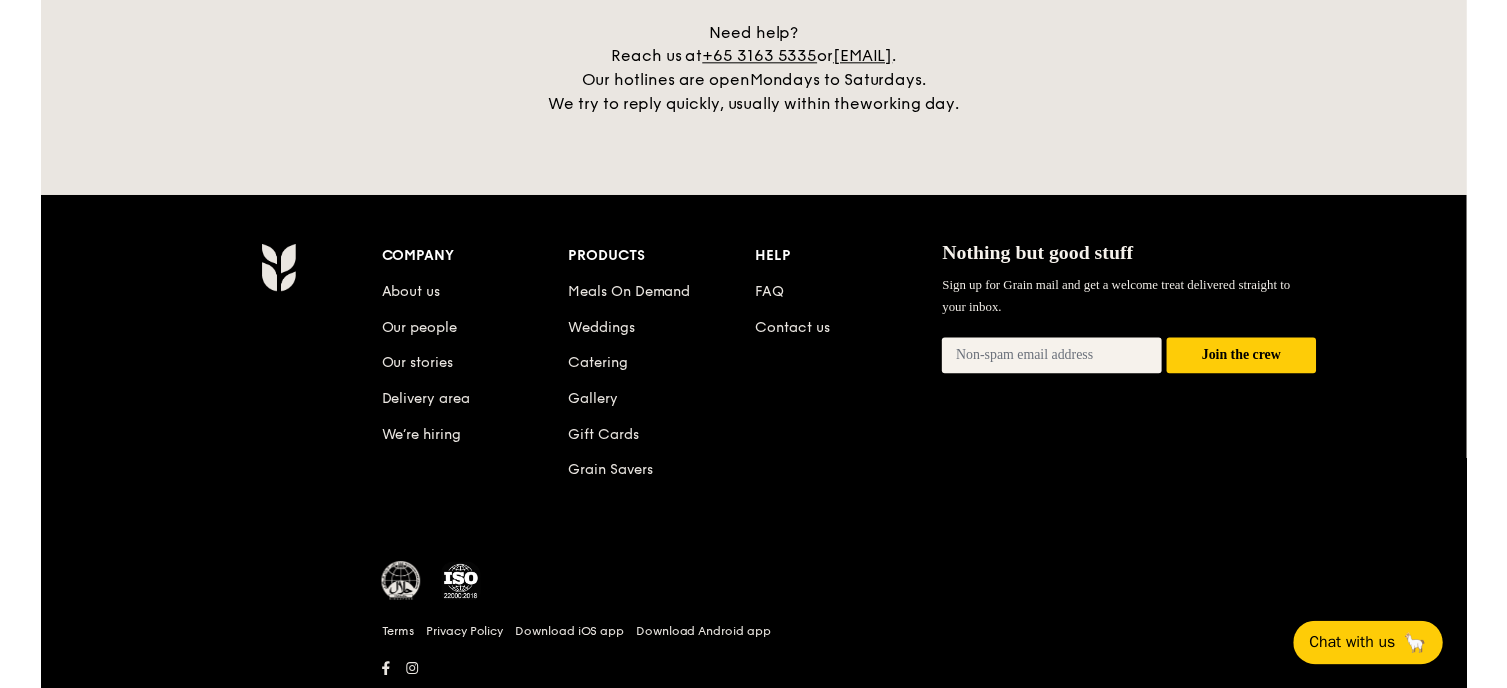 scroll, scrollTop: 4728, scrollLeft: 0, axis: vertical 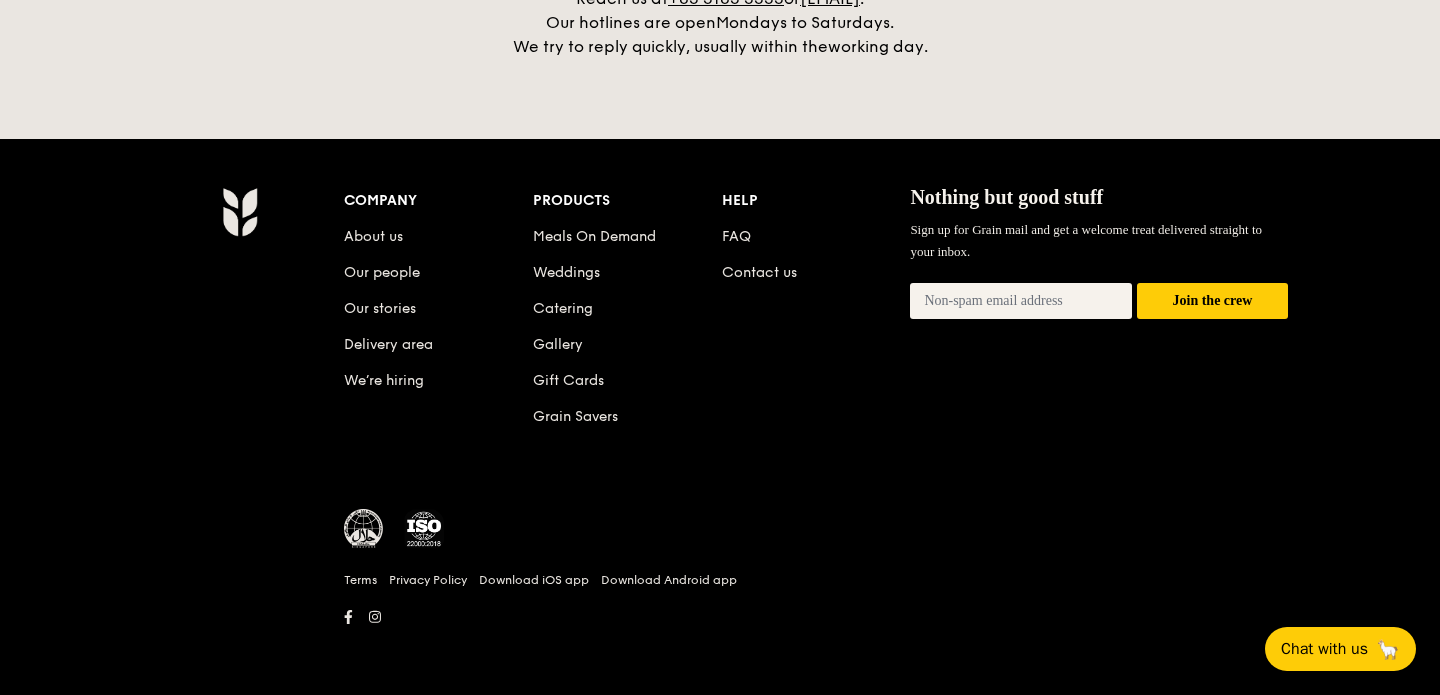 click on "Company
About us
Our people
Our stories
Delivery area
We’re hiring
Products
Meals On Demand
Weddings
Catering
Gallery
Gift Cards
Grain Savers
Help
FAQ
Contact us
Nothing but good stuff Sign up for Grain mail and get a welcome treat delivered straight to your inbox. Join the crew Nothing but good stuff Sign up for Grain mail and get a welcome treat delivered straight to your inbox. Email Join the crew
Terms
Privacy Policy" at bounding box center (816, 409) 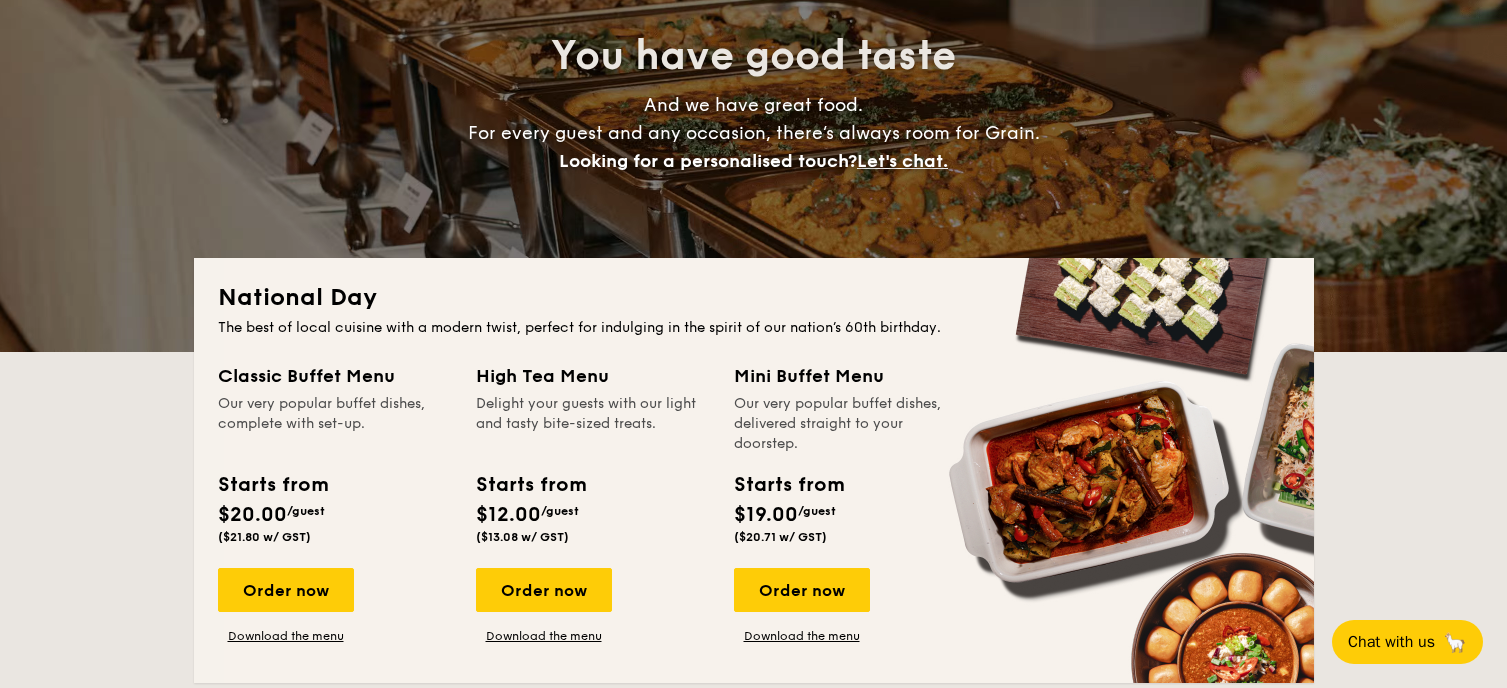 scroll, scrollTop: 264, scrollLeft: 0, axis: vertical 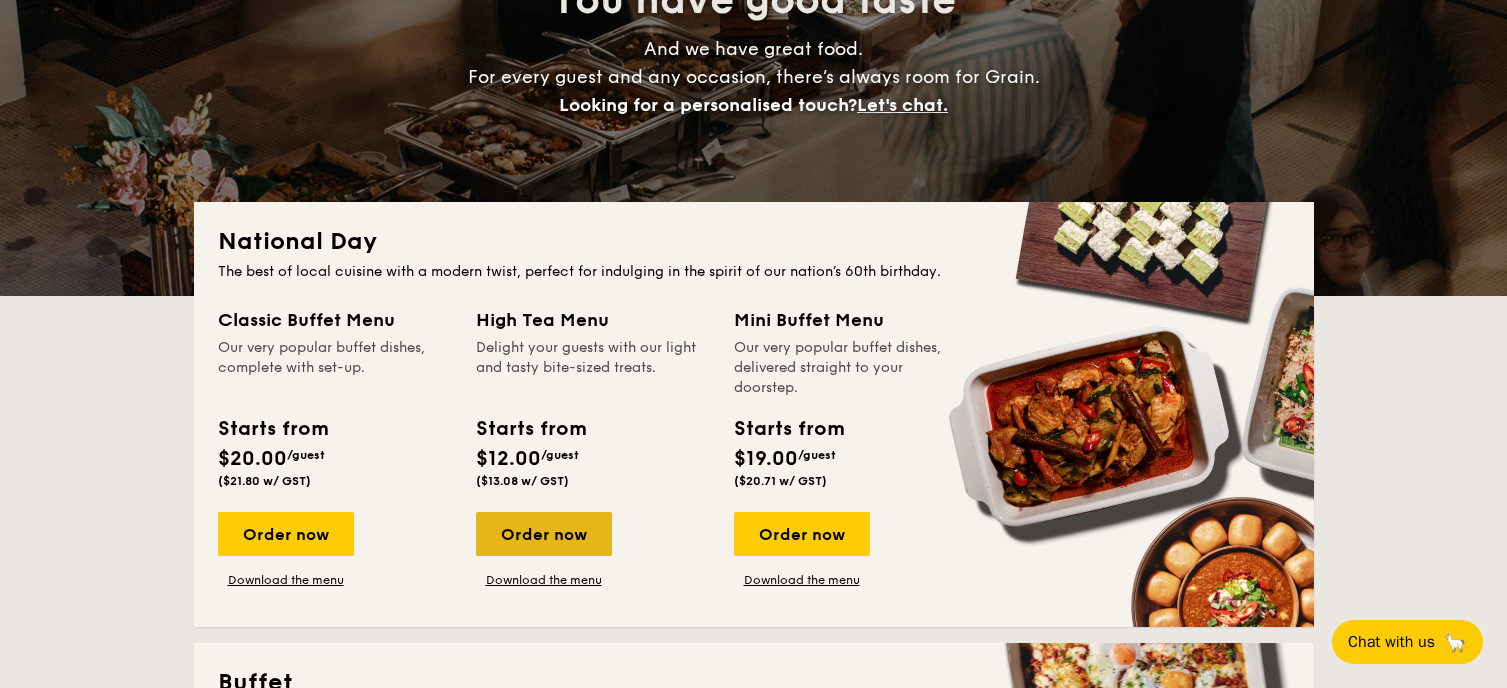 click on "Order now" at bounding box center (544, 534) 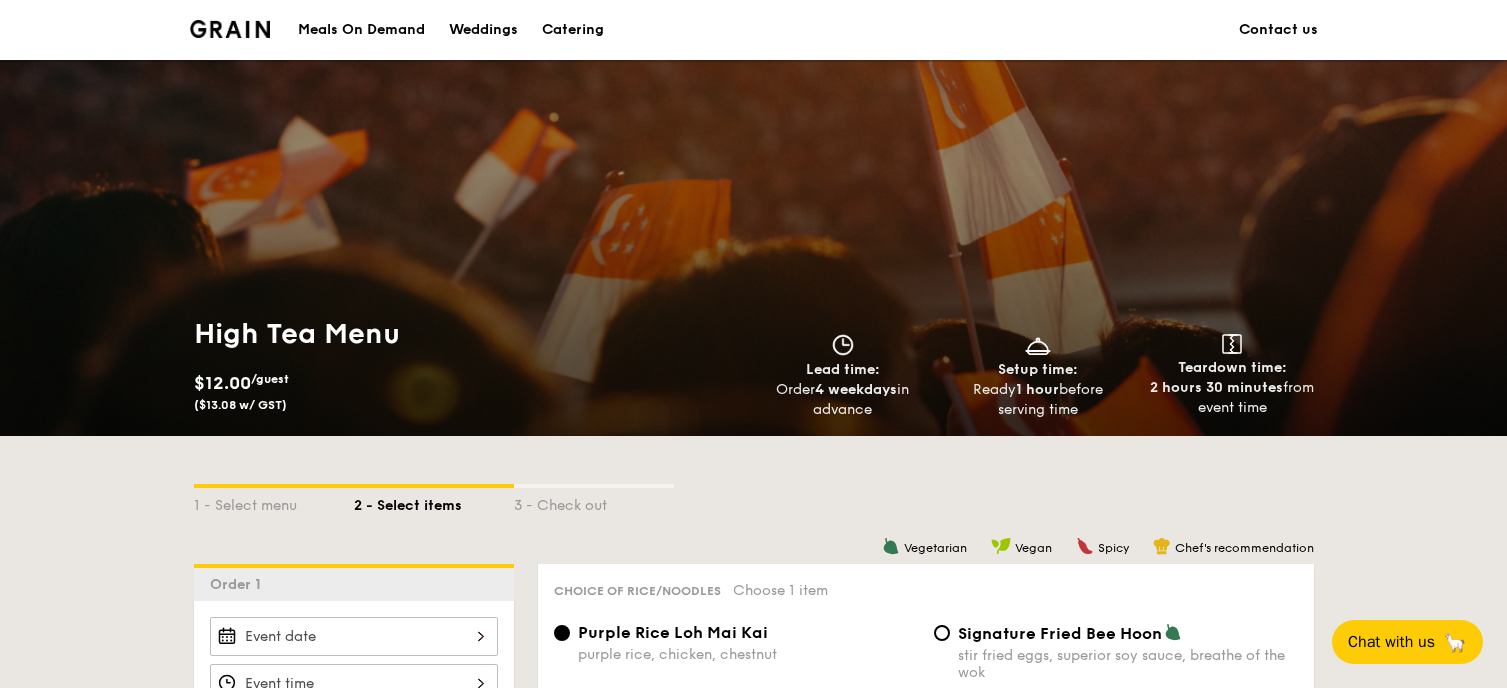 scroll, scrollTop: 386, scrollLeft: 0, axis: vertical 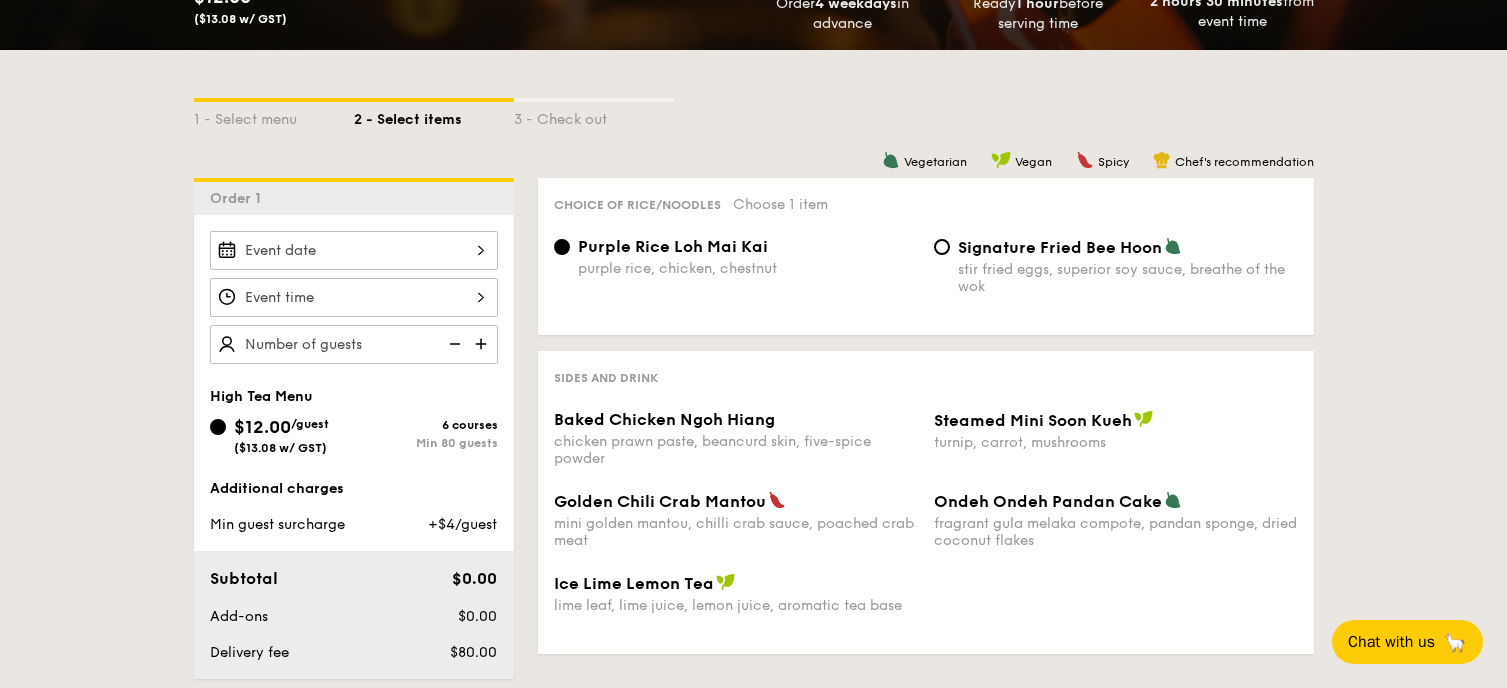 click on "Baked Chicken Ngoh Hiang chicken prawn paste, beancurd skin, five-spice powder" at bounding box center [354, 250] 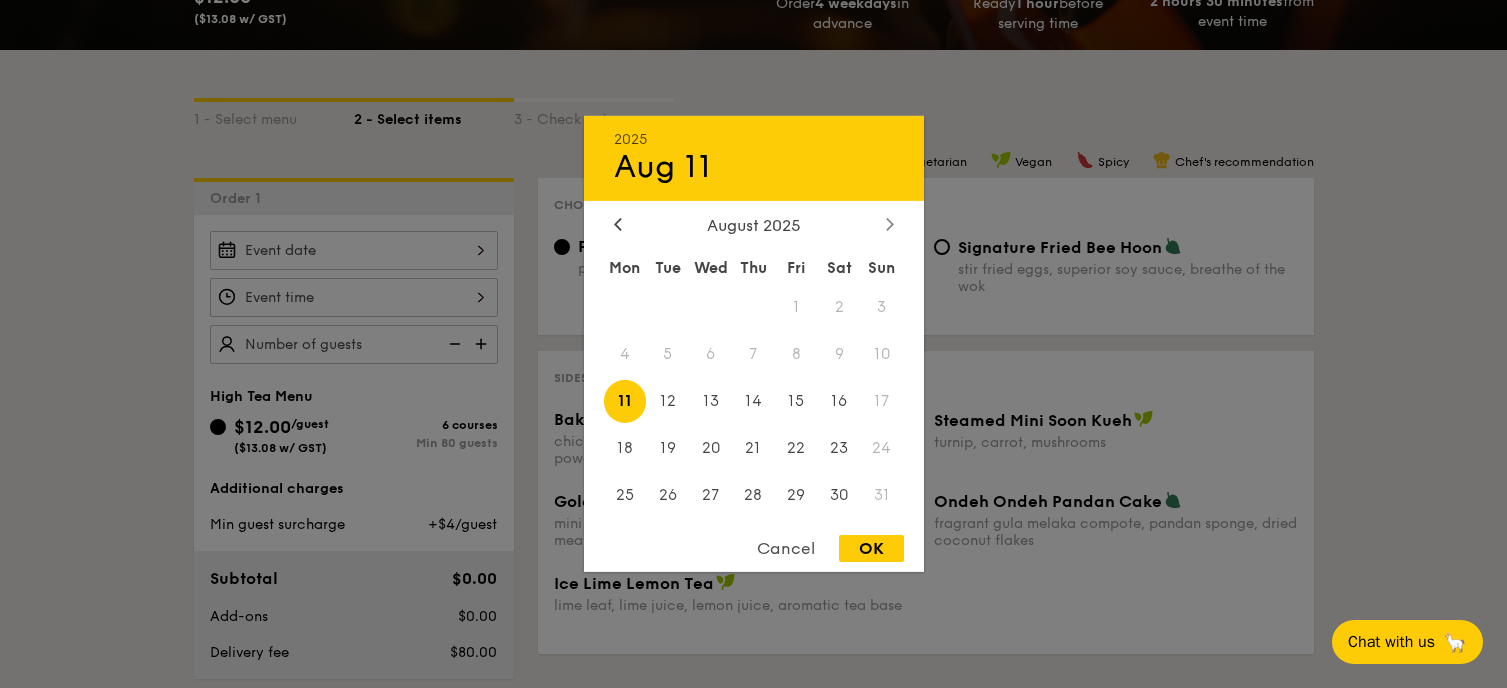 click at bounding box center (890, 225) 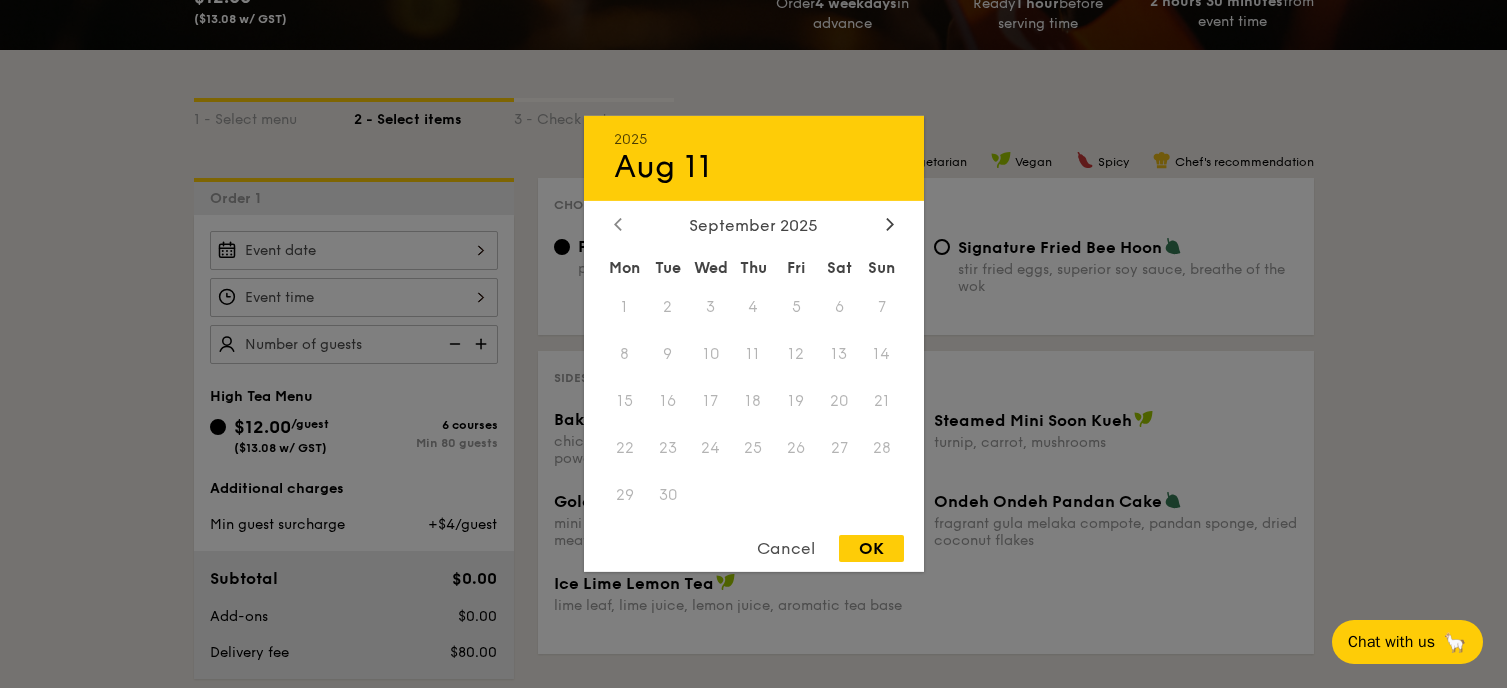 click at bounding box center [618, 225] 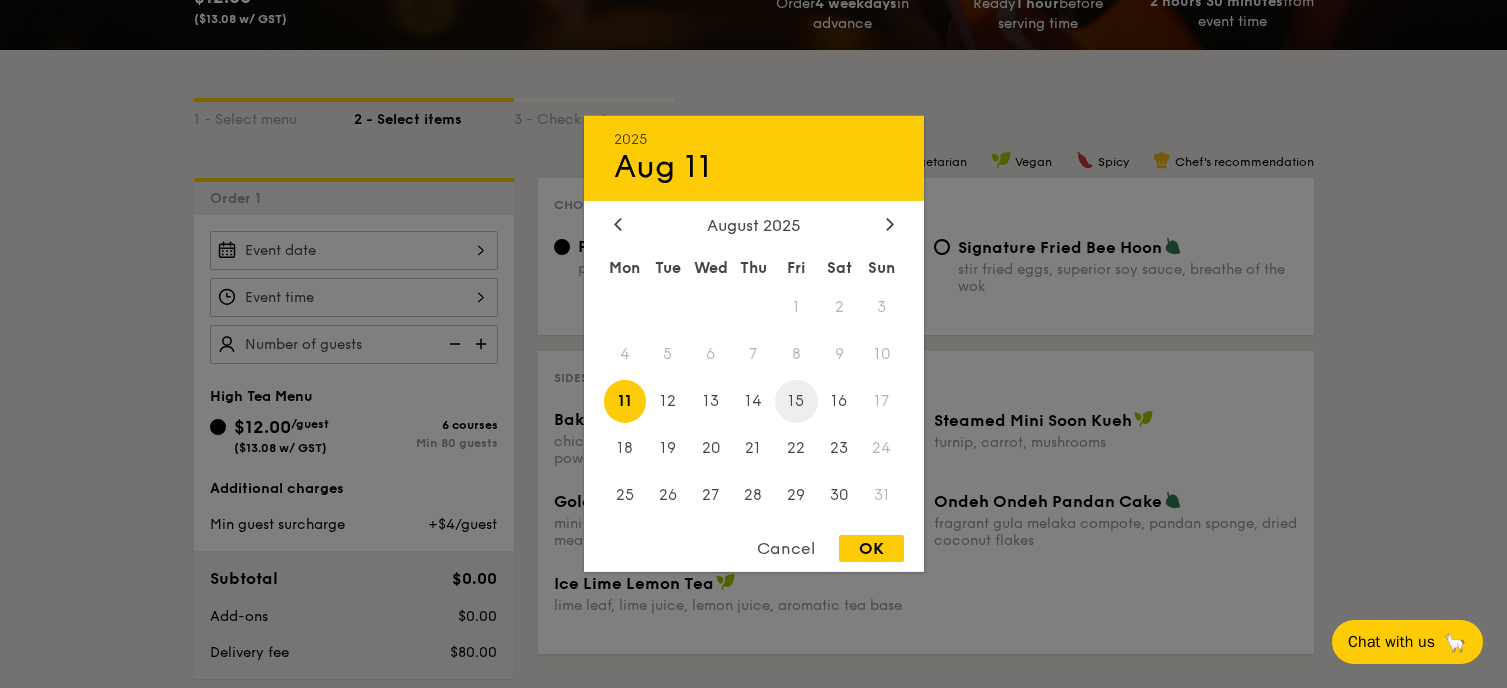 click on "15" at bounding box center [796, 401] 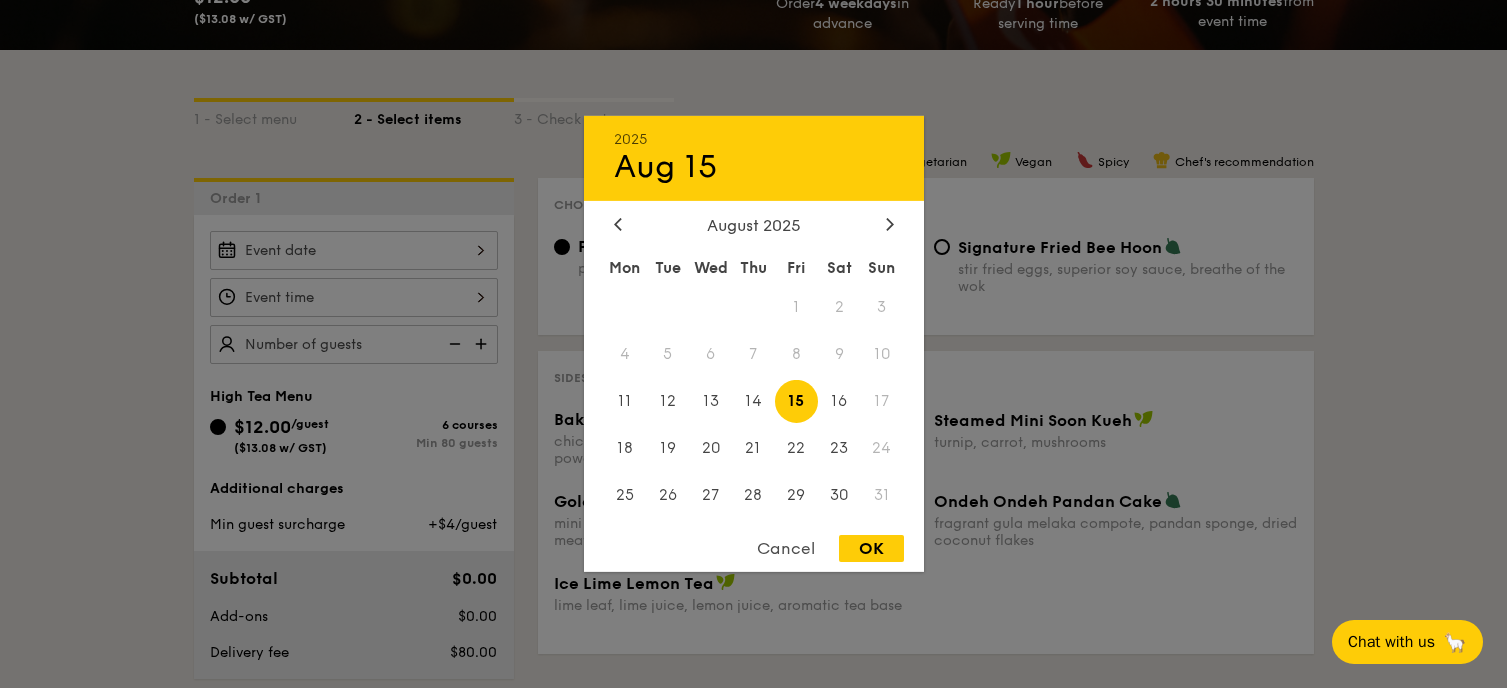 click on "OK" at bounding box center (871, 548) 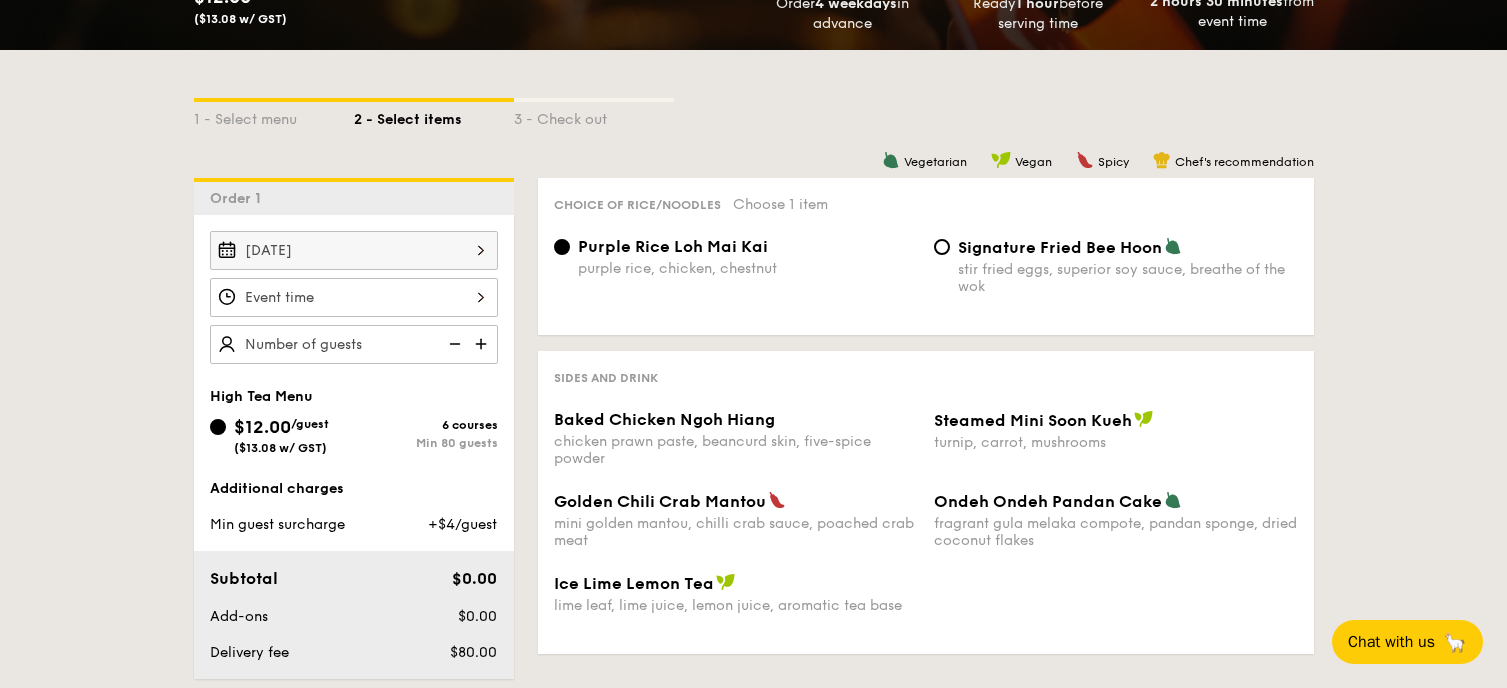 click on "1 - Select menu
2 - Select items
3 - Check out" at bounding box center [754, 114] 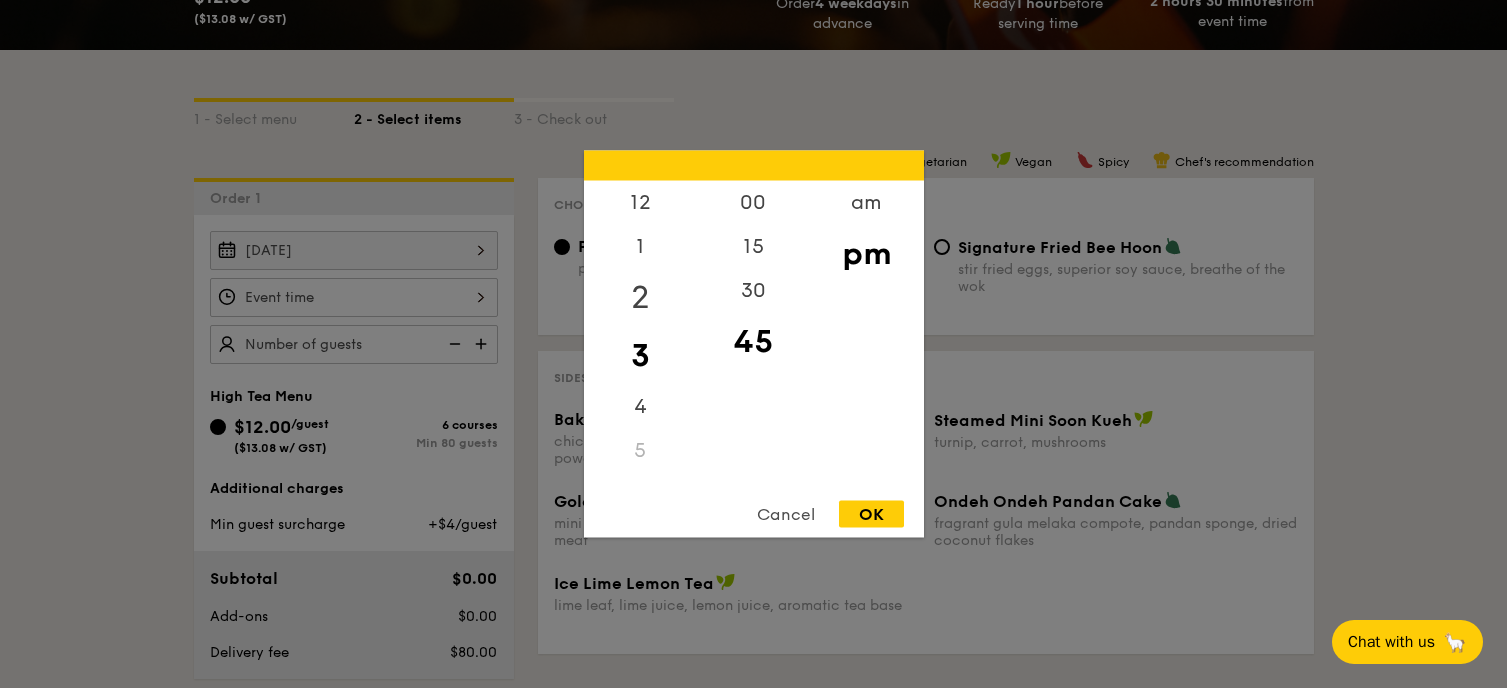 click on "2" at bounding box center (640, 298) 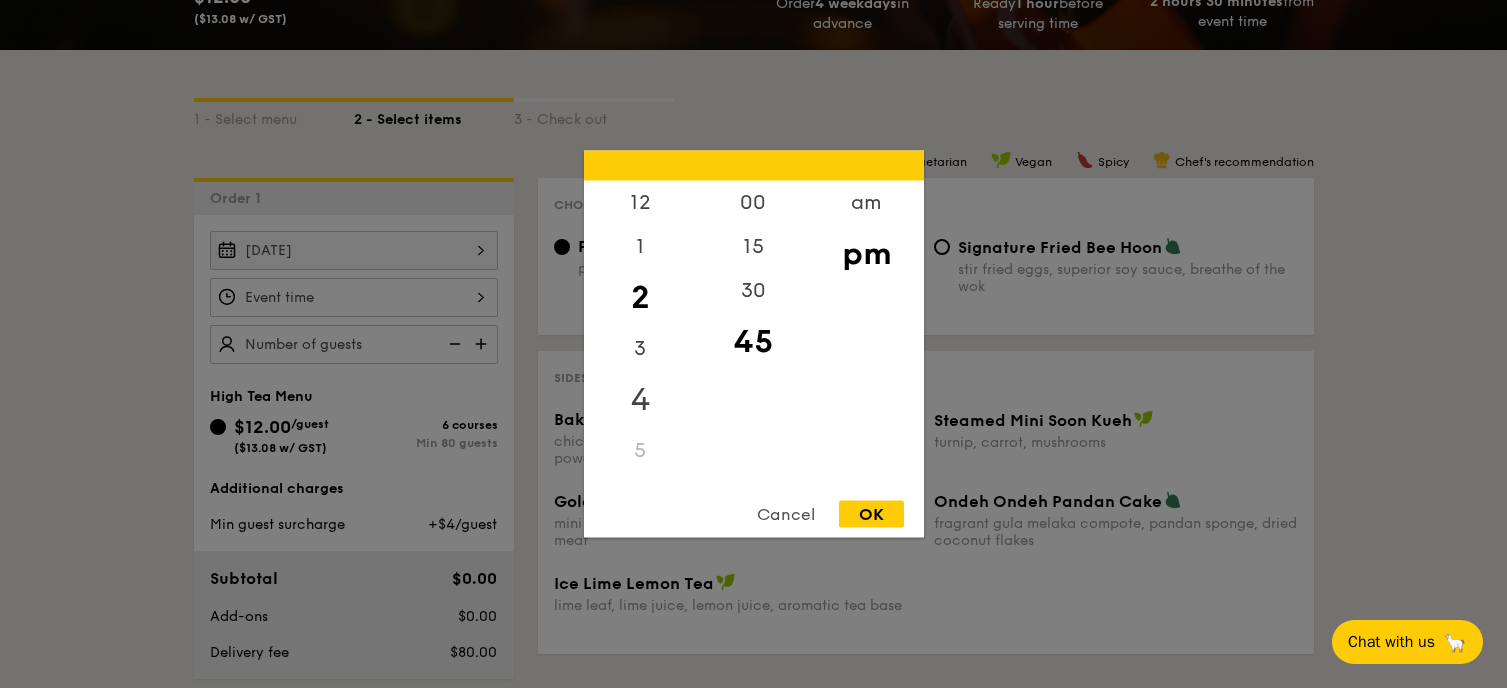click on "4" at bounding box center (640, 400) 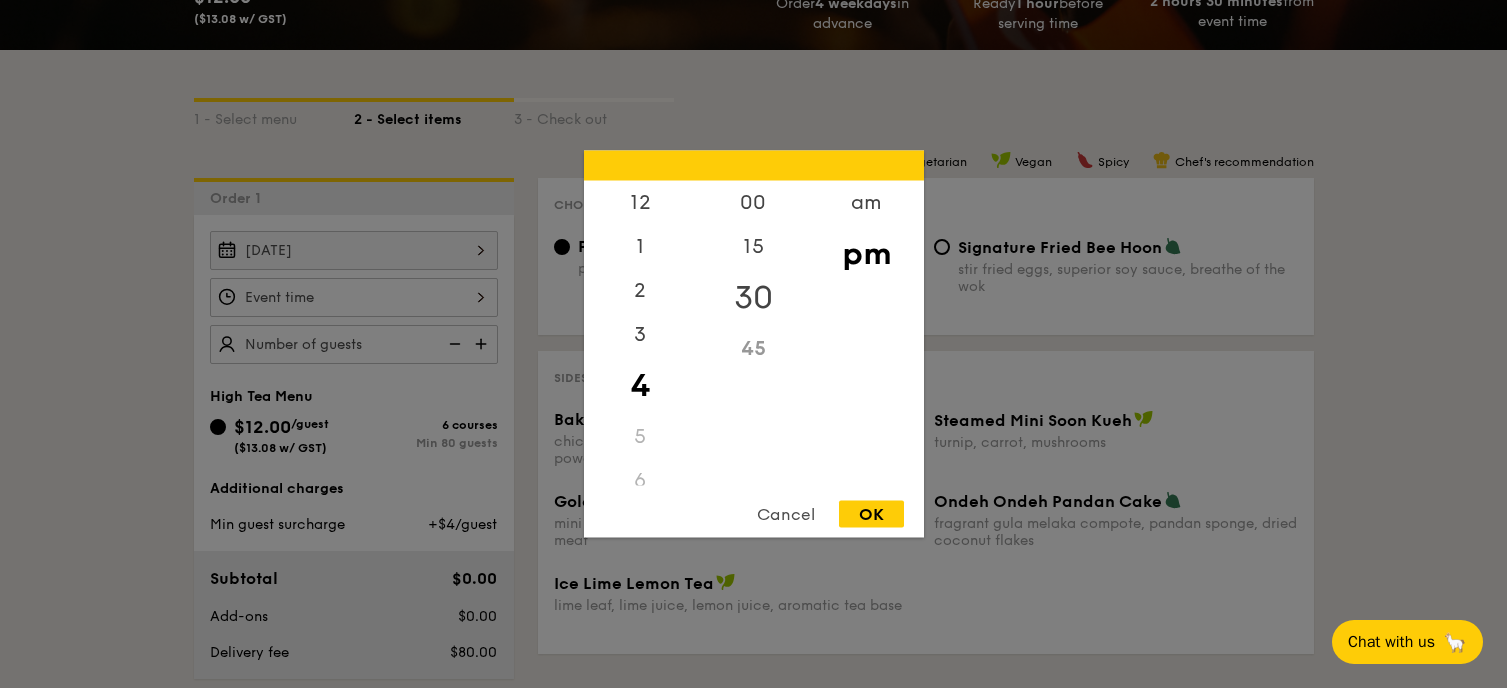 click on "30" at bounding box center (753, 298) 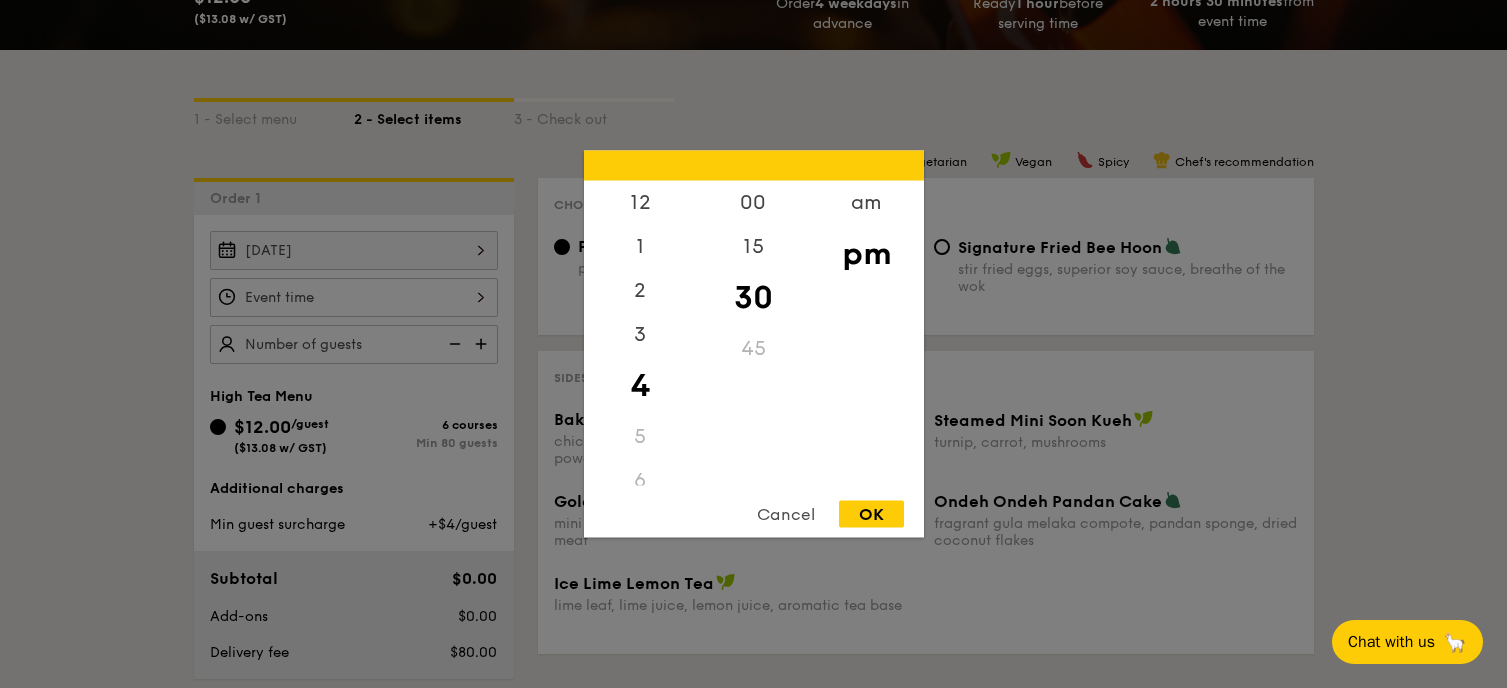 click on "30" at bounding box center (753, 298) 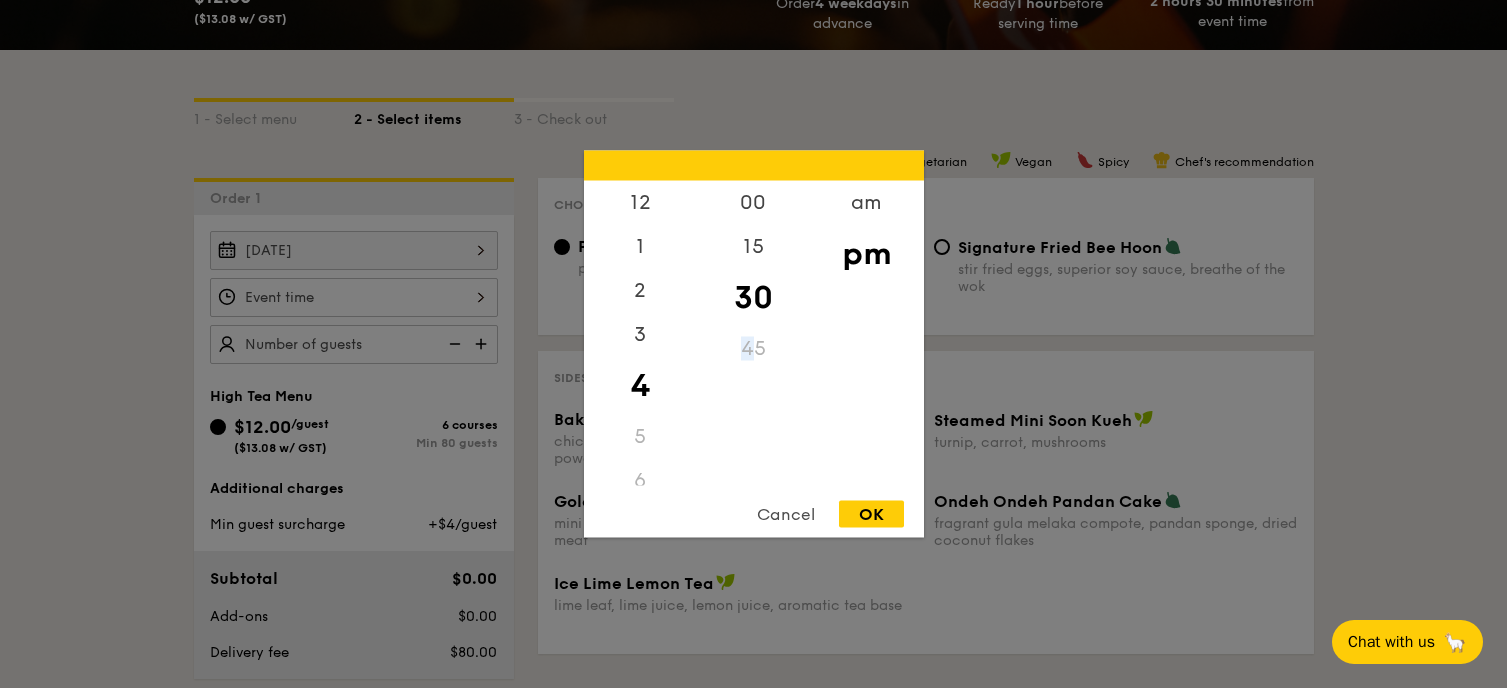 drag, startPoint x: 874, startPoint y: 507, endPoint x: 882, endPoint y: 523, distance: 17.888544 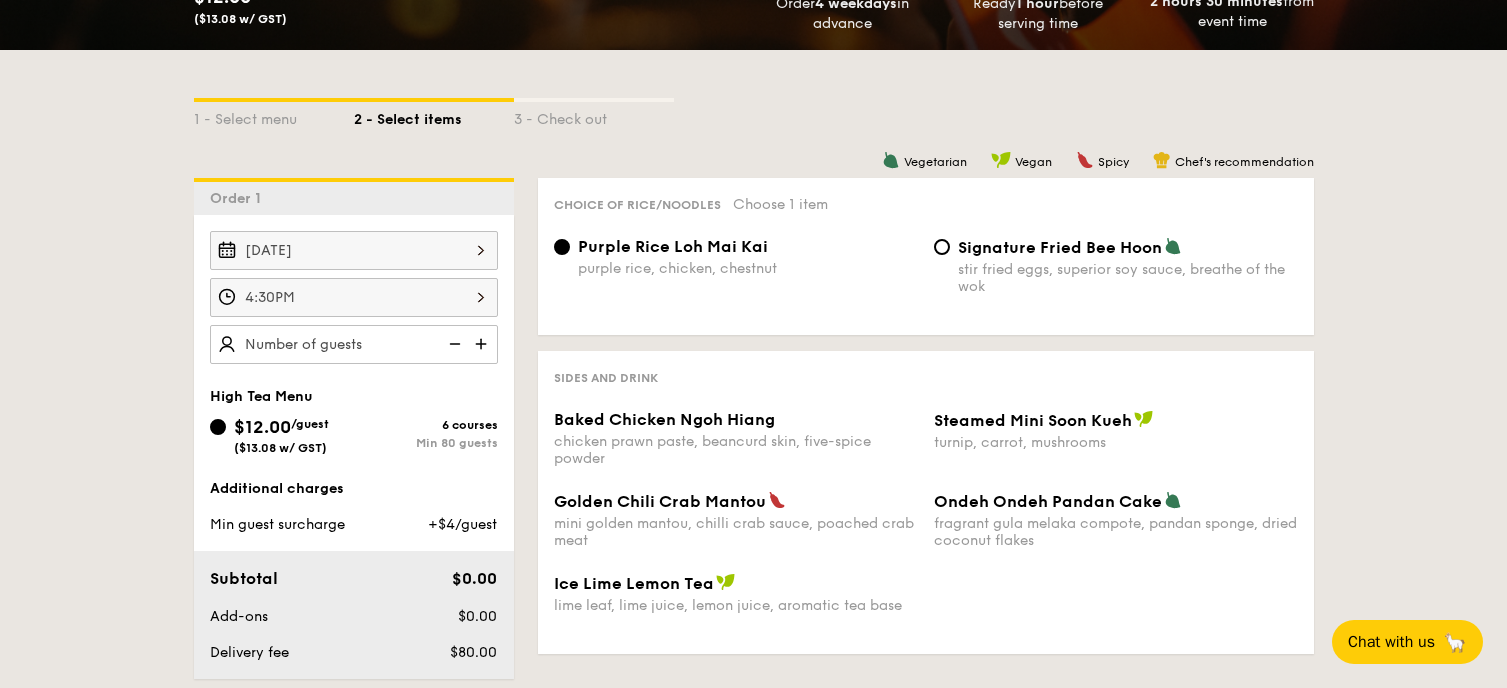 click at bounding box center [483, 344] 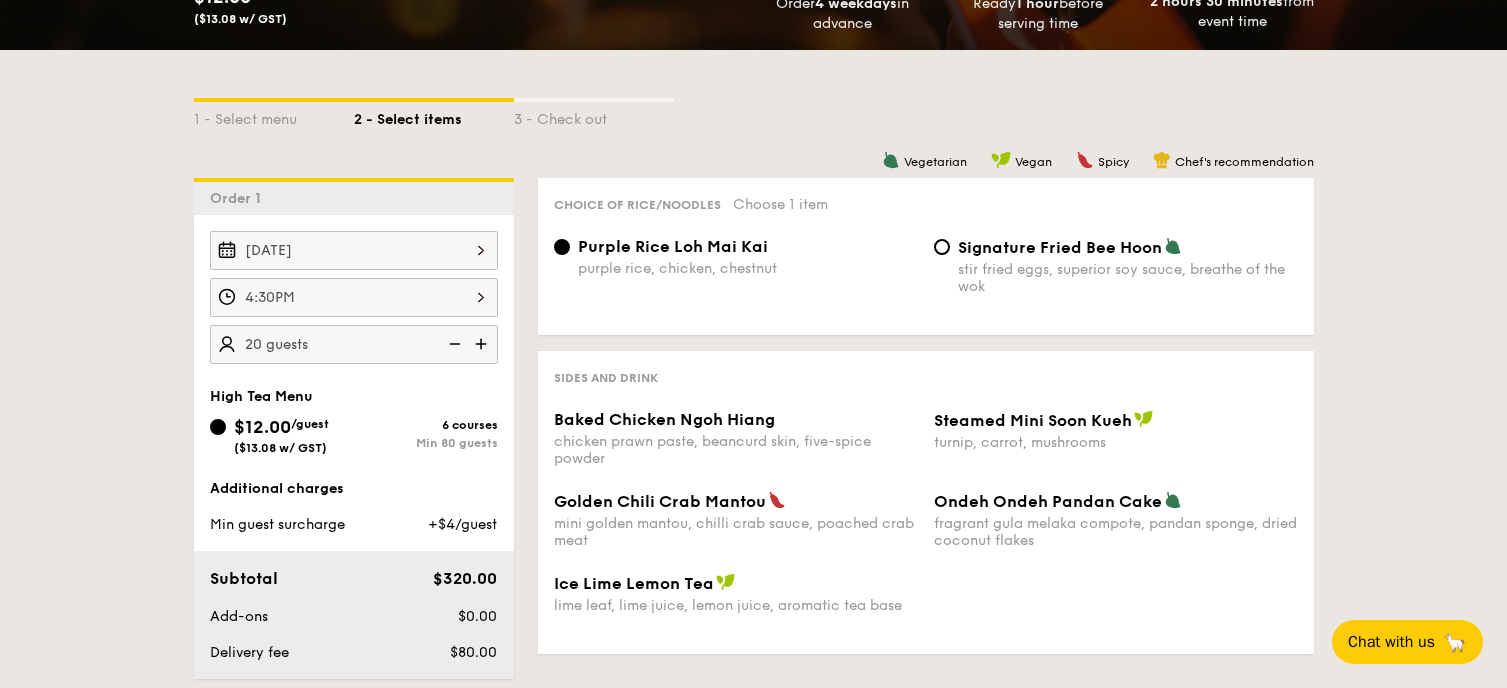 click at bounding box center (483, 344) 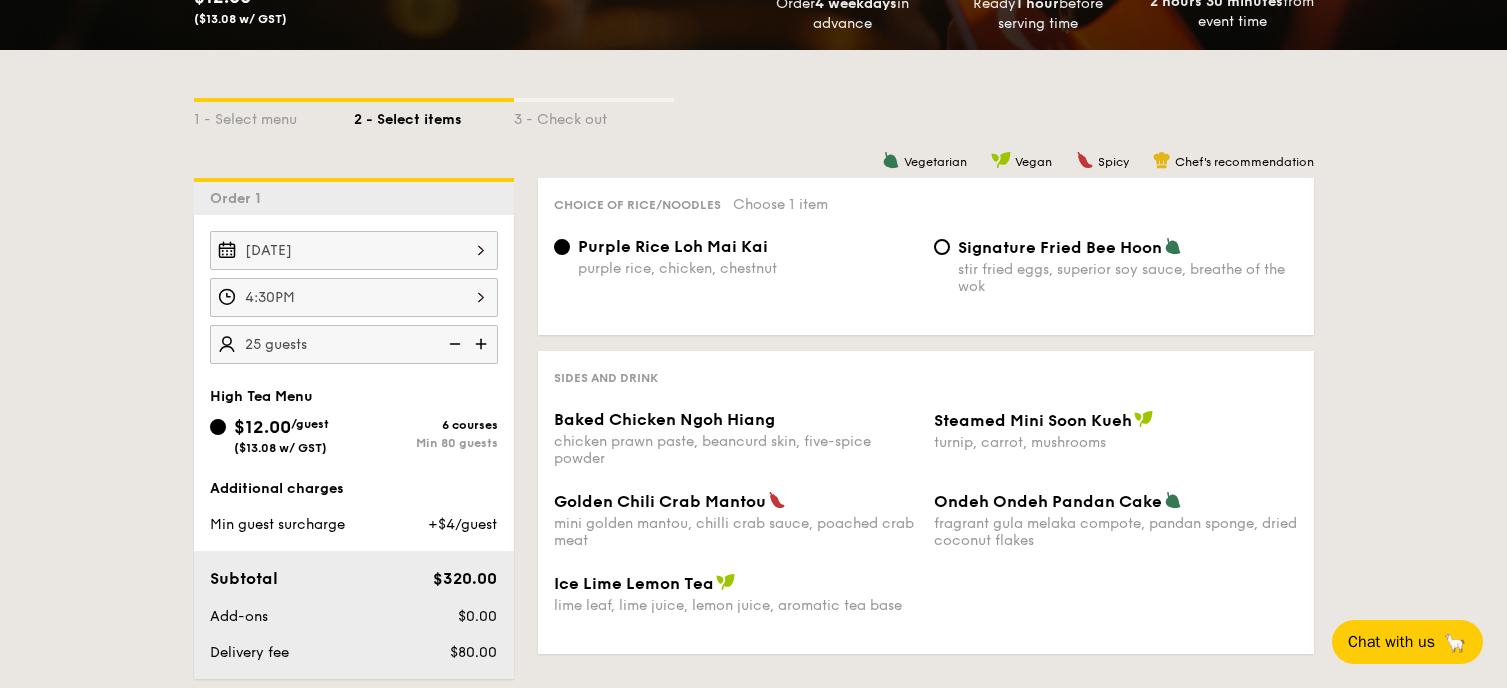 click at bounding box center (483, 344) 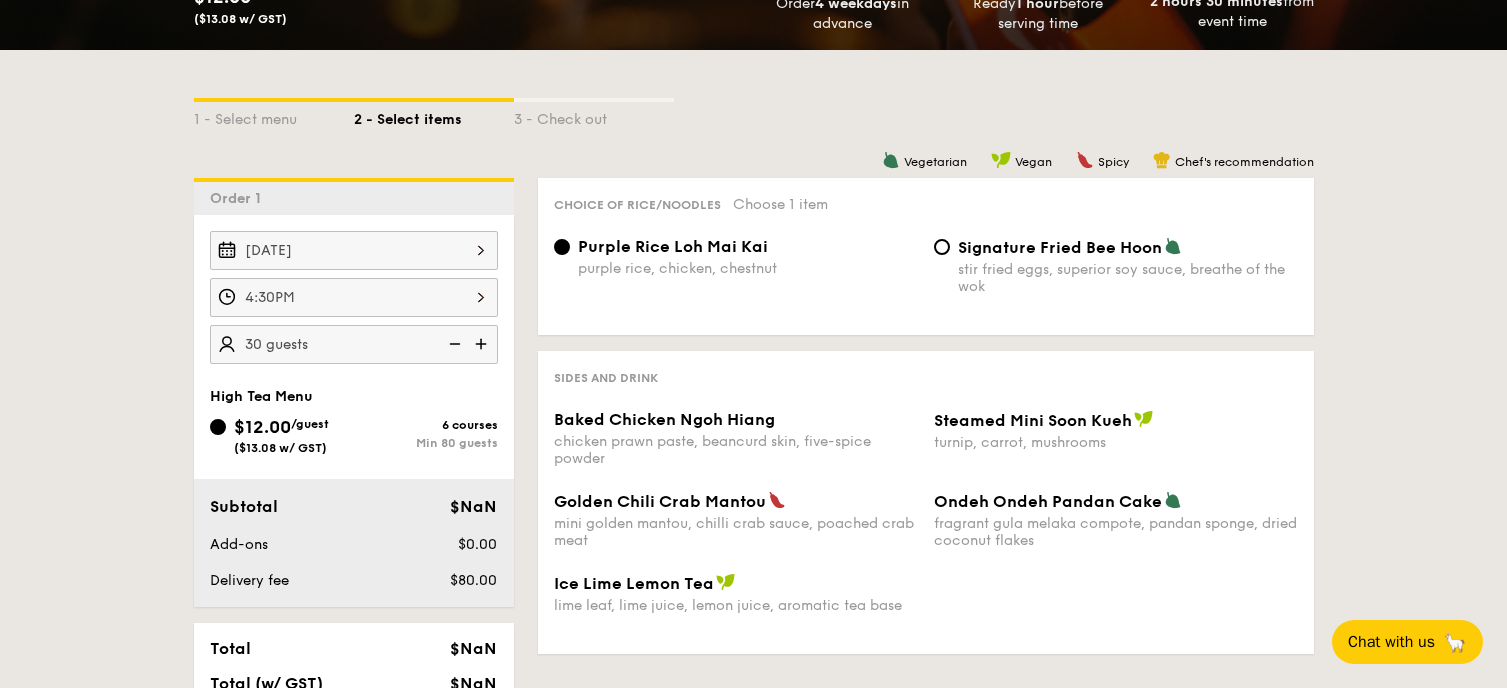 click at bounding box center [483, 344] 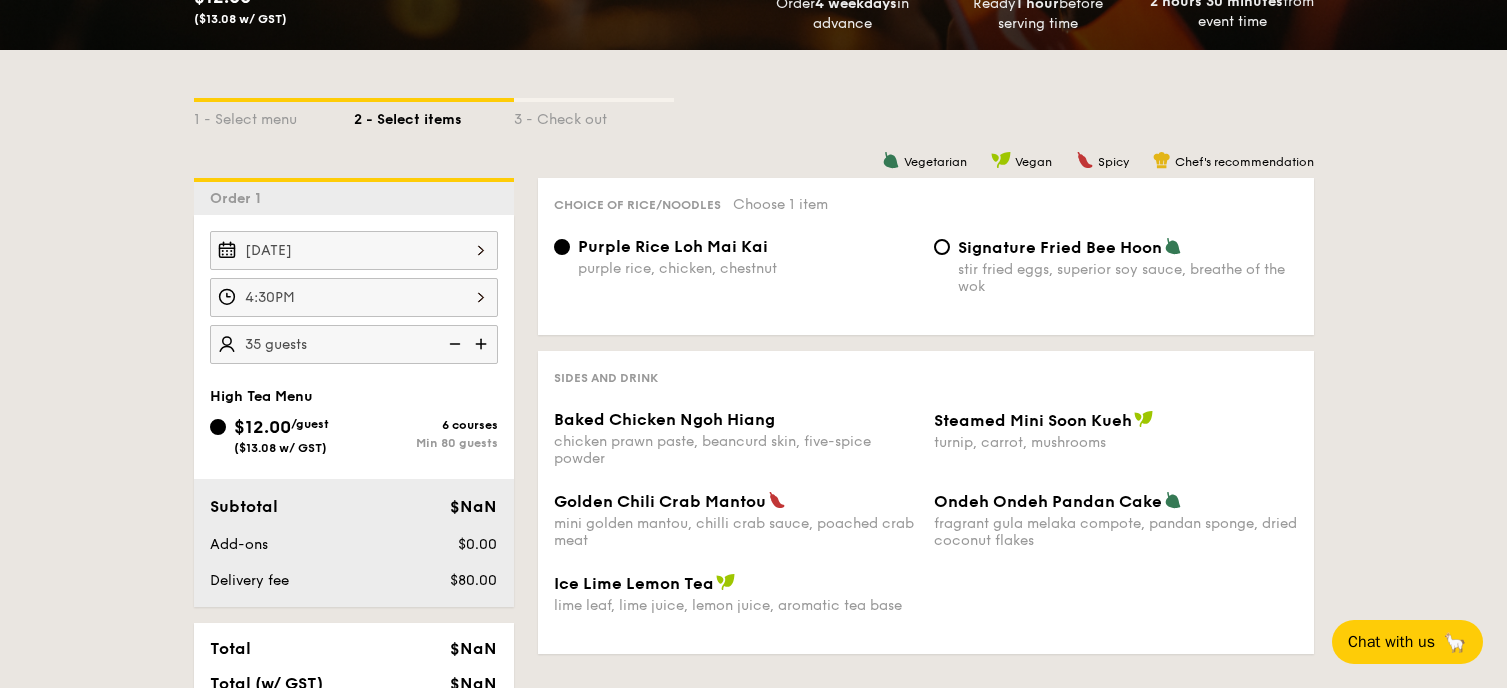 click at bounding box center (483, 344) 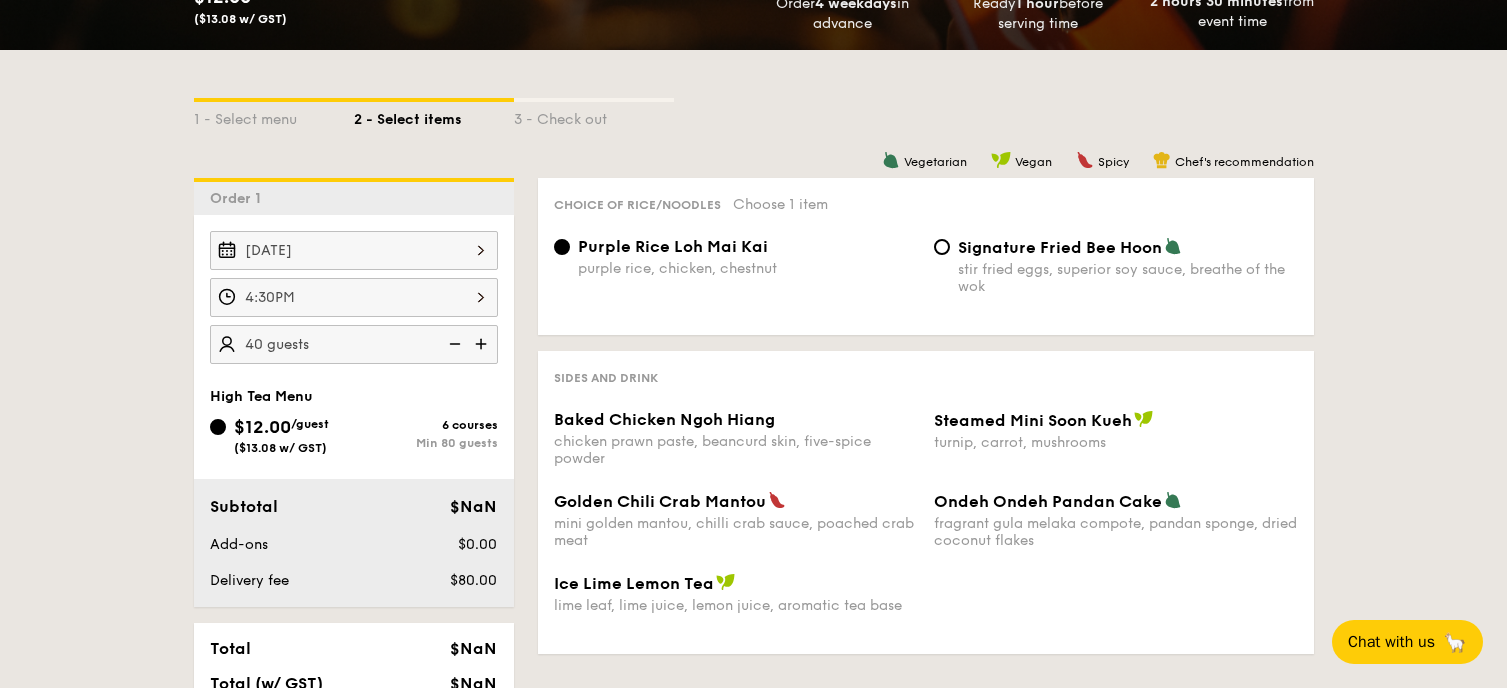 click at bounding box center [483, 344] 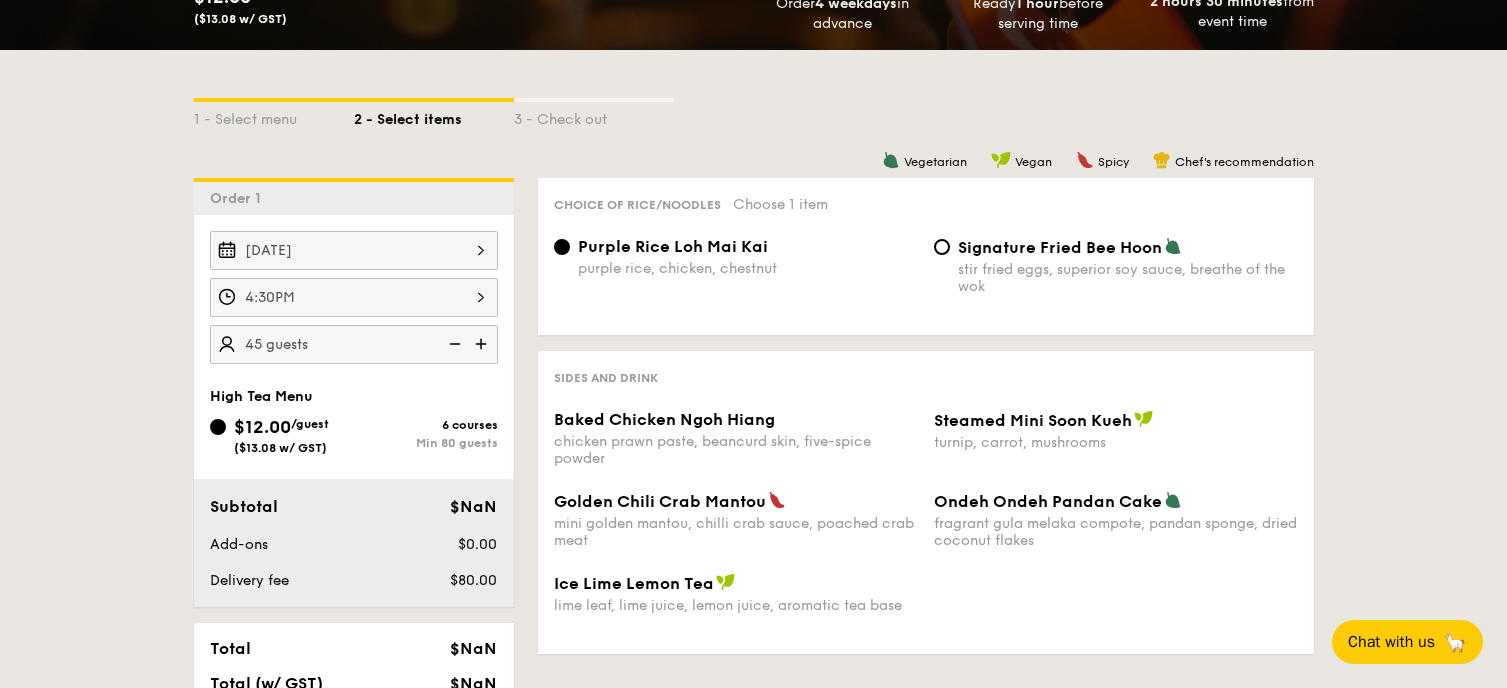 click at bounding box center [483, 344] 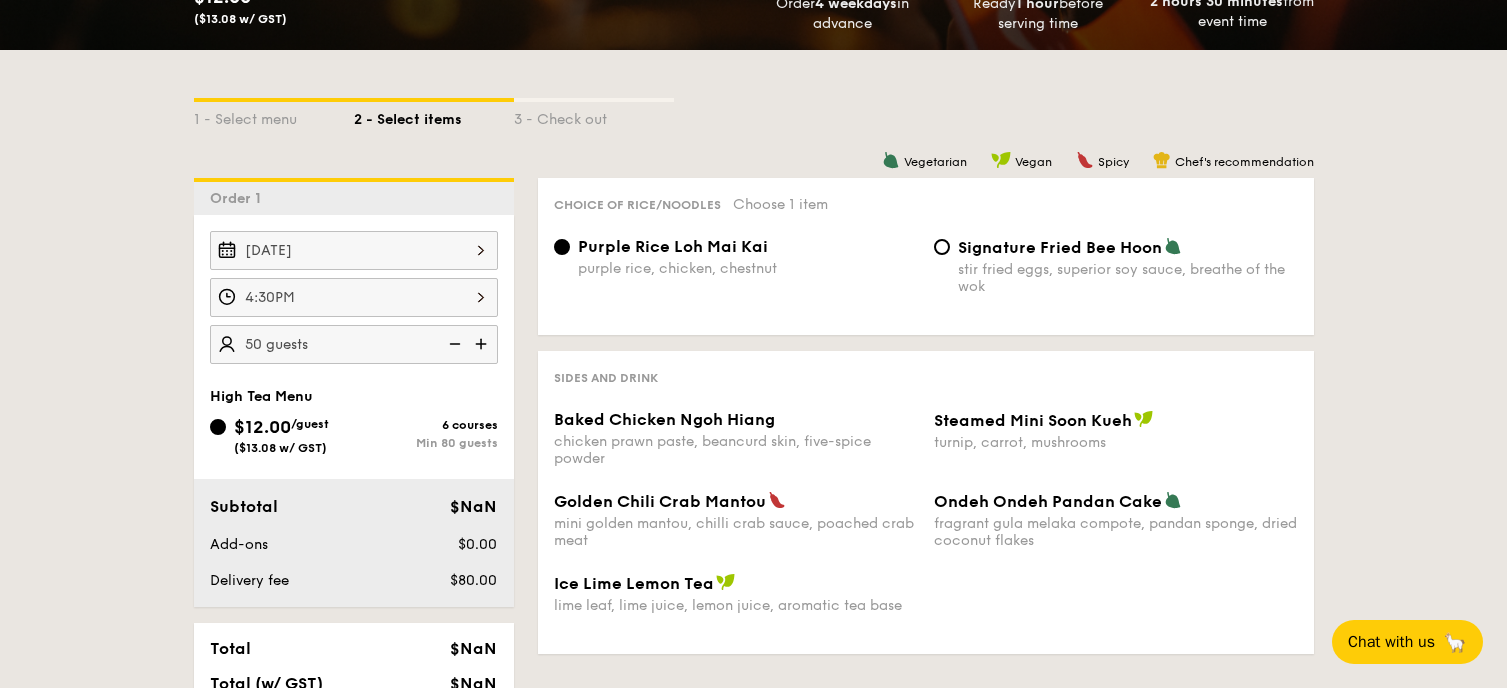 click at bounding box center [483, 344] 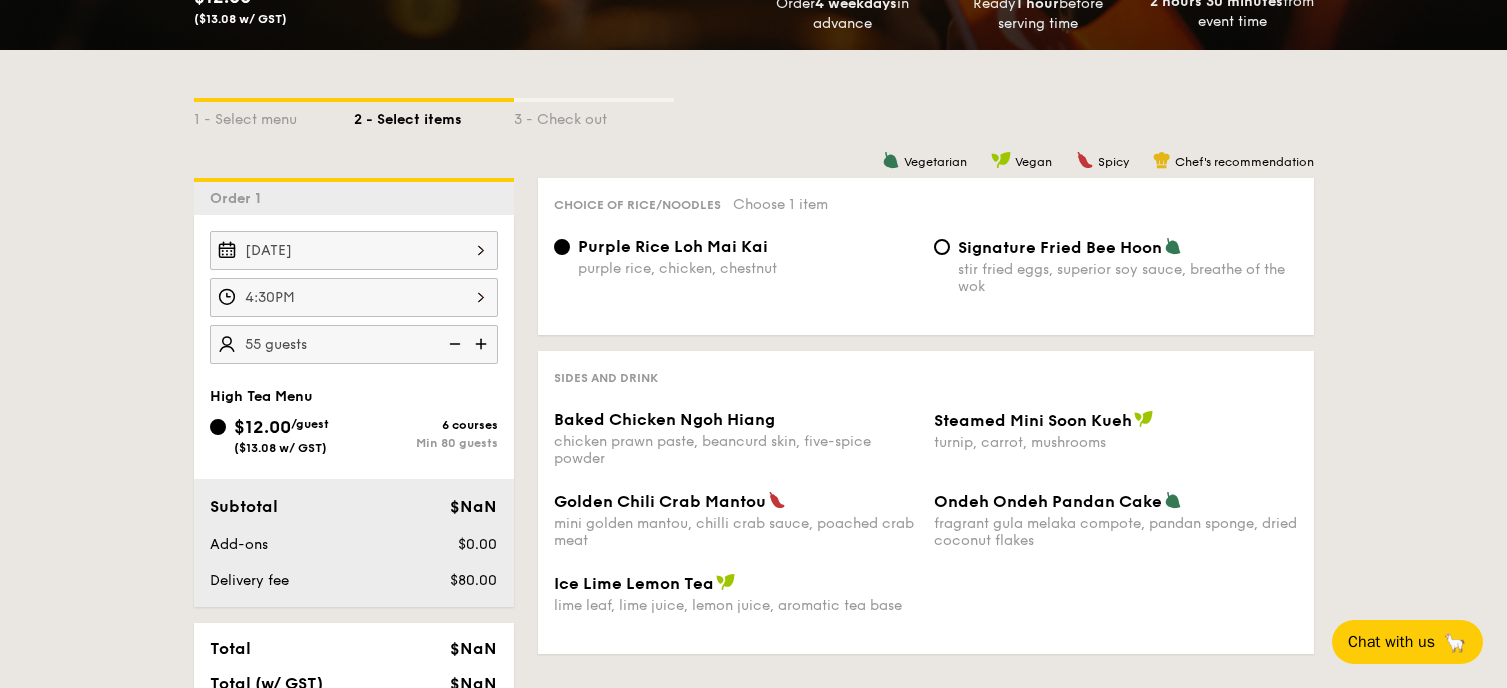 click at bounding box center (483, 344) 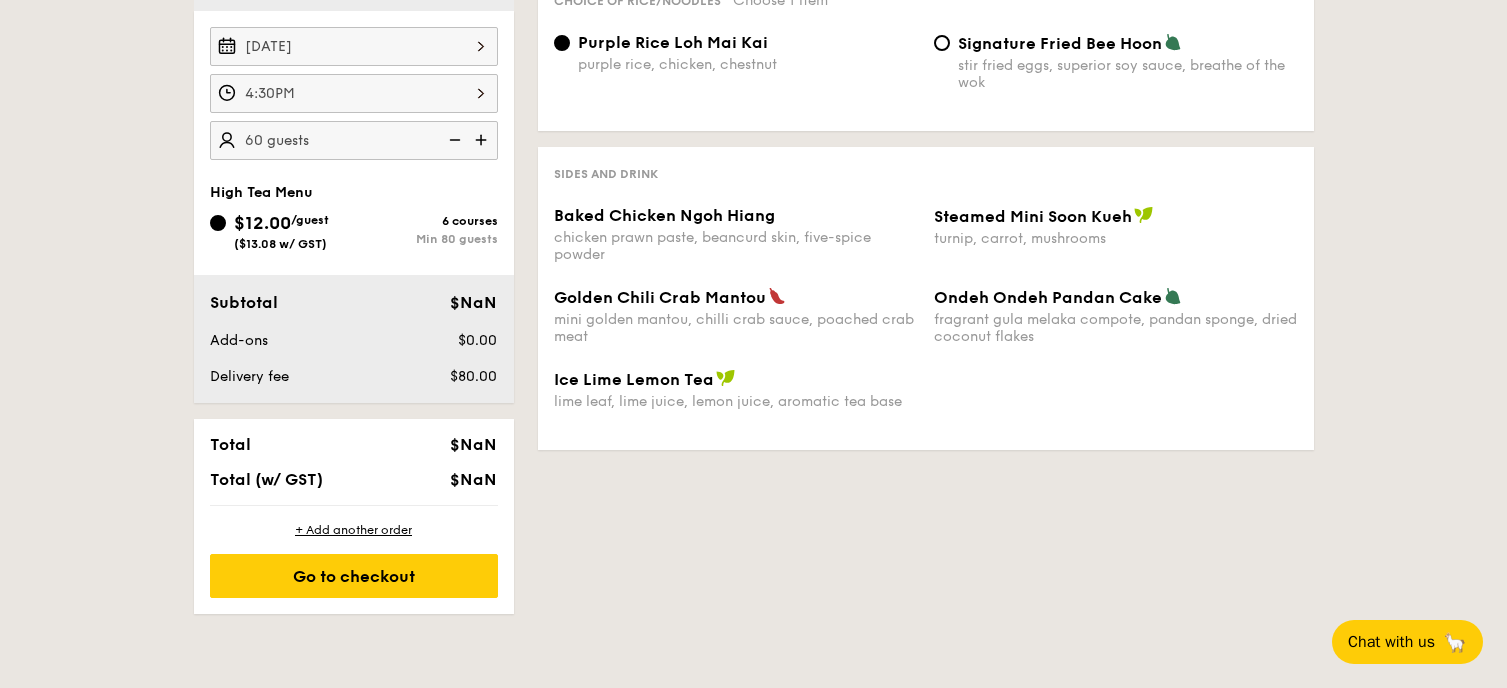 scroll, scrollTop: 392, scrollLeft: 0, axis: vertical 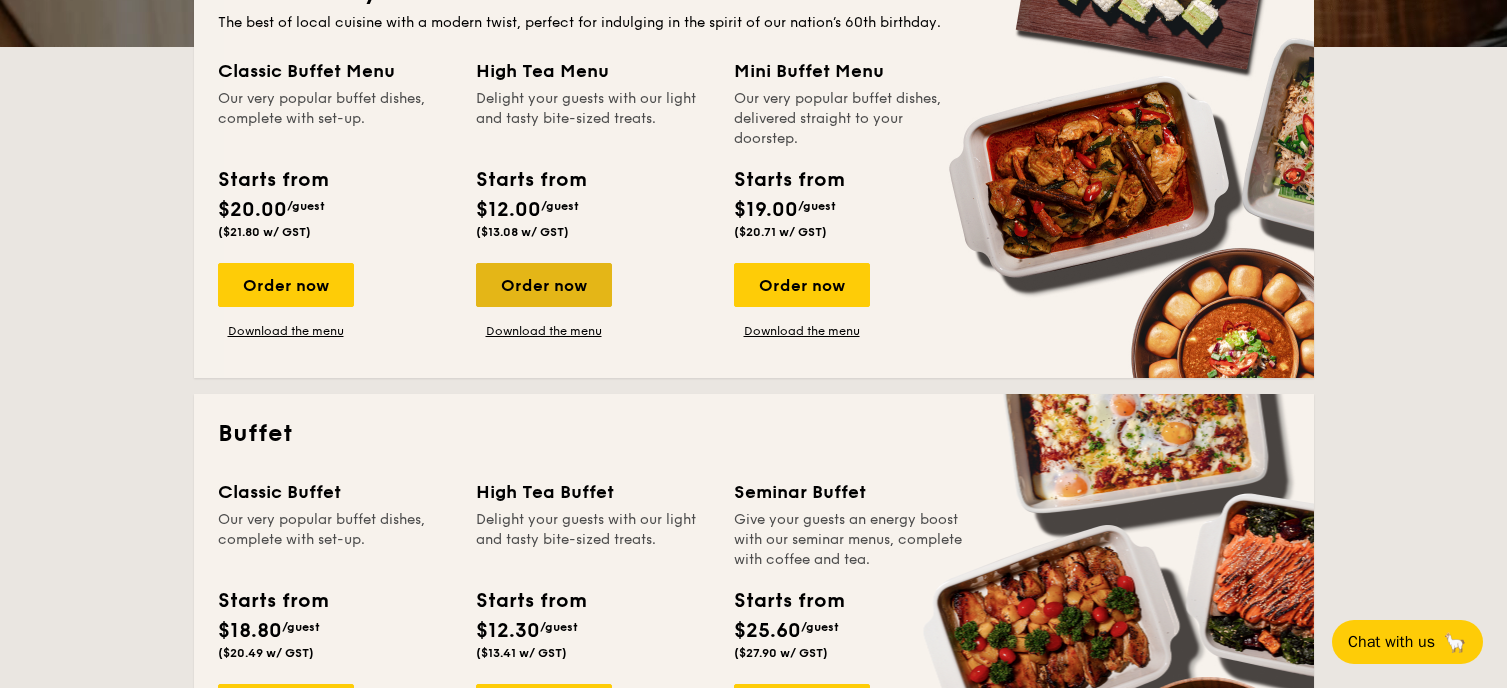 click on "Order now" at bounding box center [544, 285] 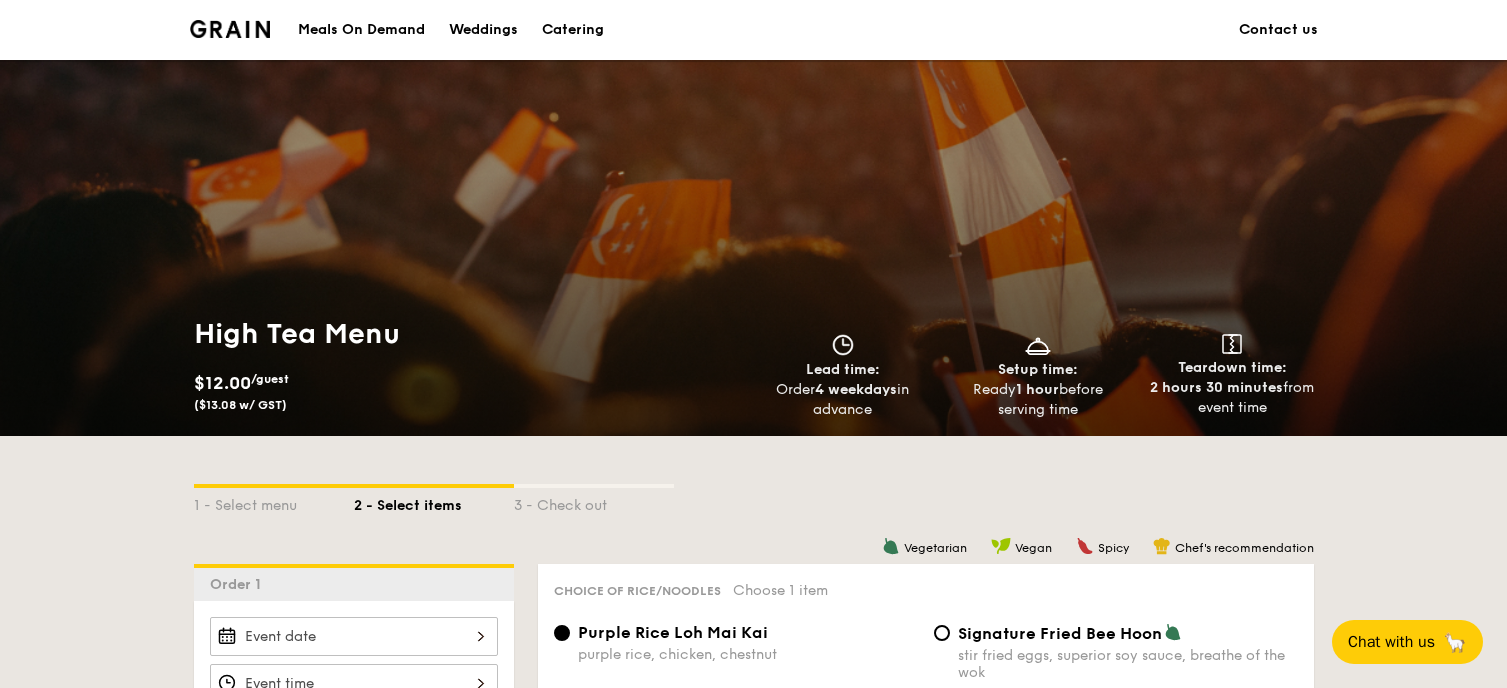 scroll, scrollTop: 541, scrollLeft: 0, axis: vertical 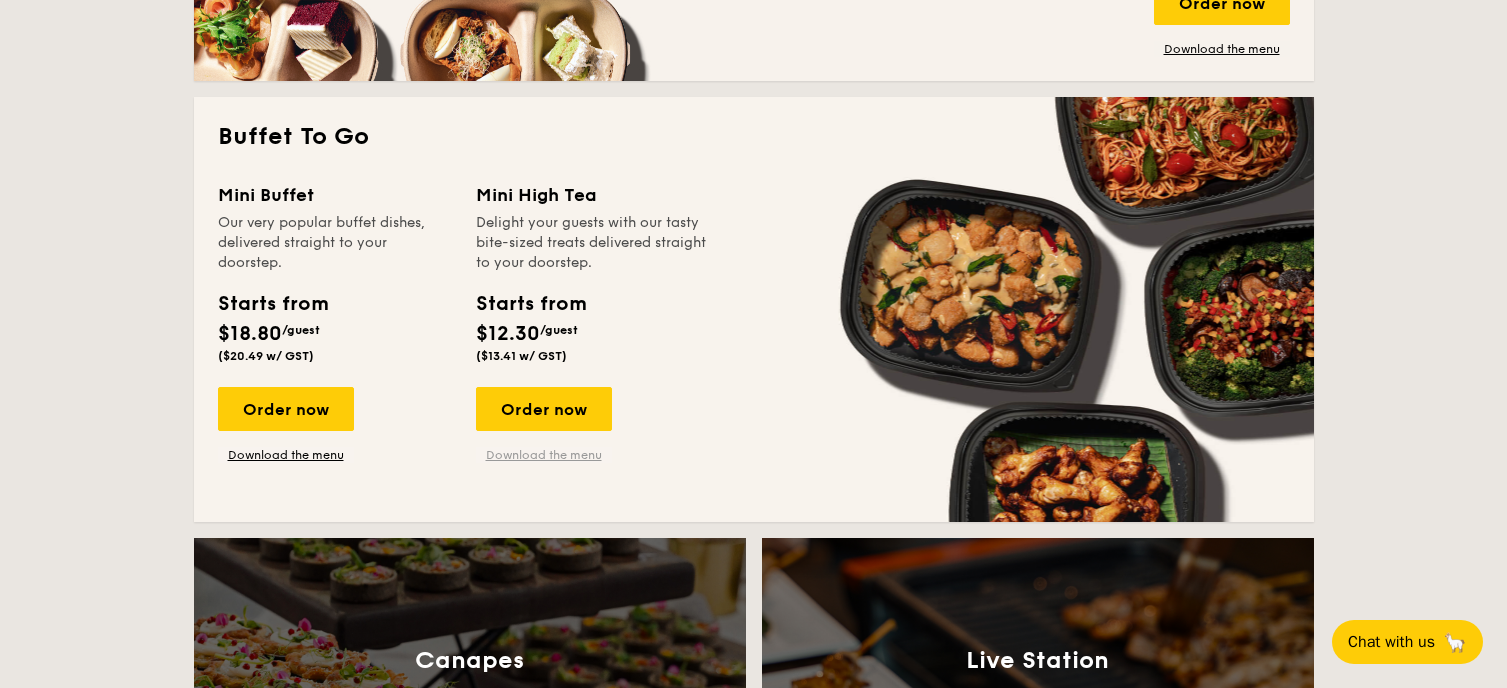 click on "Download the menu" at bounding box center [544, 455] 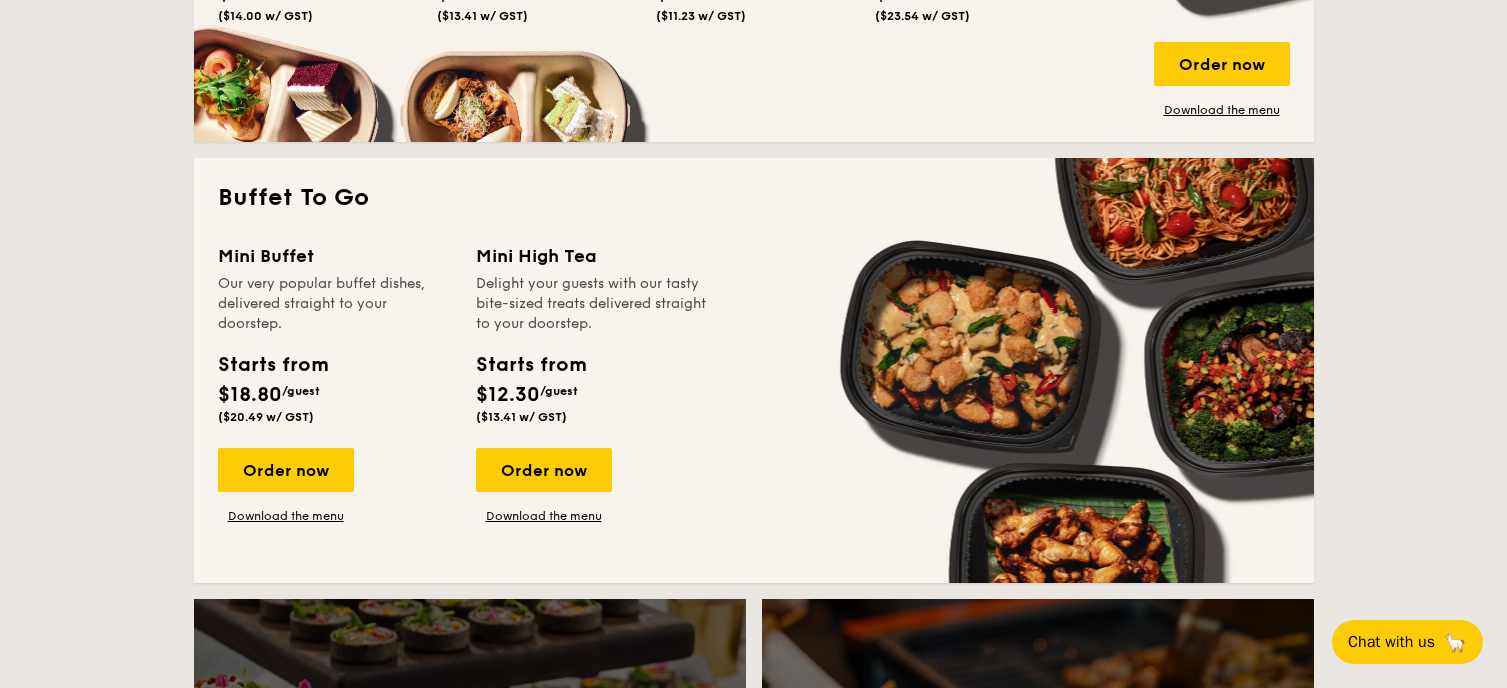 scroll, scrollTop: 1603, scrollLeft: 0, axis: vertical 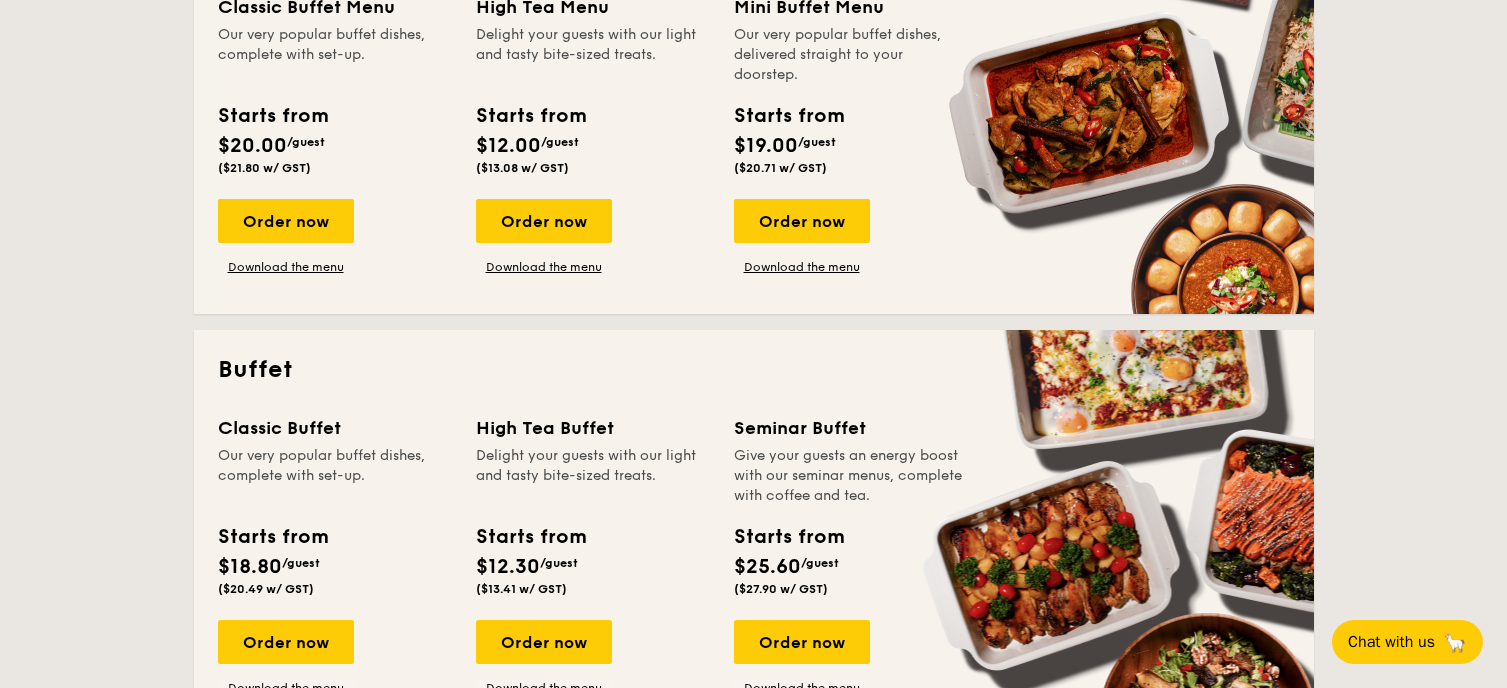 click on "Buffet" at bounding box center [754, 370] 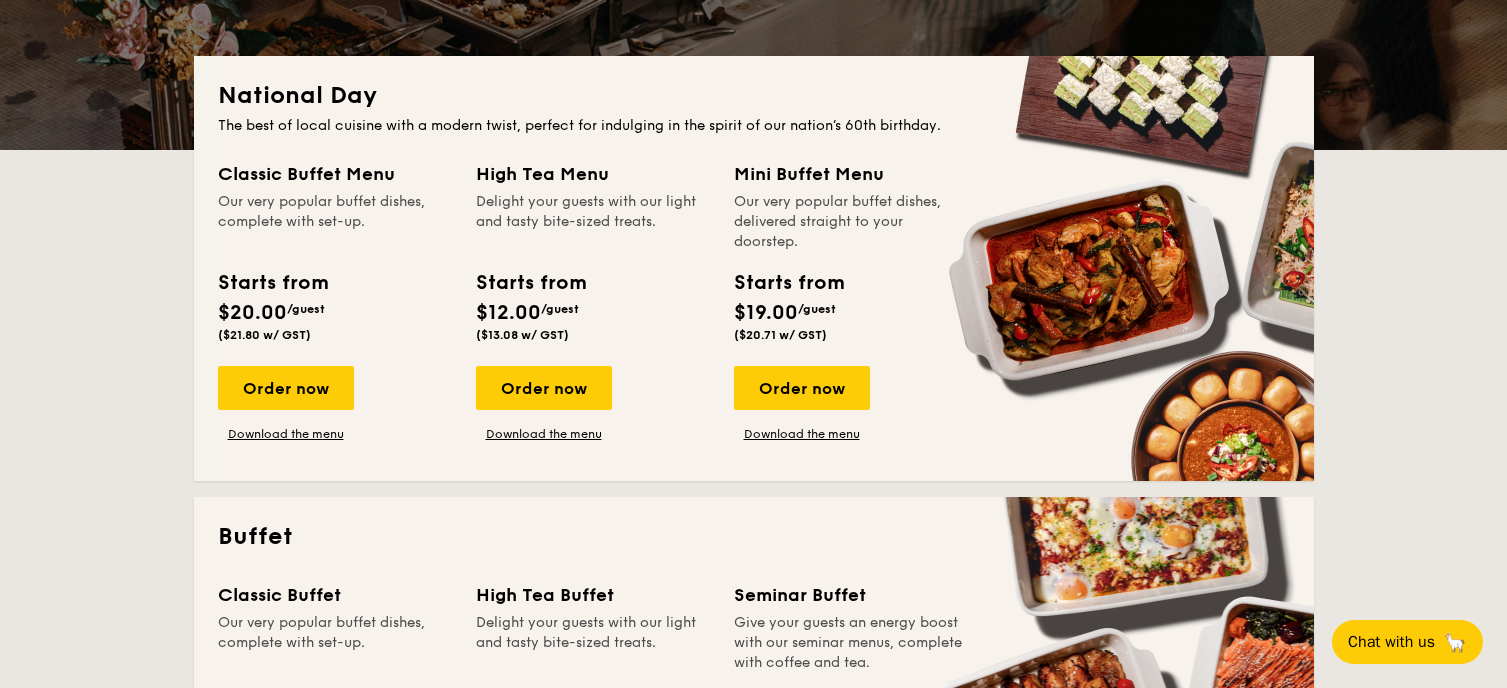 scroll, scrollTop: 310, scrollLeft: 0, axis: vertical 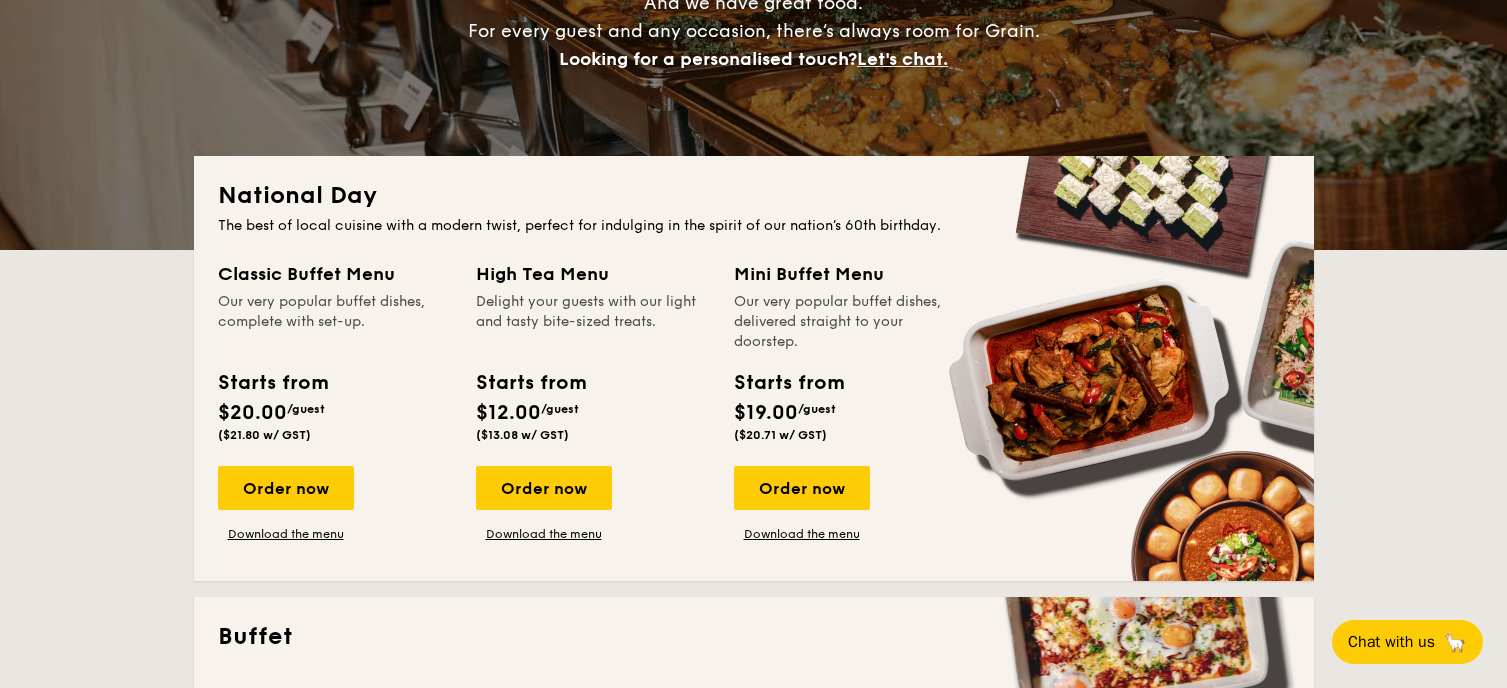 drag, startPoint x: 953, startPoint y: 186, endPoint x: 937, endPoint y: 189, distance: 16.27882 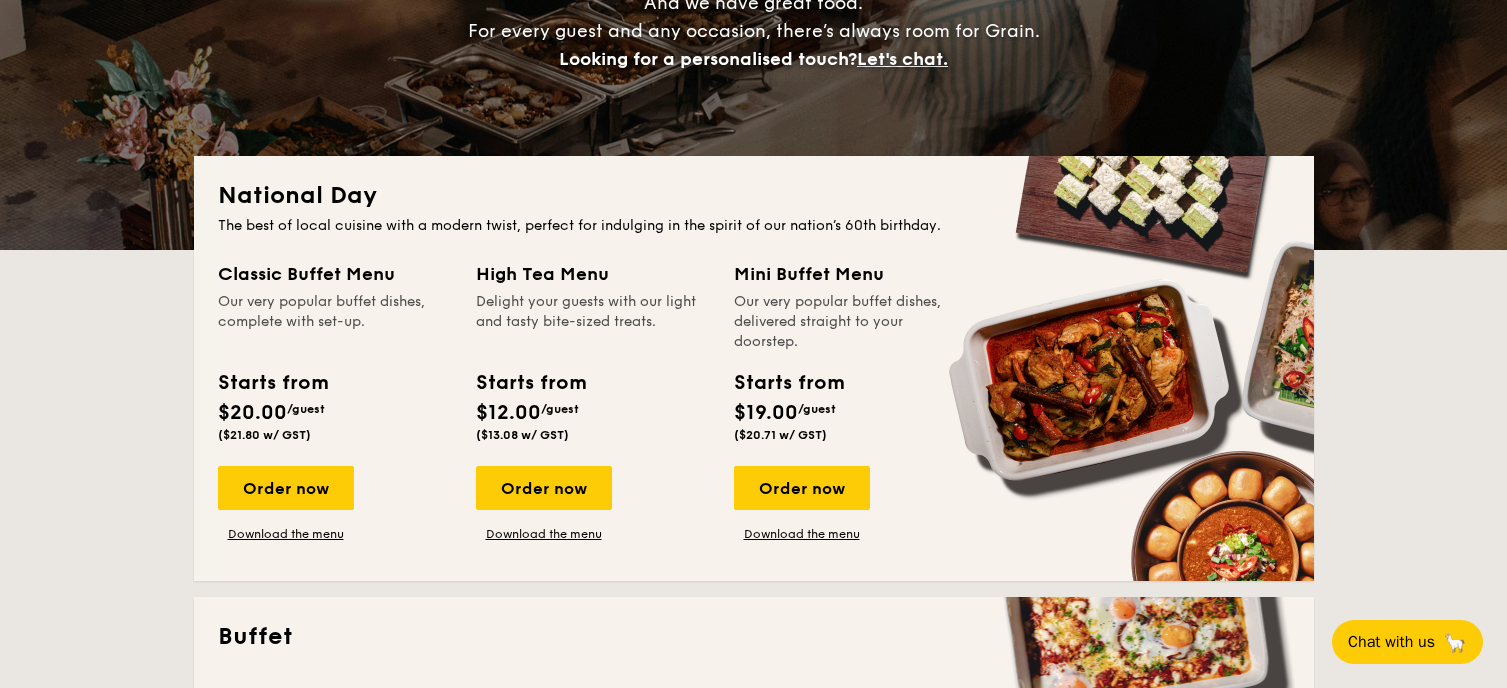 drag, startPoint x: 937, startPoint y: 189, endPoint x: 918, endPoint y: 191, distance: 19.104973 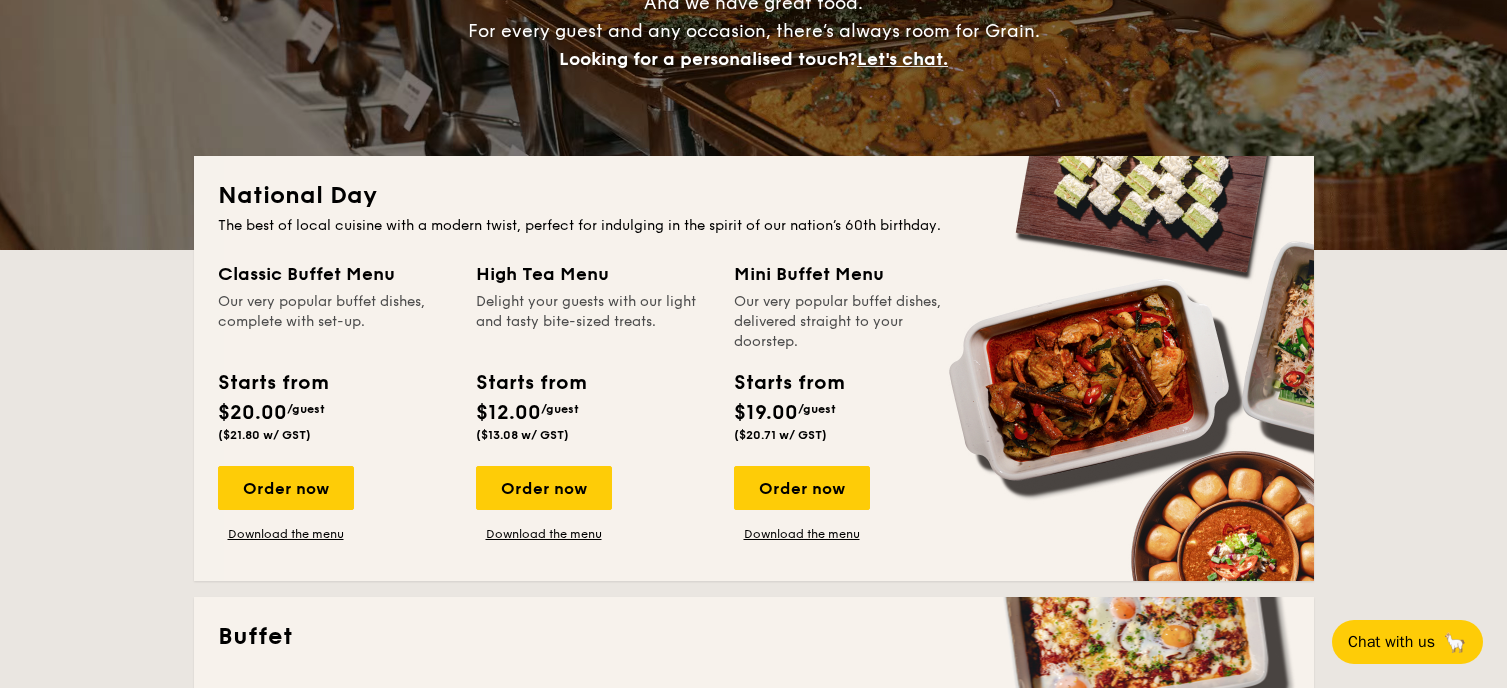 click on "National Day" at bounding box center [754, 196] 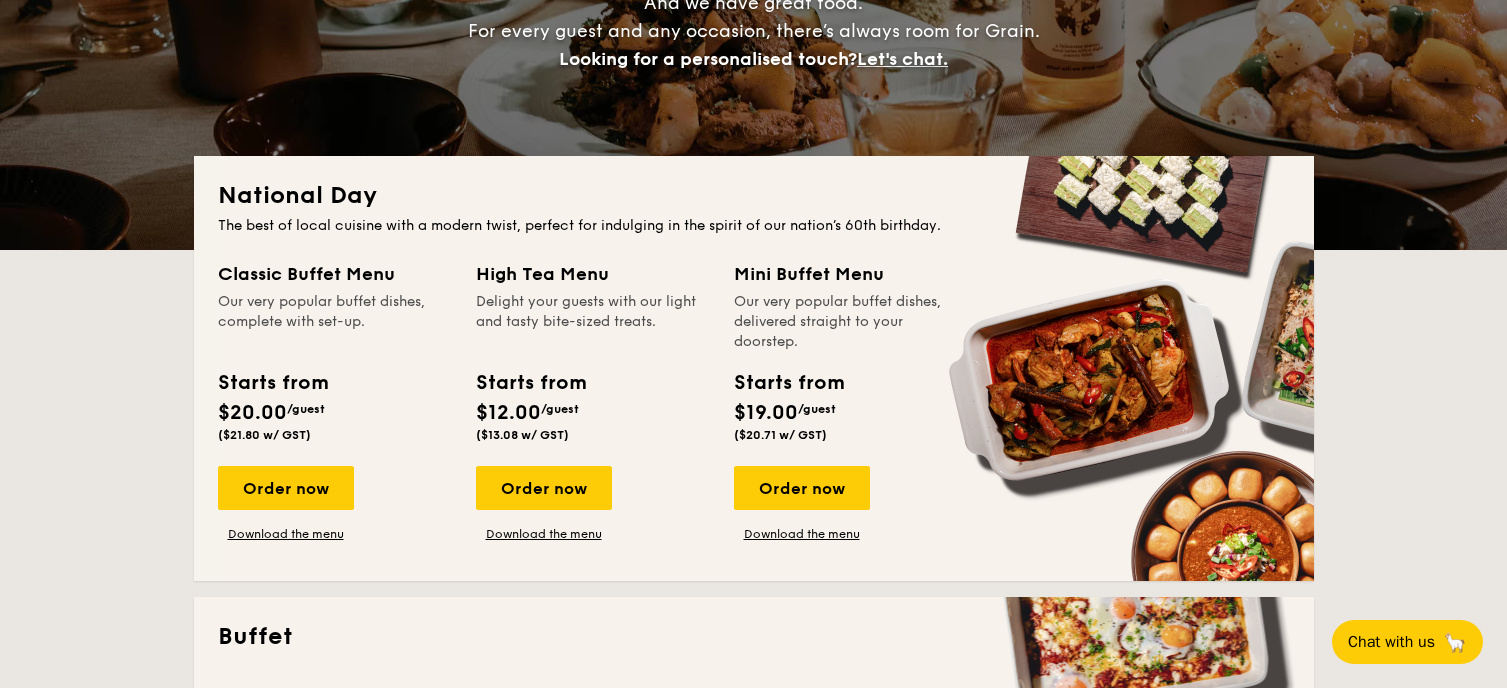 click on "National Day" at bounding box center [754, 196] 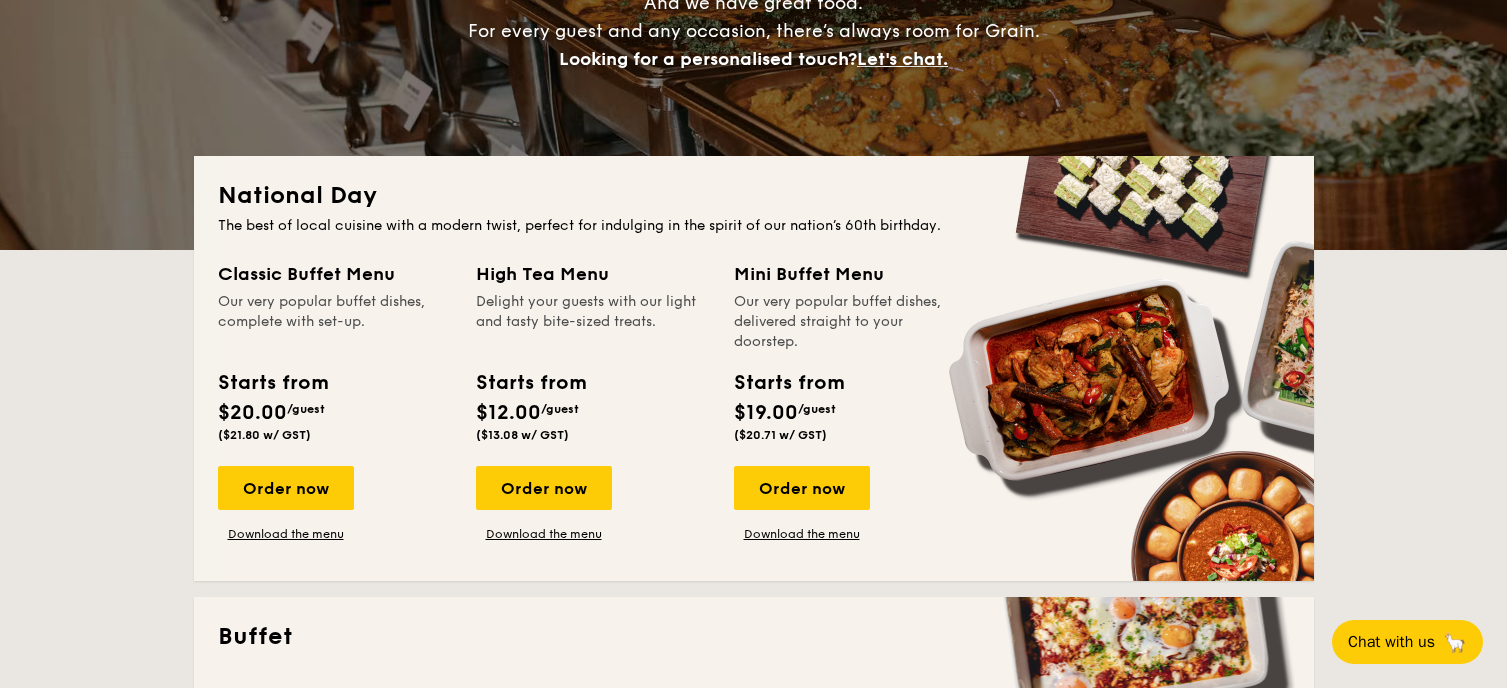 click on "National Day" at bounding box center [754, 196] 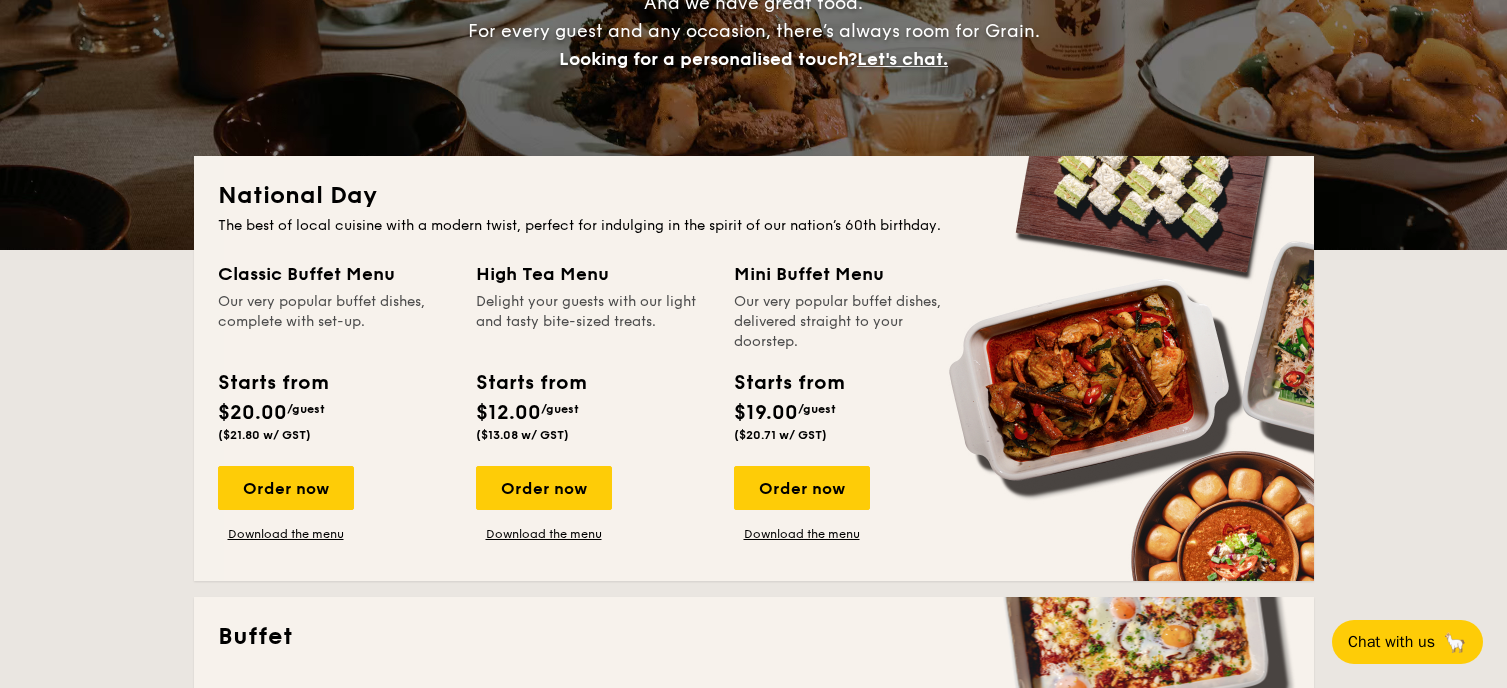 drag, startPoint x: 733, startPoint y: 166, endPoint x: 712, endPoint y: 163, distance: 21.213203 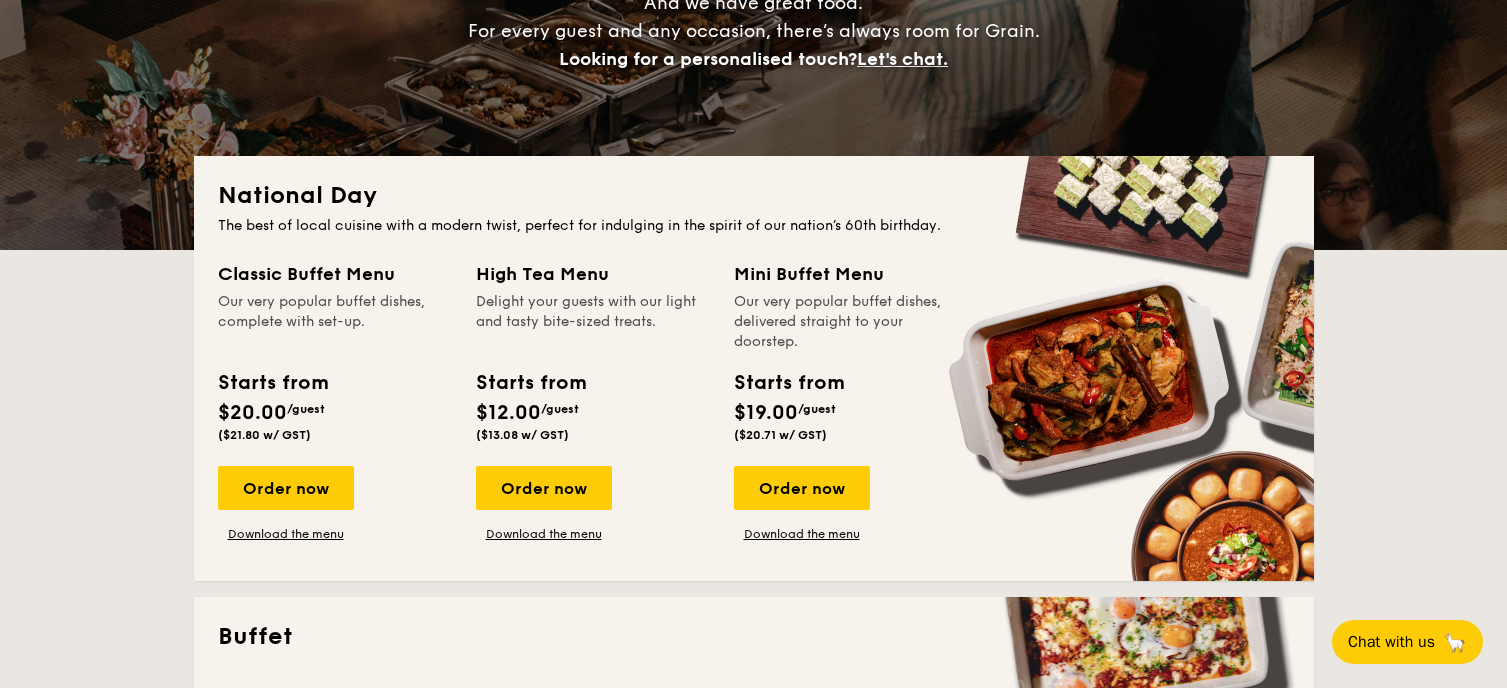 drag, startPoint x: 667, startPoint y: 165, endPoint x: 646, endPoint y: 171, distance: 21.84033 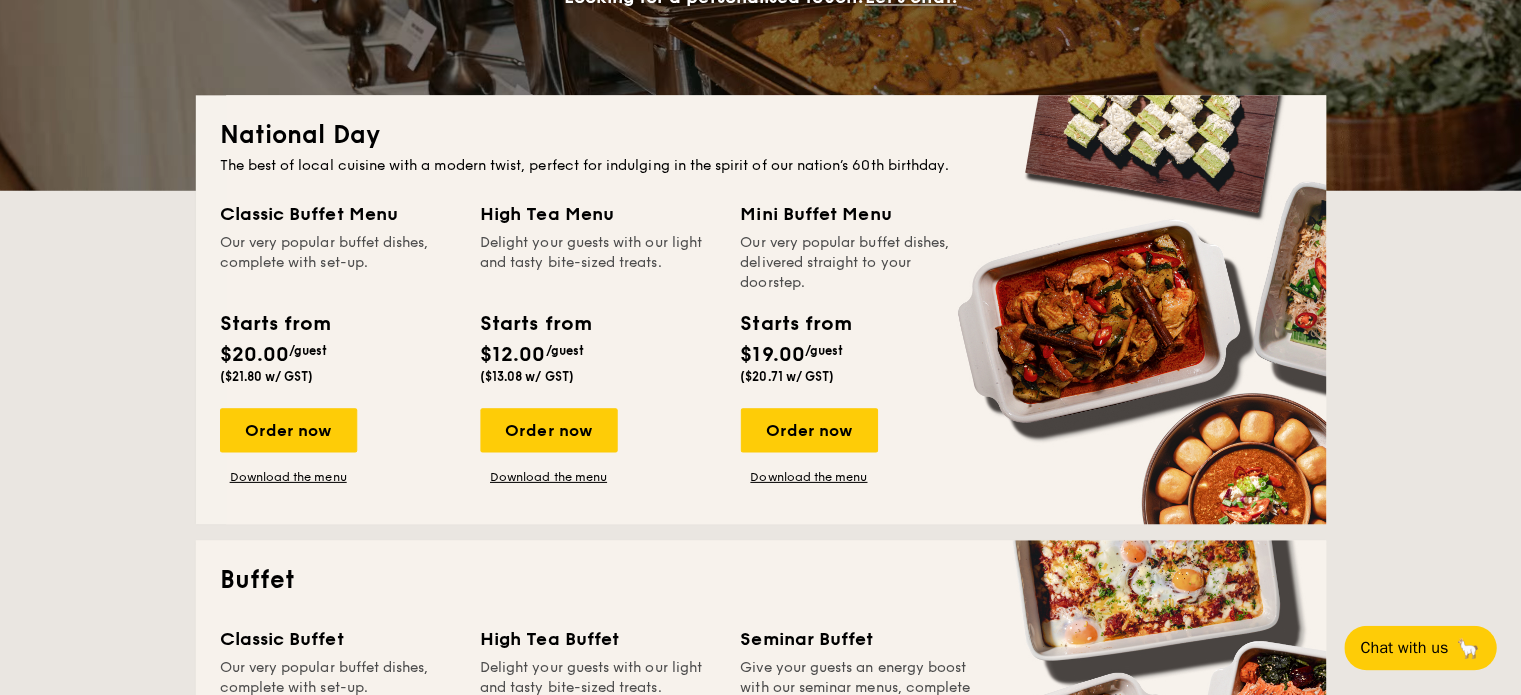 scroll, scrollTop: 399, scrollLeft: 0, axis: vertical 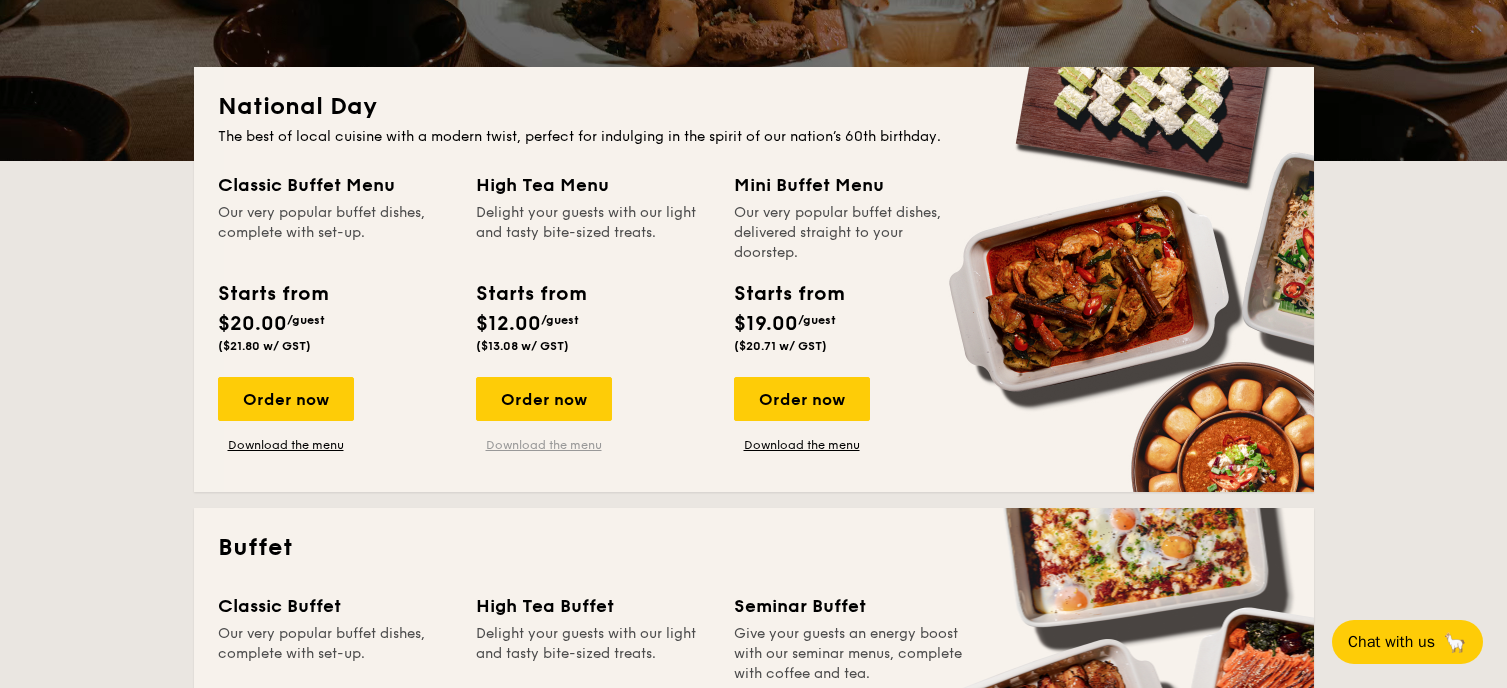 drag, startPoint x: 527, startPoint y: 456, endPoint x: 531, endPoint y: 441, distance: 15.524175 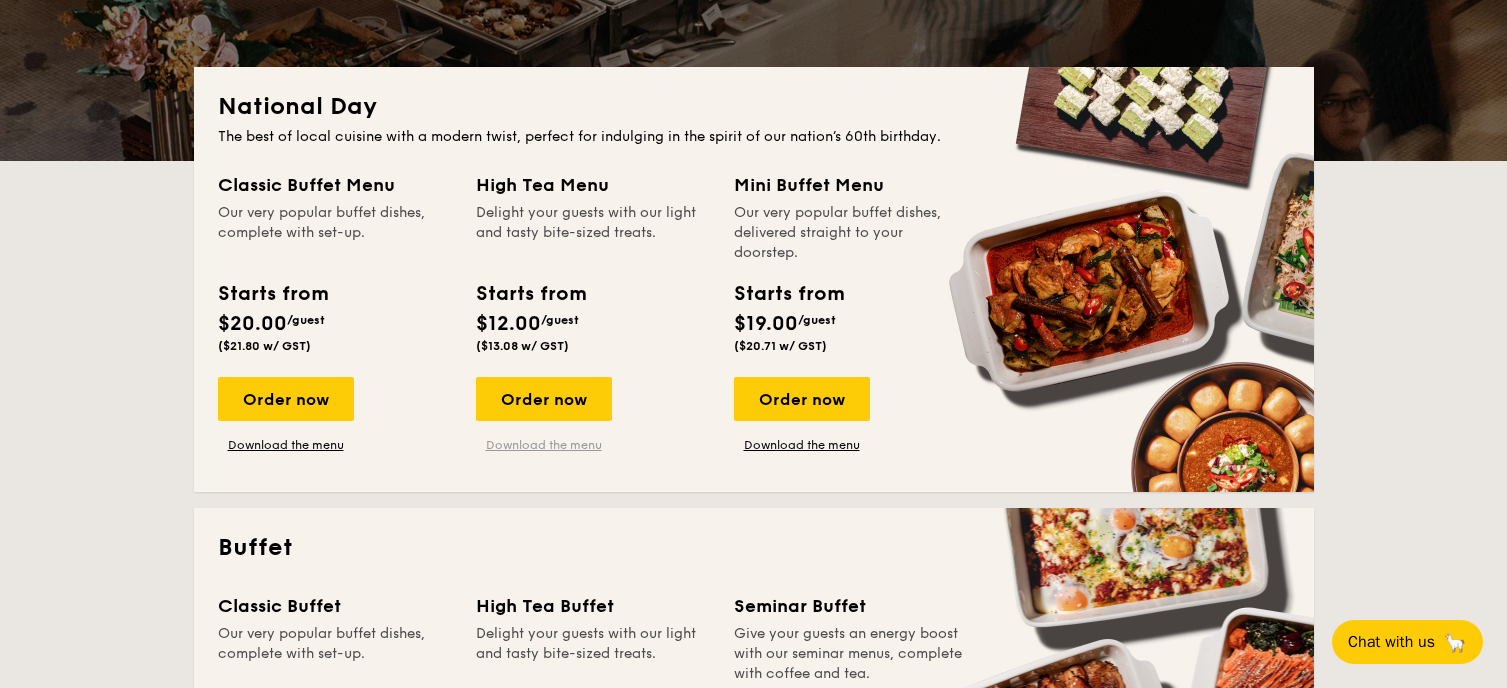 click on "Download the menu" at bounding box center (544, 445) 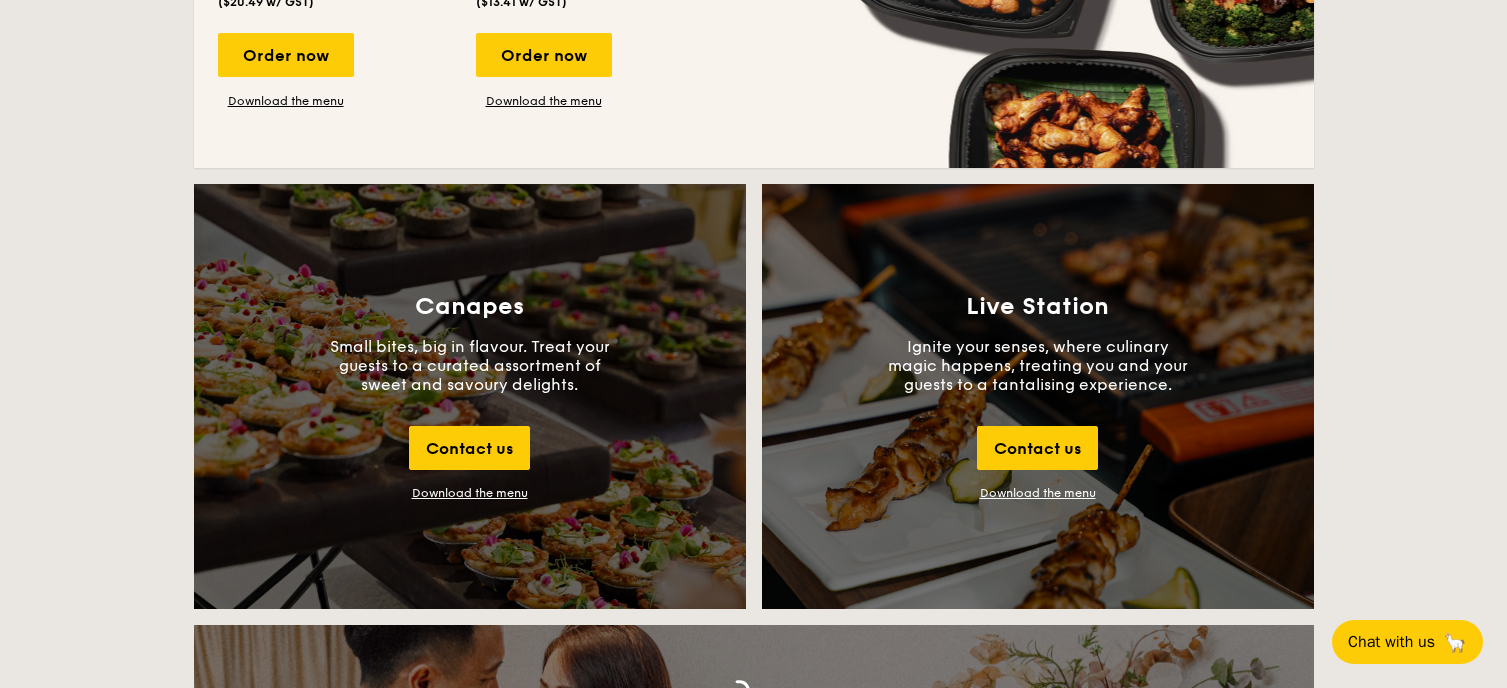 scroll, scrollTop: 2053, scrollLeft: 0, axis: vertical 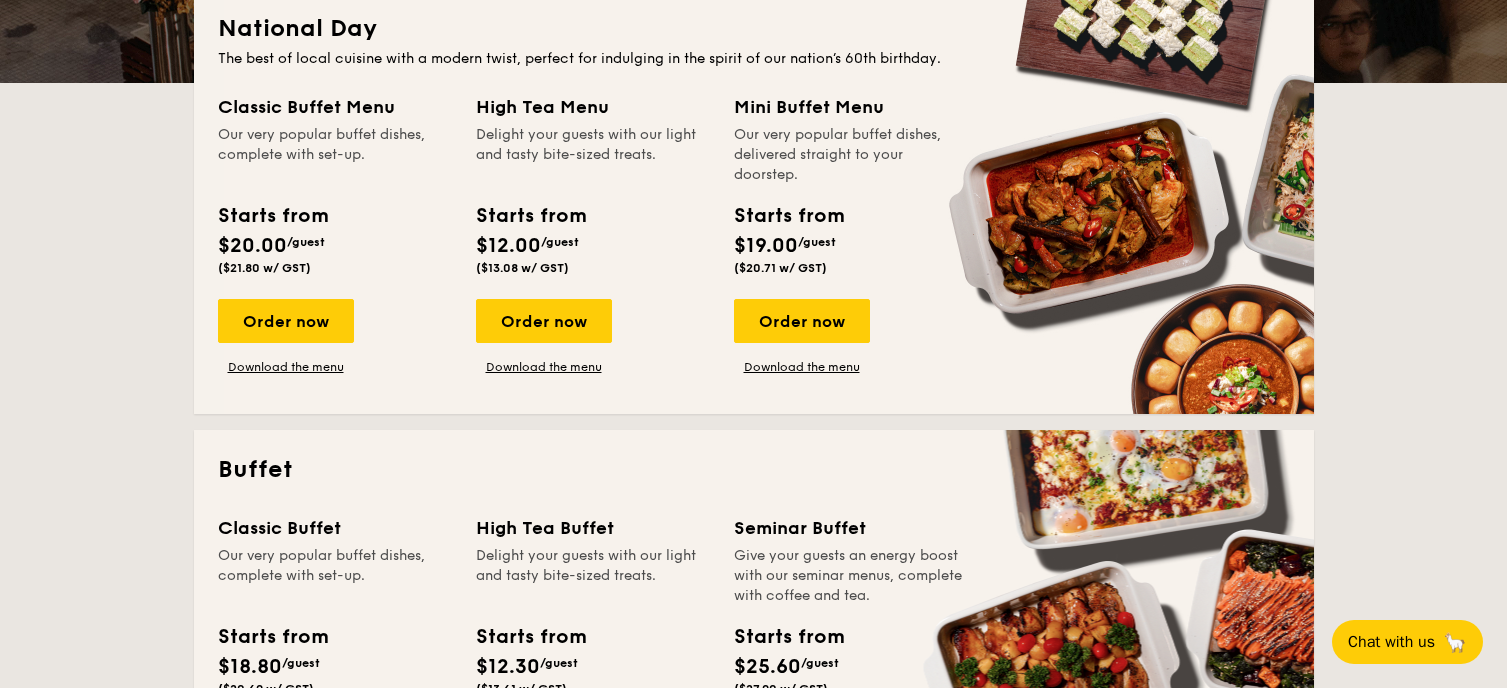 click on "National Day The best of local cuisine with a modern twist, perfect for indulging in the spirit of our nation’s 60th birthday.
Classic Buffet Menu
Our very popular buffet dishes, complete with set-up.
Starts from
$20.00
/guest
($21.80 w/ GST)
Order now
Download the menu
High Tea Menu
Delight your guests with our light and tasty bite-sized treats.
Starts from
$12.00
/guest
($13.08 w/ GST)
Order now
Download the menu
Mini Buffet Menu
Our very popular buffet dishes, delivered straight to your doorstep.
Starts from
$19.00
/guest
($20.71 w/ GST)
Order now
Download the menu
Buffet  /guest  Grain" at bounding box center [754, 1291] 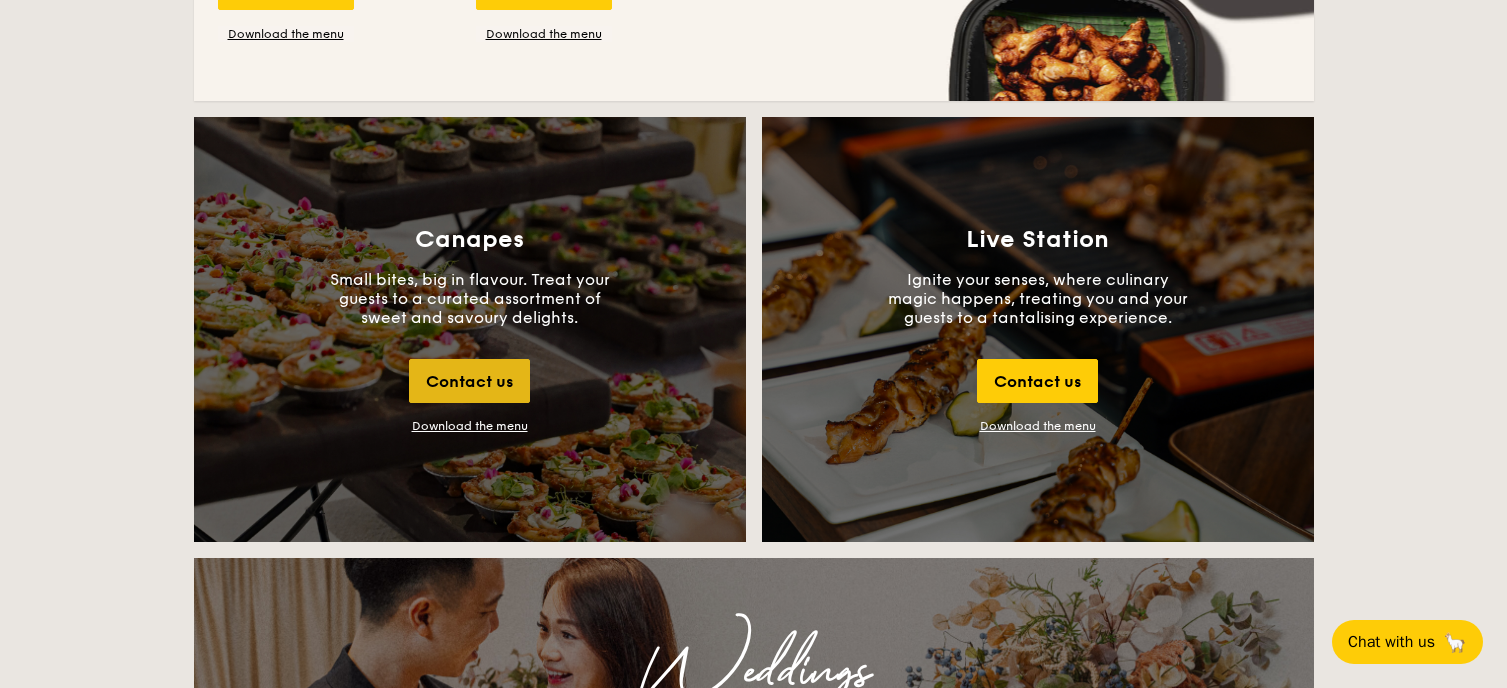 scroll, scrollTop: 2263, scrollLeft: 0, axis: vertical 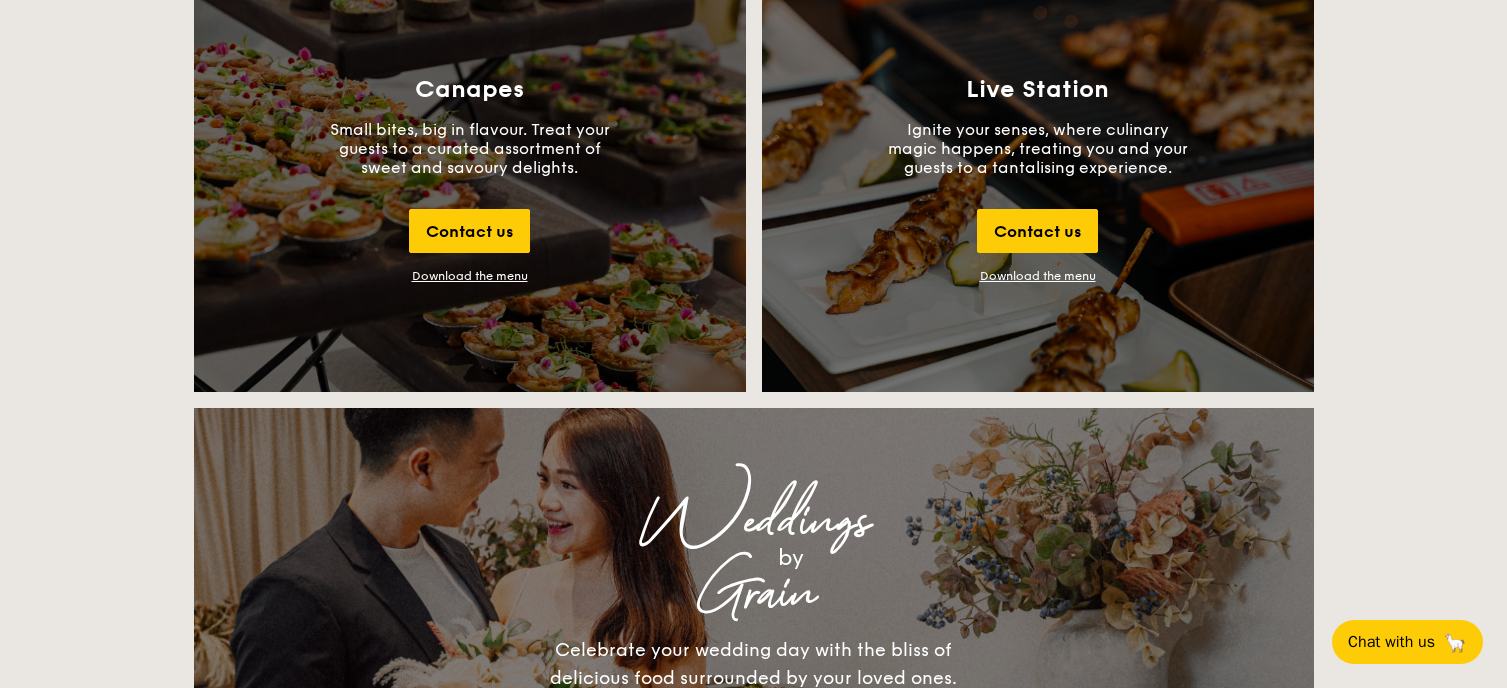 click on "Download the menu" at bounding box center [470, 276] 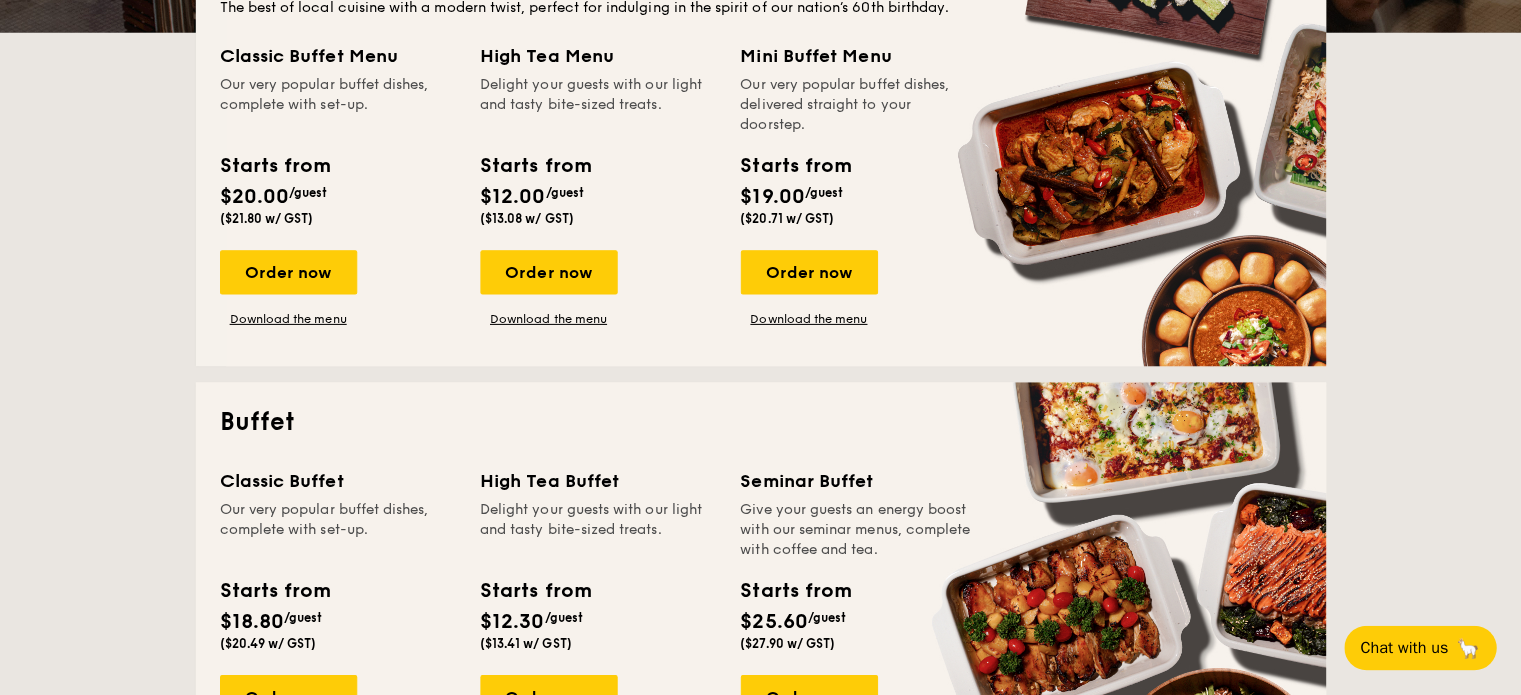 scroll, scrollTop: 388, scrollLeft: 0, axis: vertical 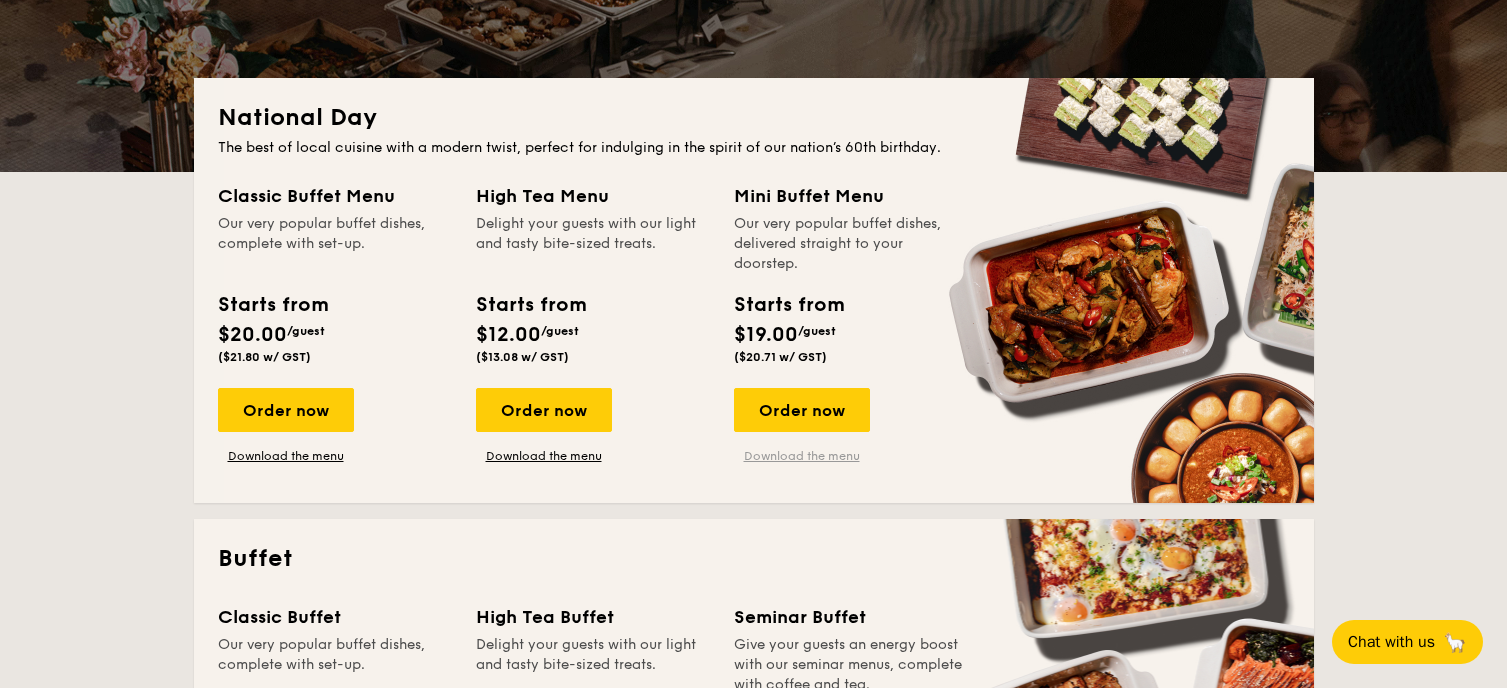 click on "Download the menu" at bounding box center [802, 456] 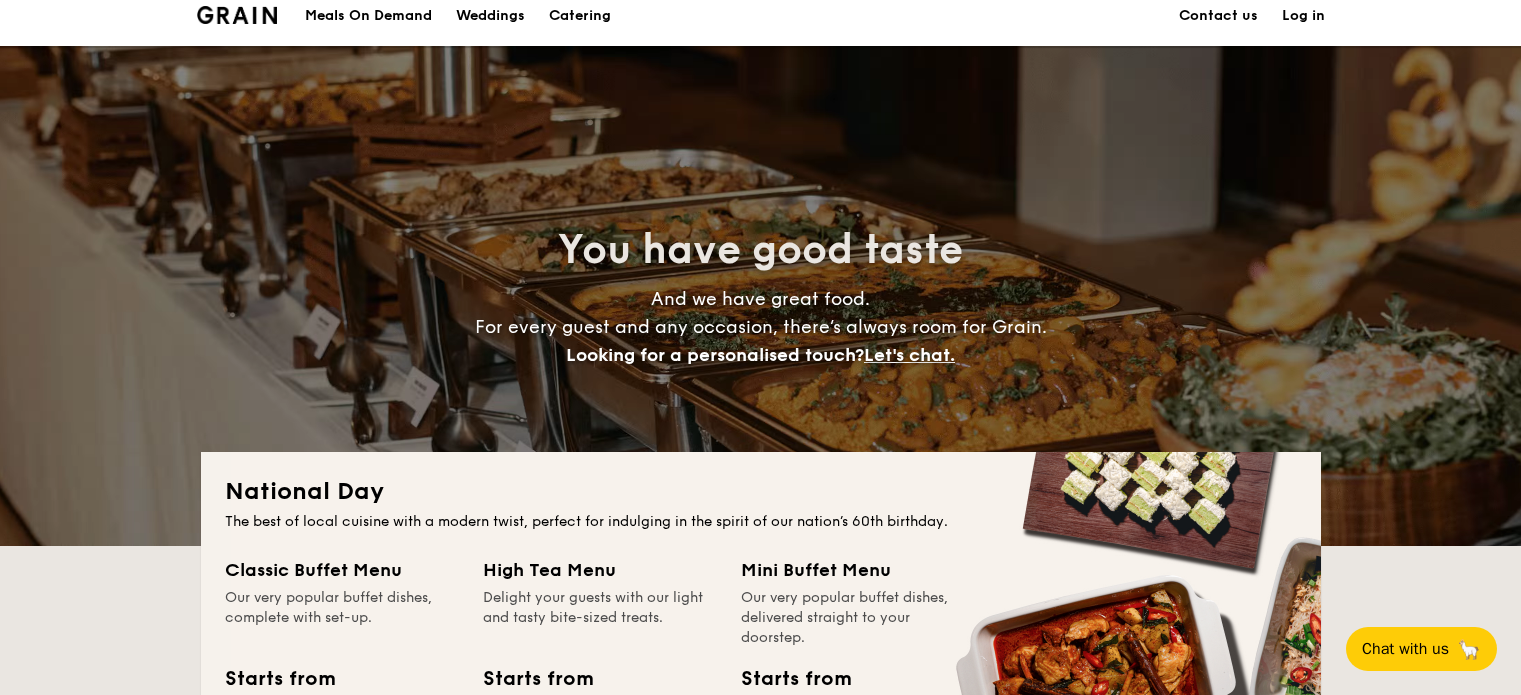scroll, scrollTop: 0, scrollLeft: 0, axis: both 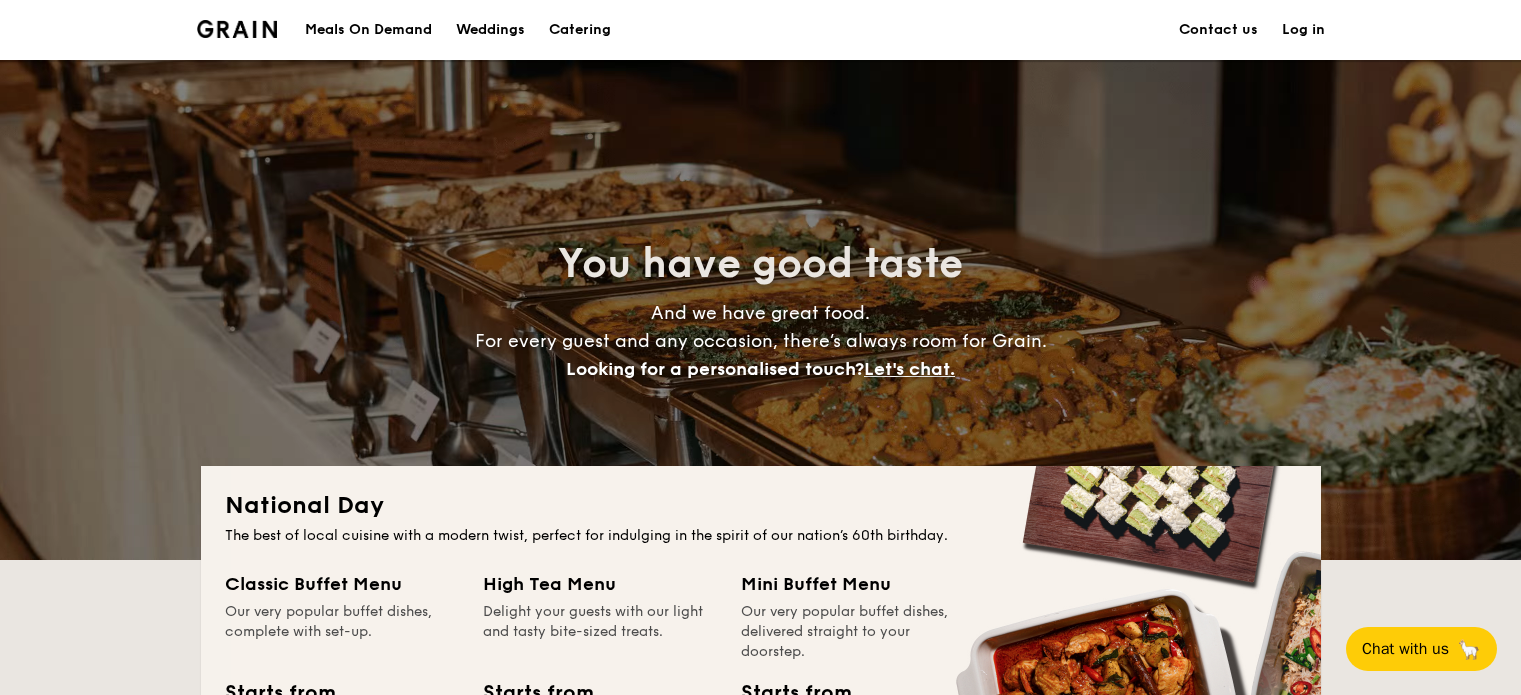 click on "Meals On Demand" at bounding box center [368, 30] 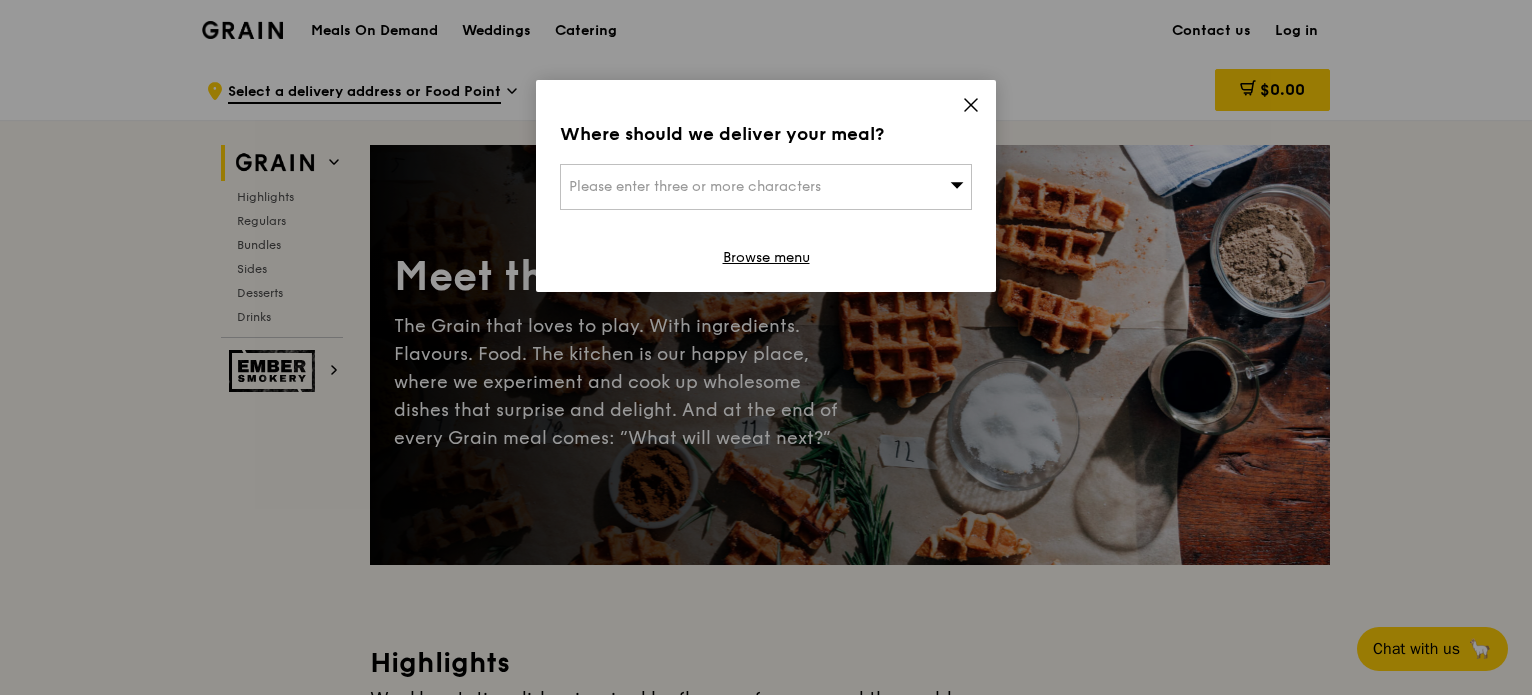 scroll, scrollTop: 0, scrollLeft: 0, axis: both 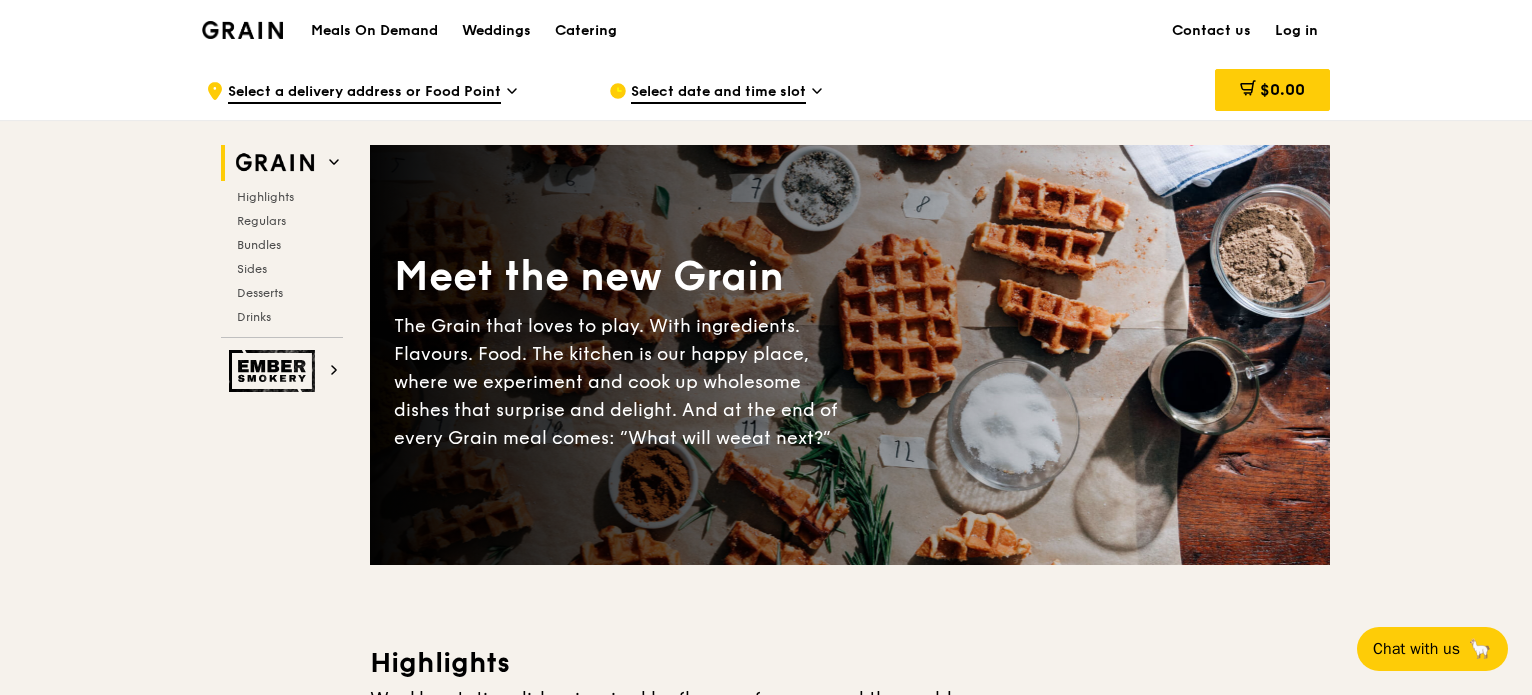 click 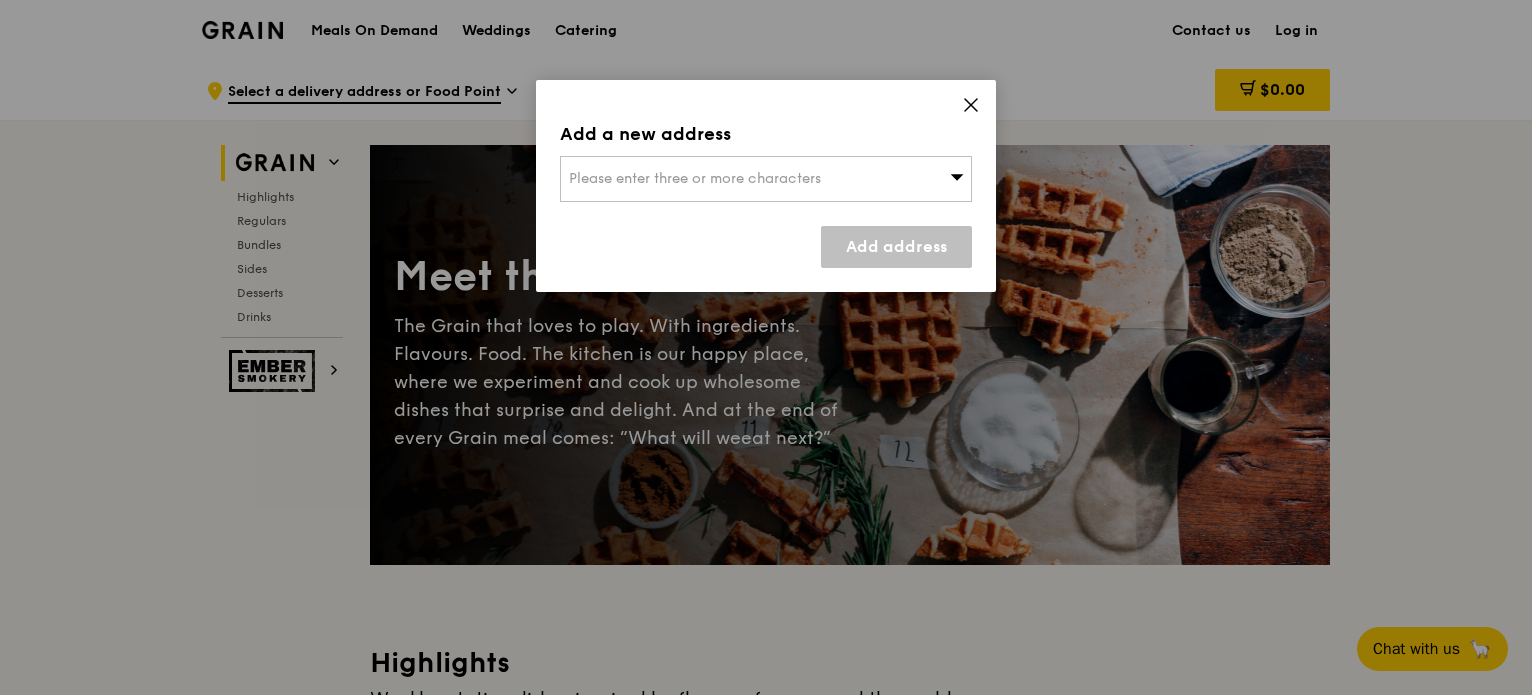 click 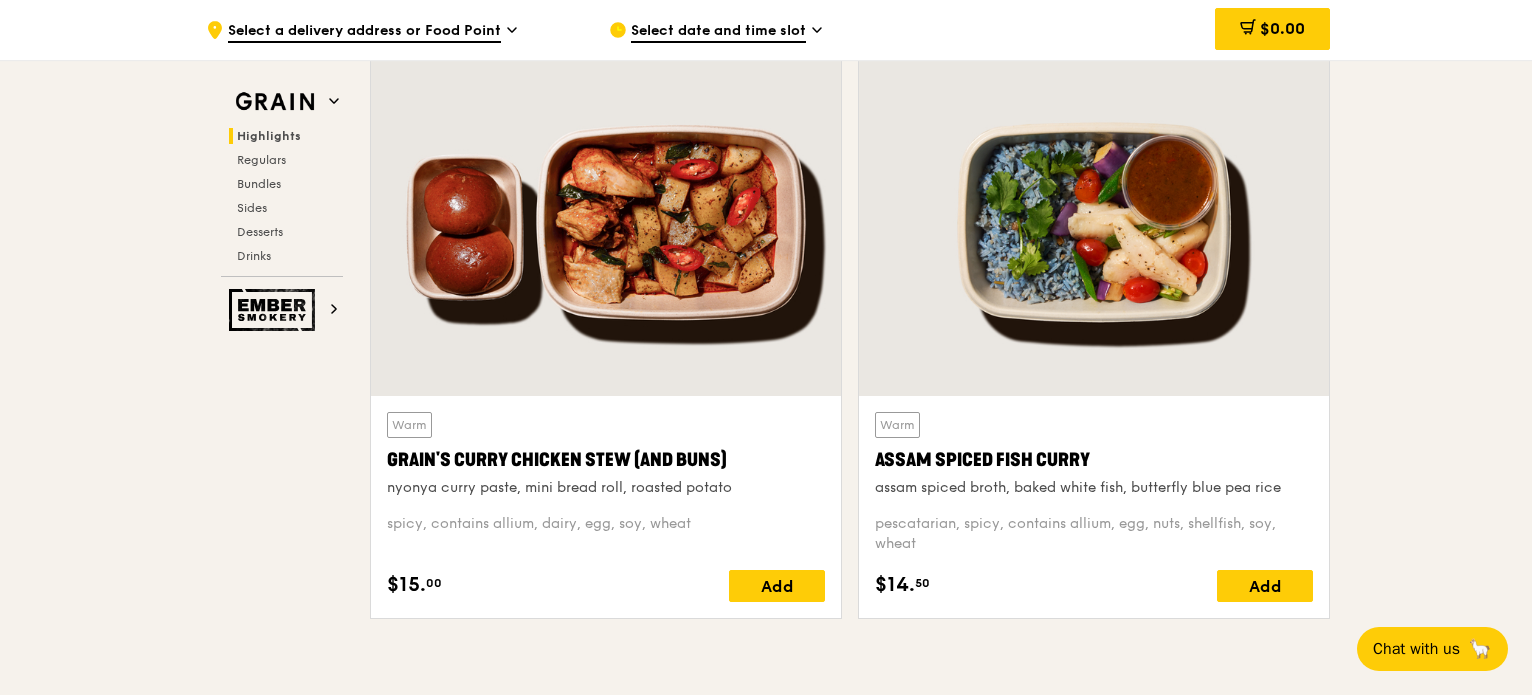 scroll, scrollTop: 735, scrollLeft: 0, axis: vertical 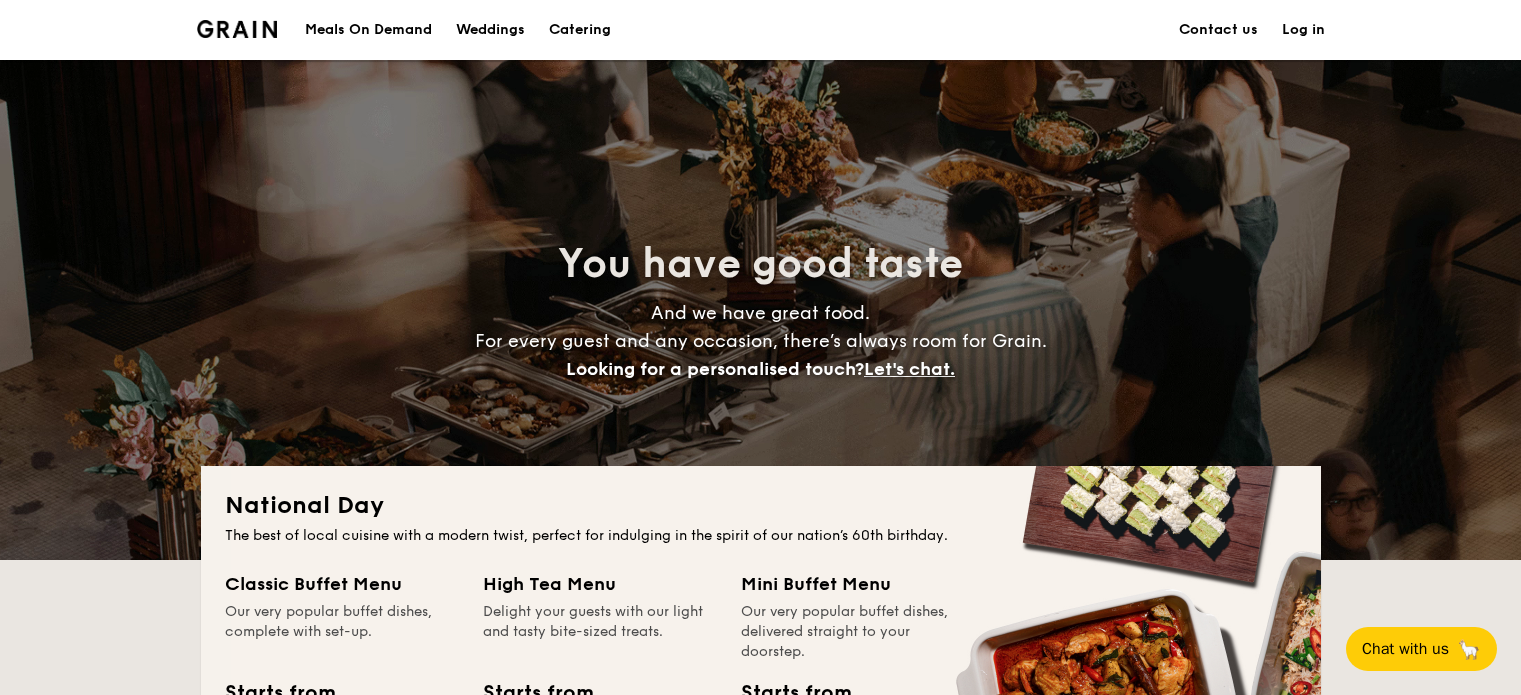 click on "Meals On Demand" at bounding box center (368, 30) 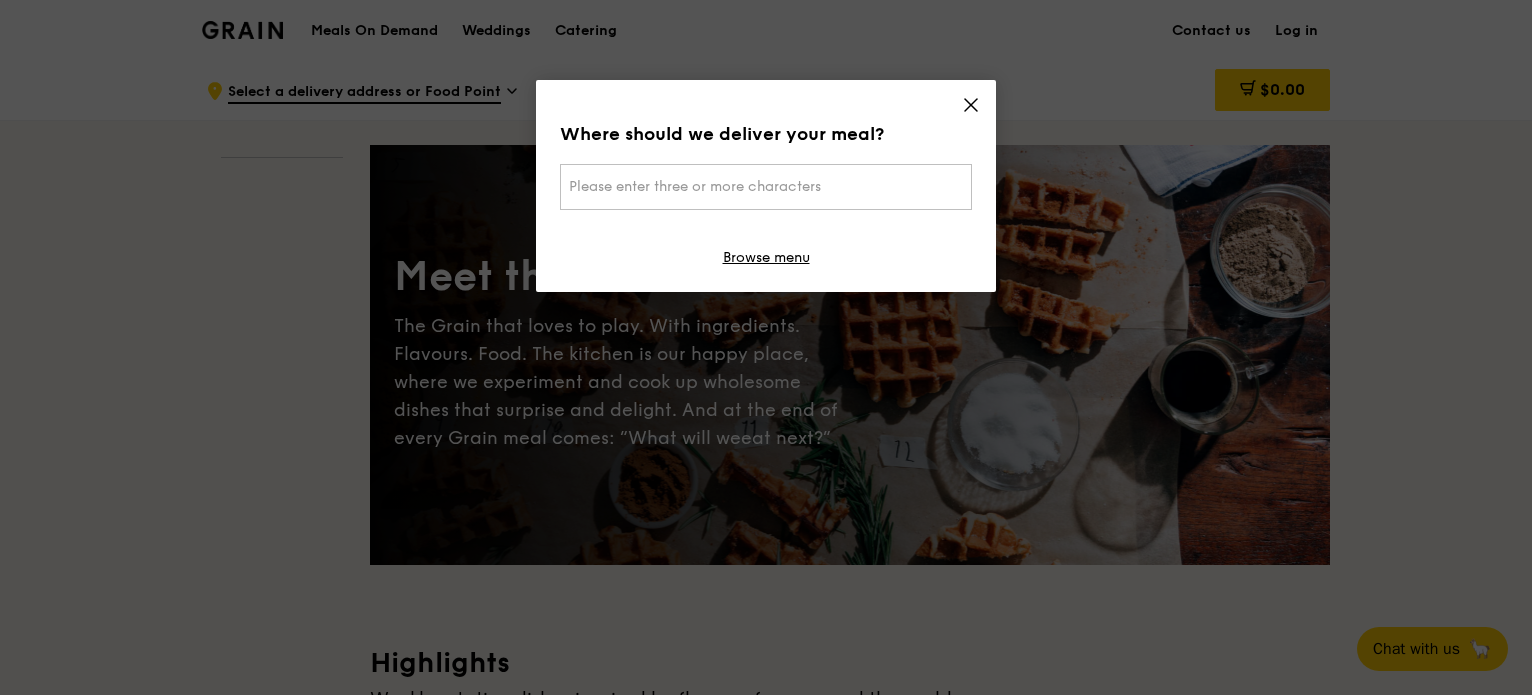 scroll, scrollTop: 0, scrollLeft: 0, axis: both 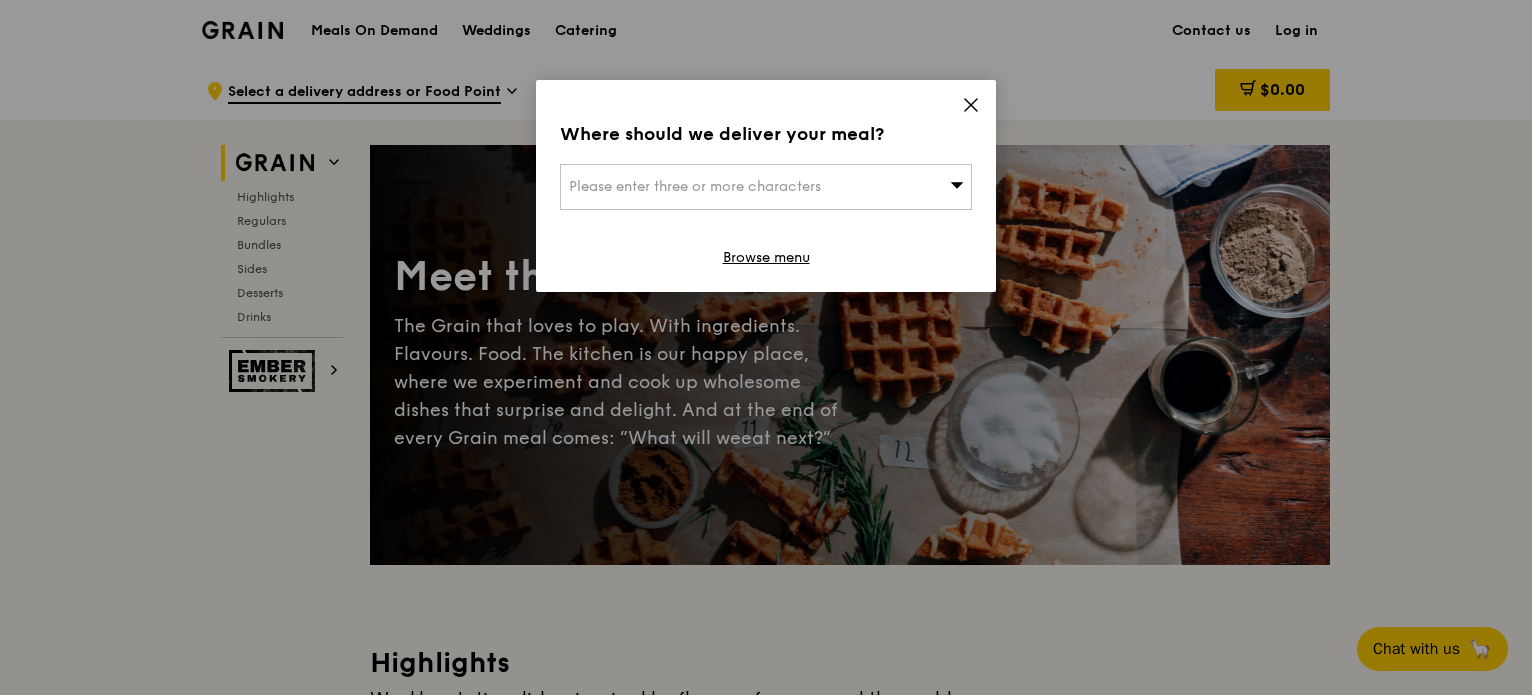 click at bounding box center [971, 108] 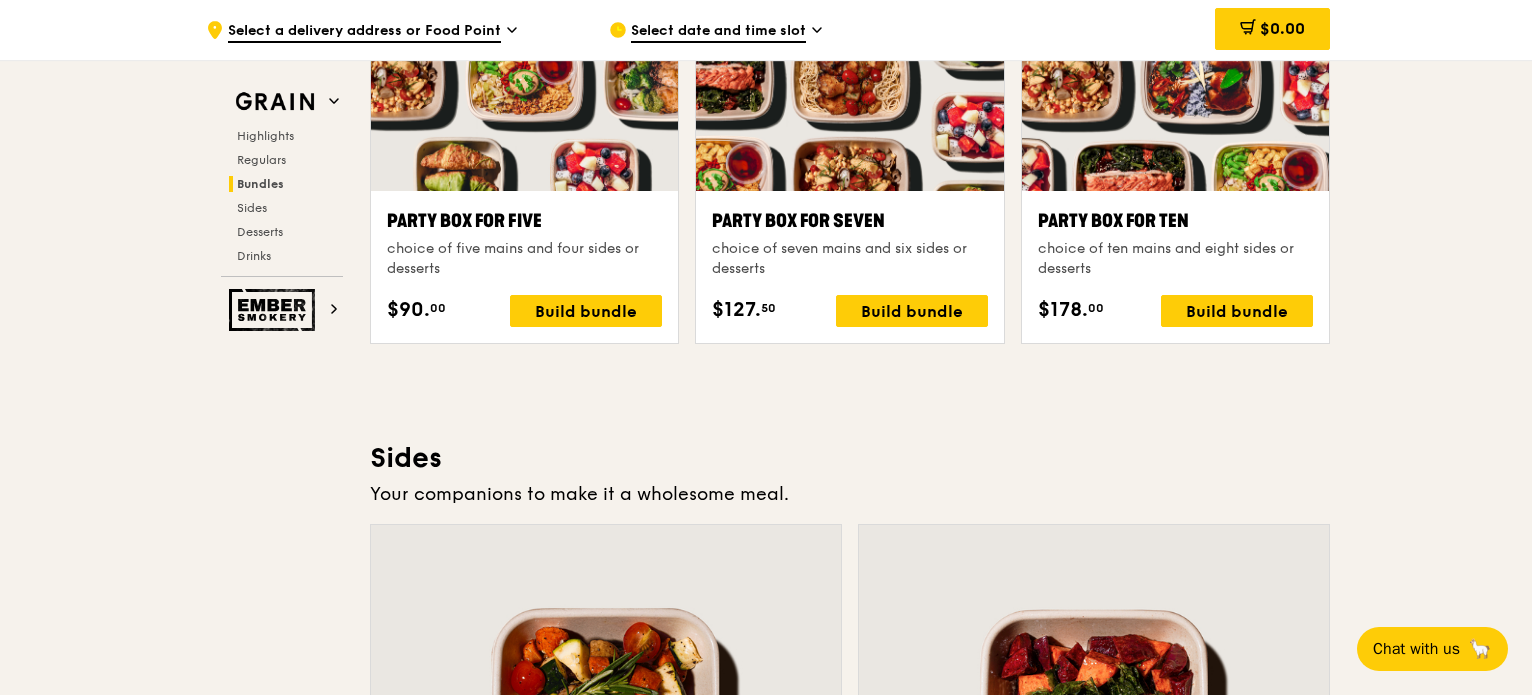 scroll, scrollTop: 3952, scrollLeft: 0, axis: vertical 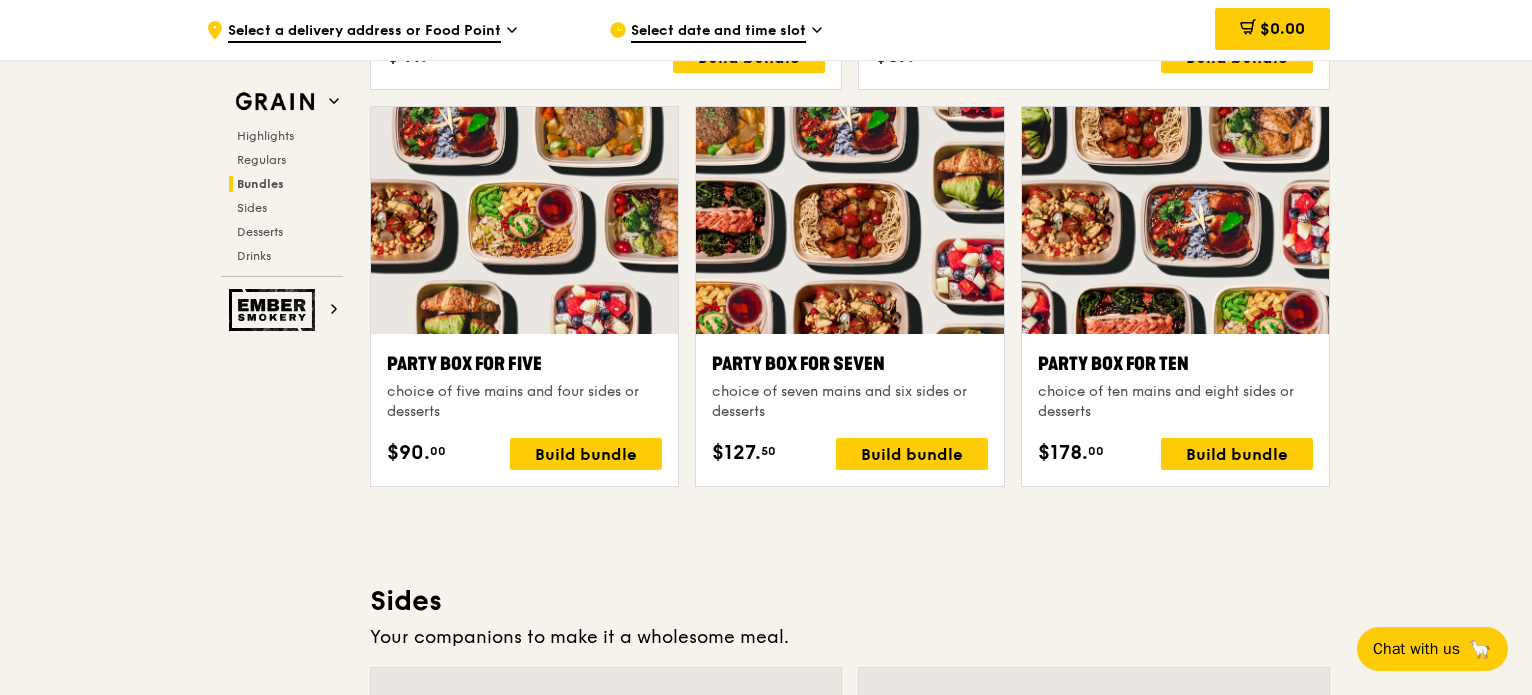 click on "Grain
Highlights
Regulars
Bundles
Sides
Desserts
Drinks
Ember Smokery
Meet the new Grain The Grain that loves to play. With ingredients. Flavours. Food. The kitchen is our happy place, where we experiment and cook up wholesome dishes that surprise and delight. And at the end of every Grain meal comes: “What will we  eat next?”
Highlights
Weekly rotating dishes inspired by flavours from around the world.
Warm
Grain's Curry Chicken Stew (and buns)
nyonya curry paste, mini bread roll, roasted potato
spicy, contains allium, dairy, egg, soy, wheat
$15.
00
Add
Warm
Assam Spiced Fish Curry
assam spiced broth, baked white fish, butterfly blue pea rice
pescatarian, spicy, contains allium, egg, nuts, shellfish, soy, wheat
$14.
50
Add
$6." at bounding box center (766, 360) 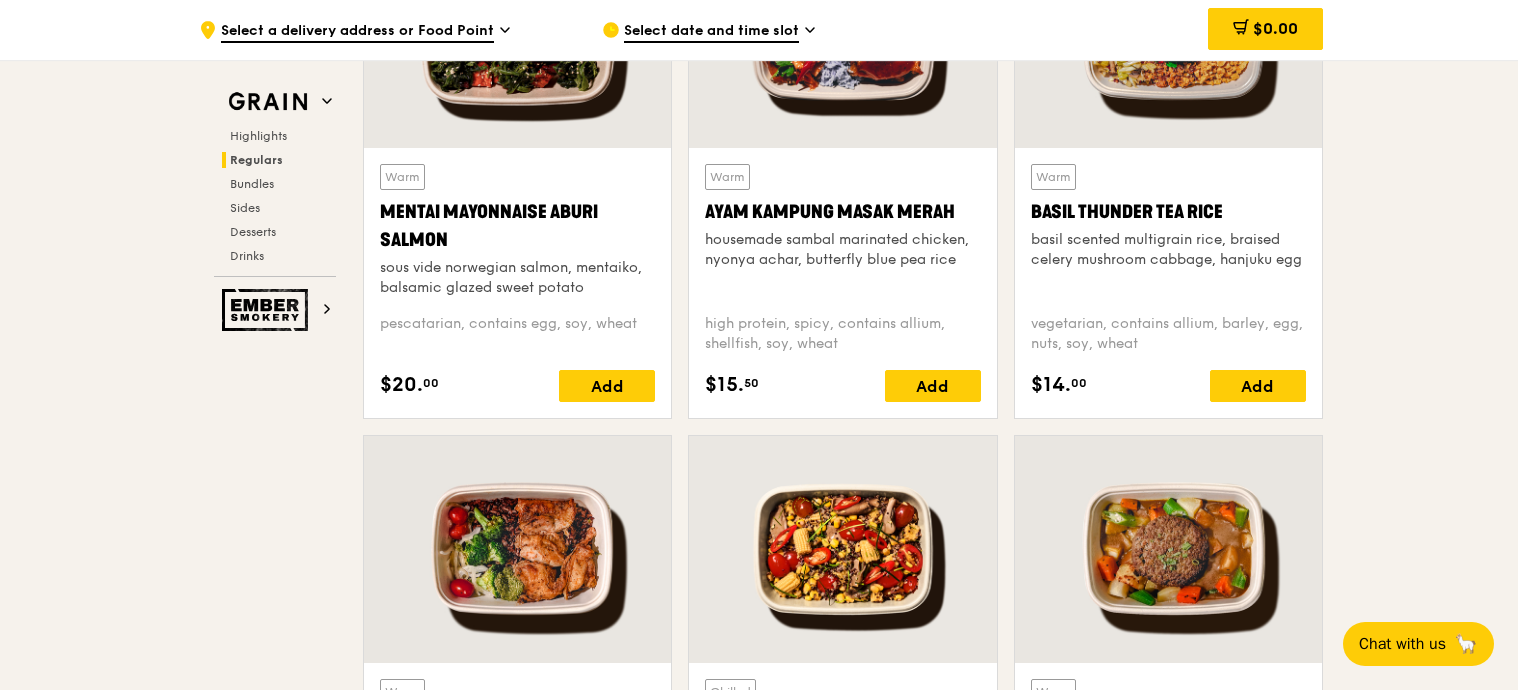 scroll, scrollTop: 1286, scrollLeft: 0, axis: vertical 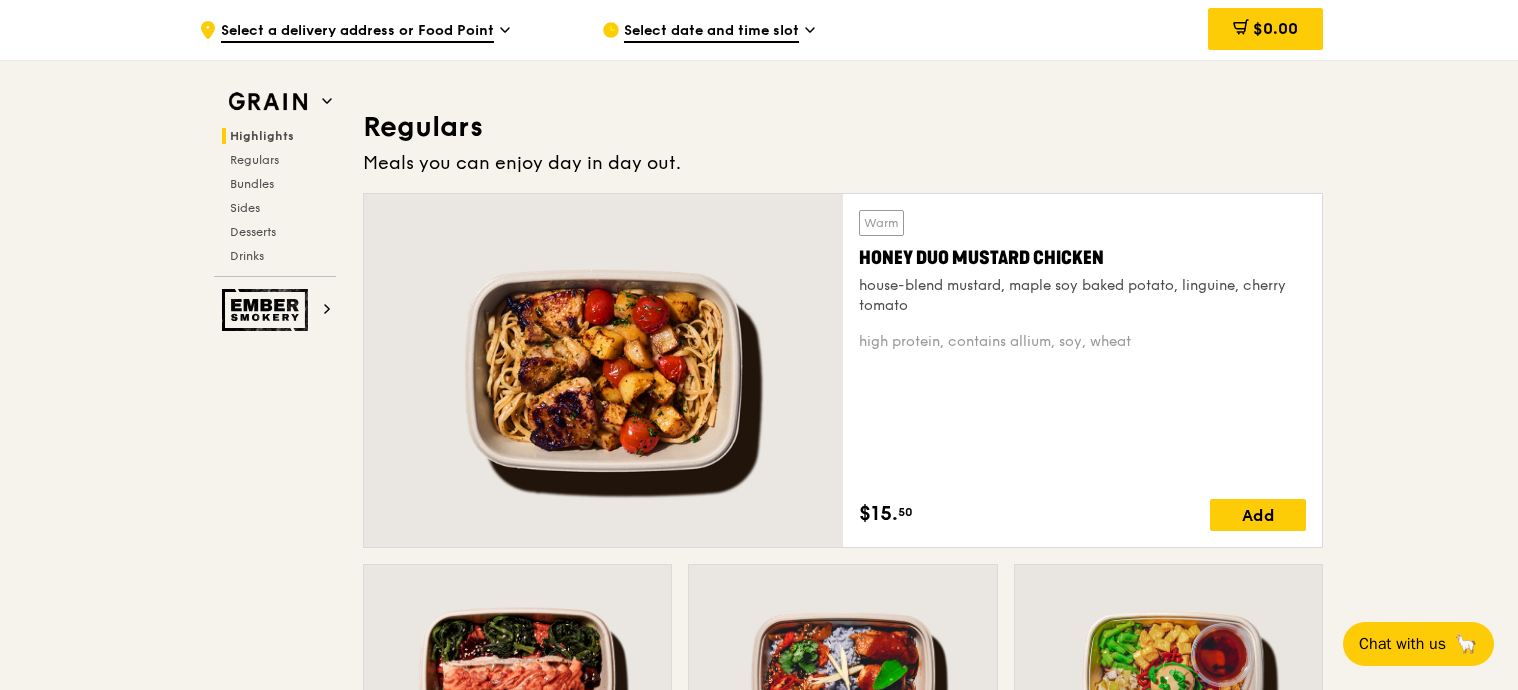 drag, startPoint x: 1516, startPoint y: 125, endPoint x: 1334, endPoint y: 175, distance: 188.74321 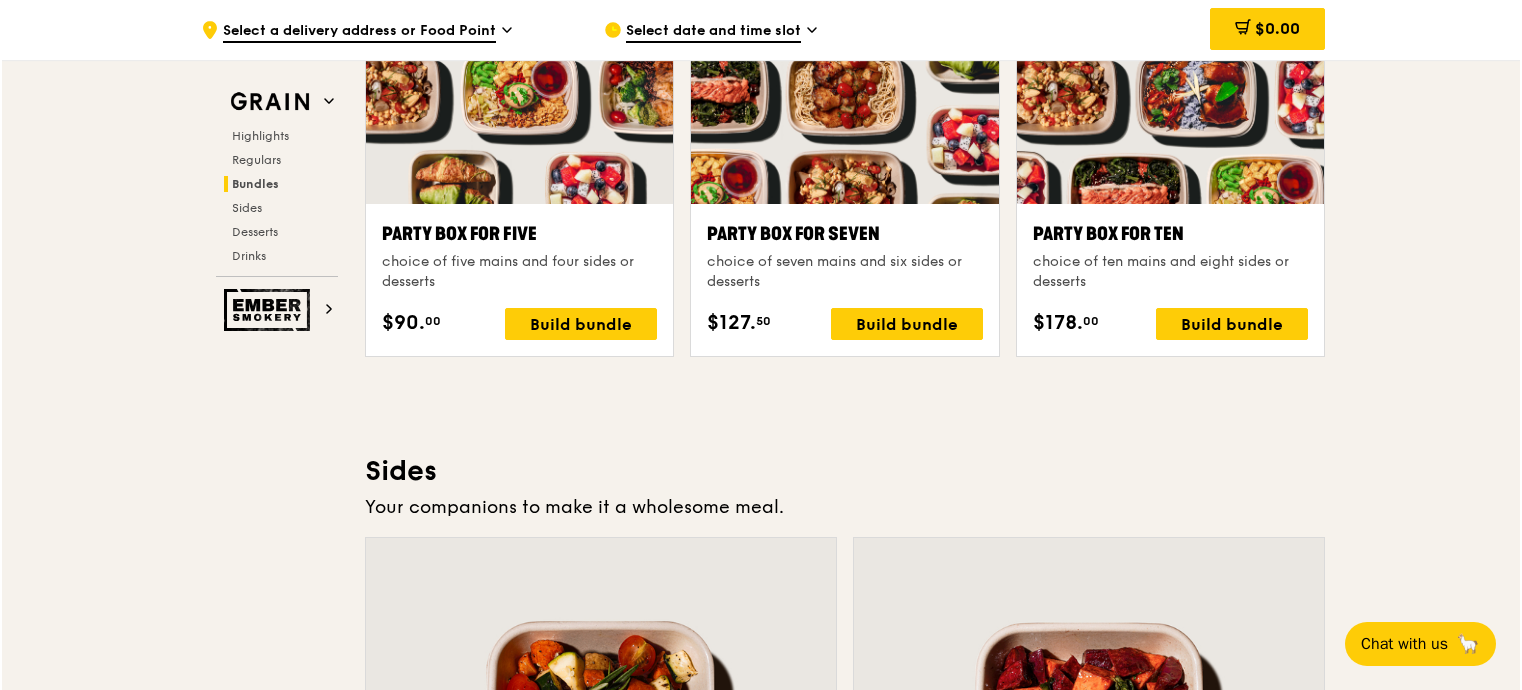 scroll, scrollTop: 3952, scrollLeft: 0, axis: vertical 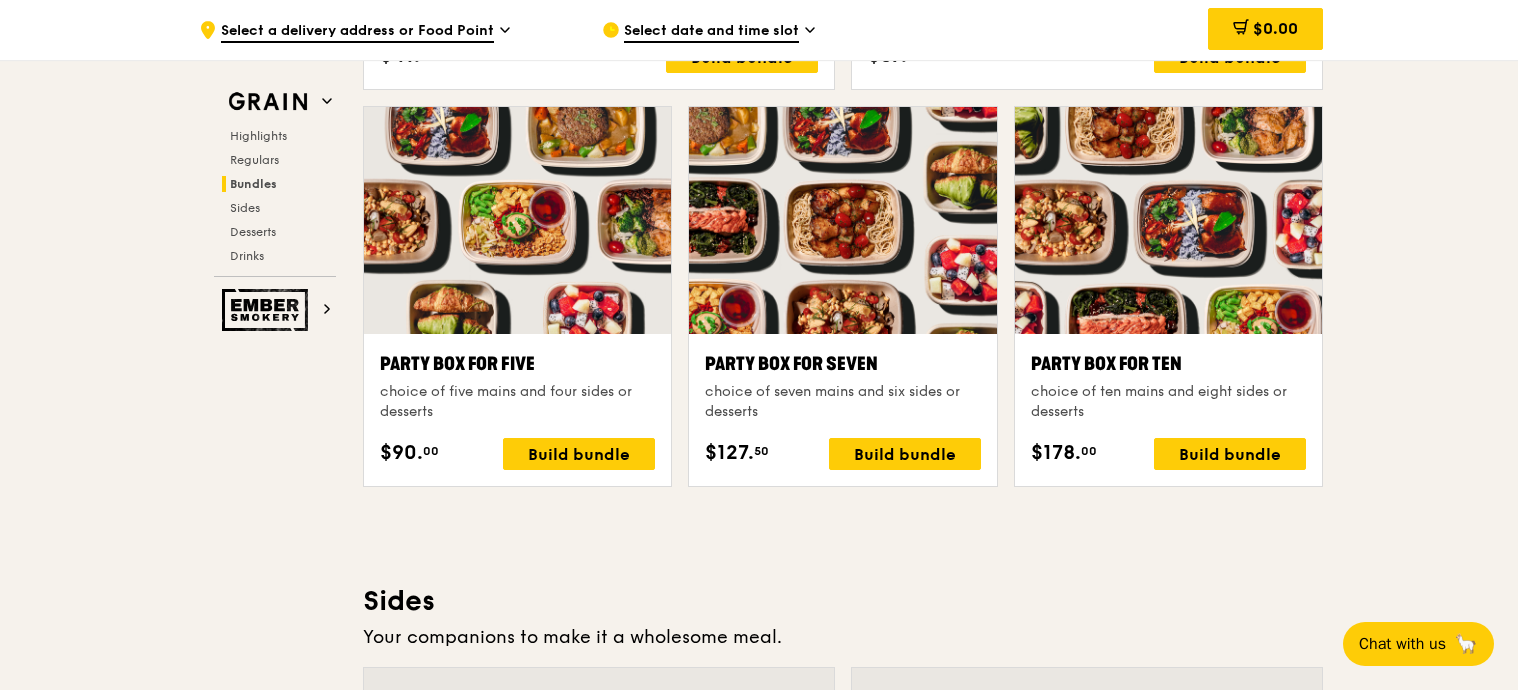 click on "Highlights
Weekly rotating dishes inspired by flavours from around the world.
Warm
Grain's Curry Chicken Stew (and buns)
nyonya curry paste, mini bread roll, roasted potato
spicy, contains allium, dairy, egg, soy, wheat
$15.
00
Add
Warm
Assam Spiced Fish Curry
assam spiced broth, baked white fish, butterfly blue pea rice
pescatarian, spicy, contains allium, egg, nuts, shellfish, soy, wheat
$14.
50
Add
Regulars
Meals you can enjoy day in day out.
Warm
Honey Duo Mustard Chicken
house-blend mustard, maple soy baked potato, linguine, cherry tomato
high protein, contains allium, soy, wheat
$15.
50
Add
Warm
Mentai Mayonnaise Aburi Salmon
sous vide norwegian salmon, mentaiko, balsamic glazed sweet potato
$20.
00" at bounding box center [843, 622] 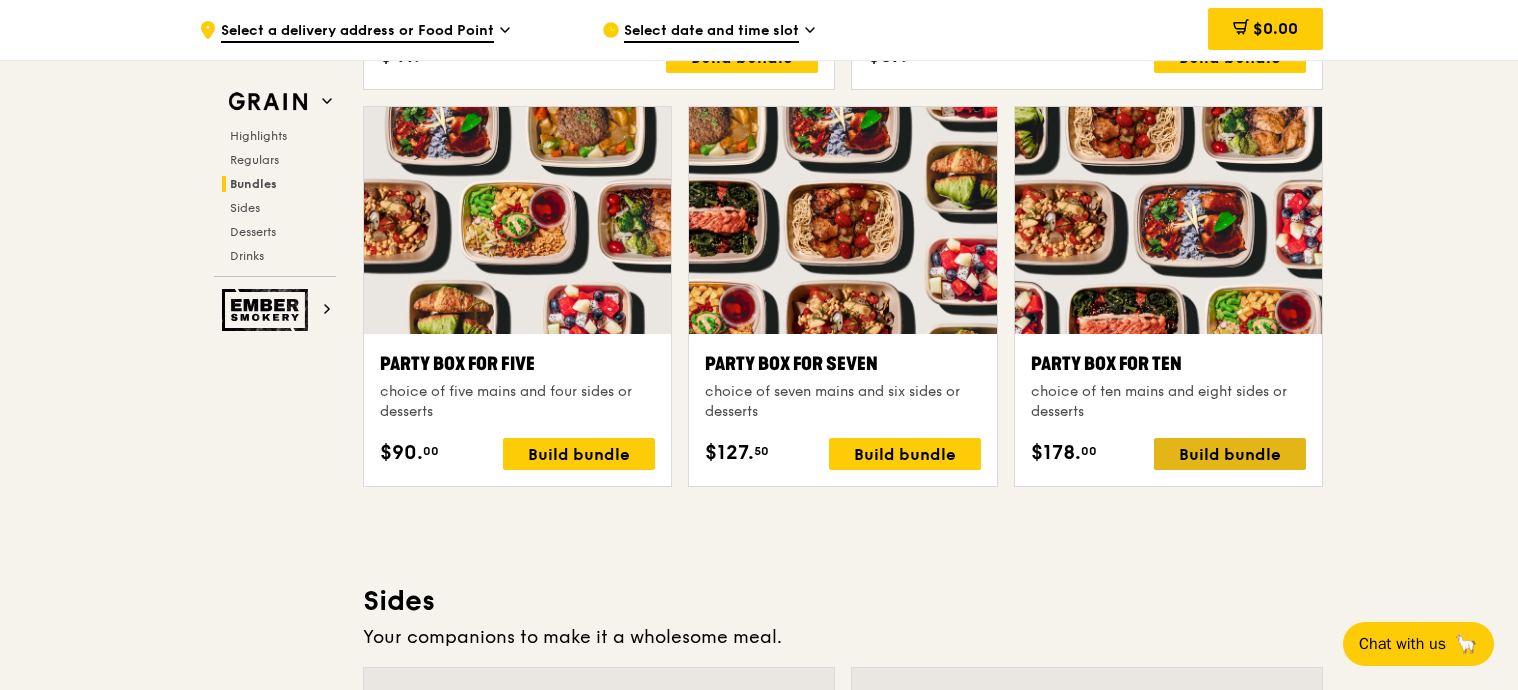 click on "Build bundle" at bounding box center (1230, 454) 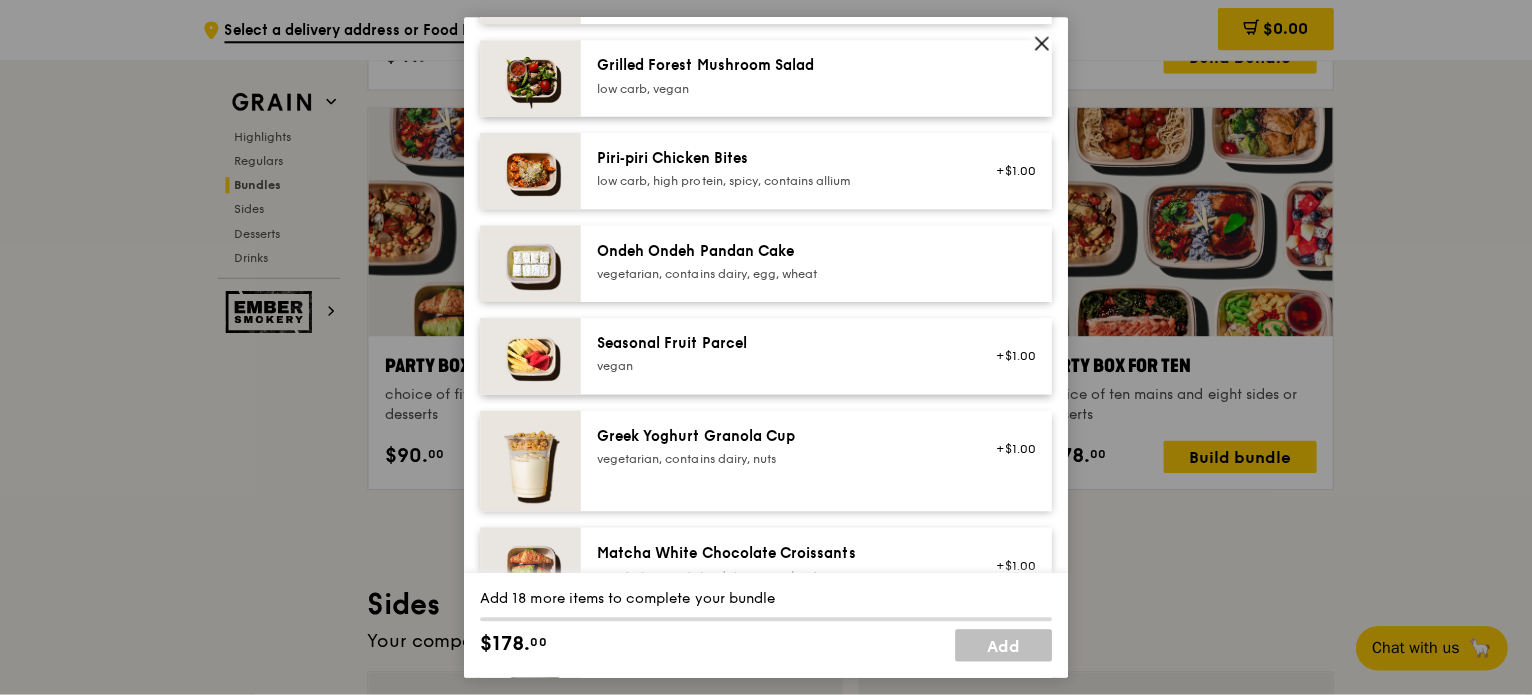 scroll, scrollTop: 1371, scrollLeft: 0, axis: vertical 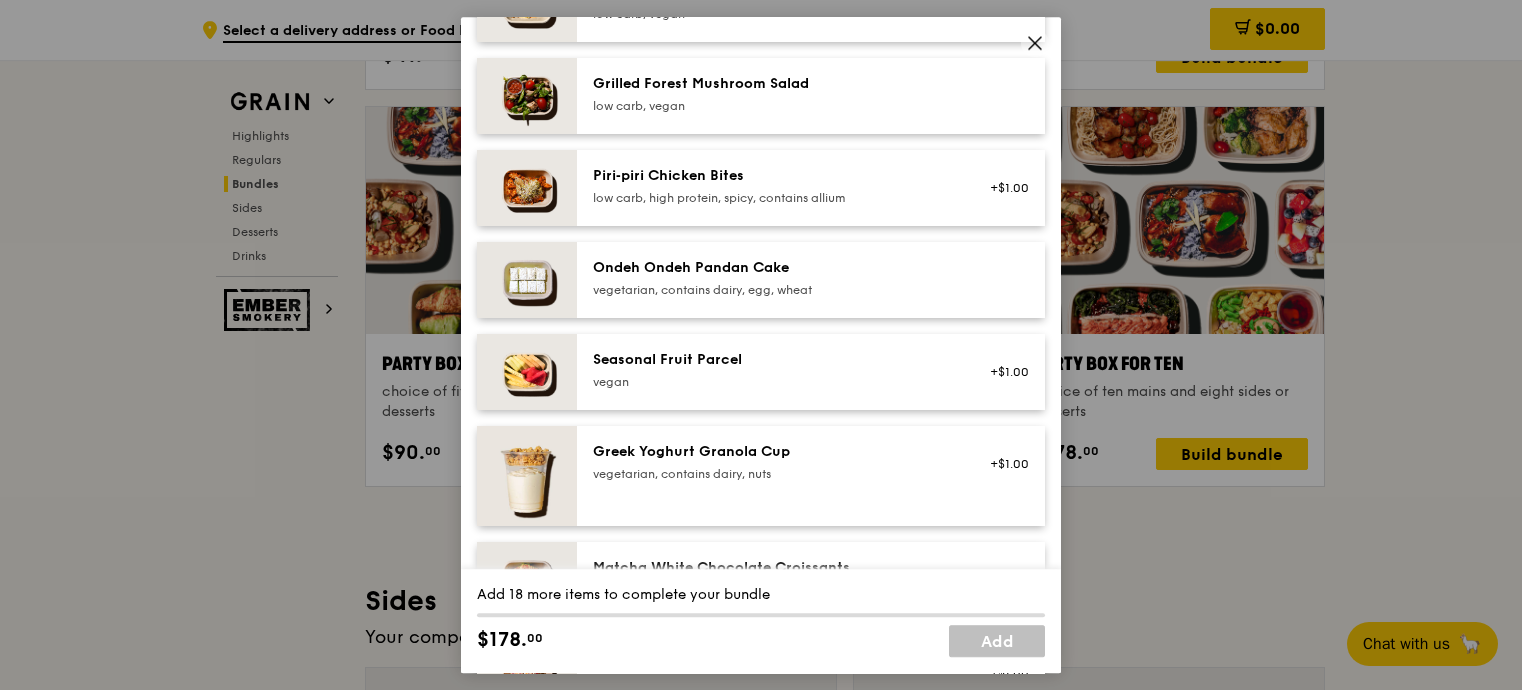click 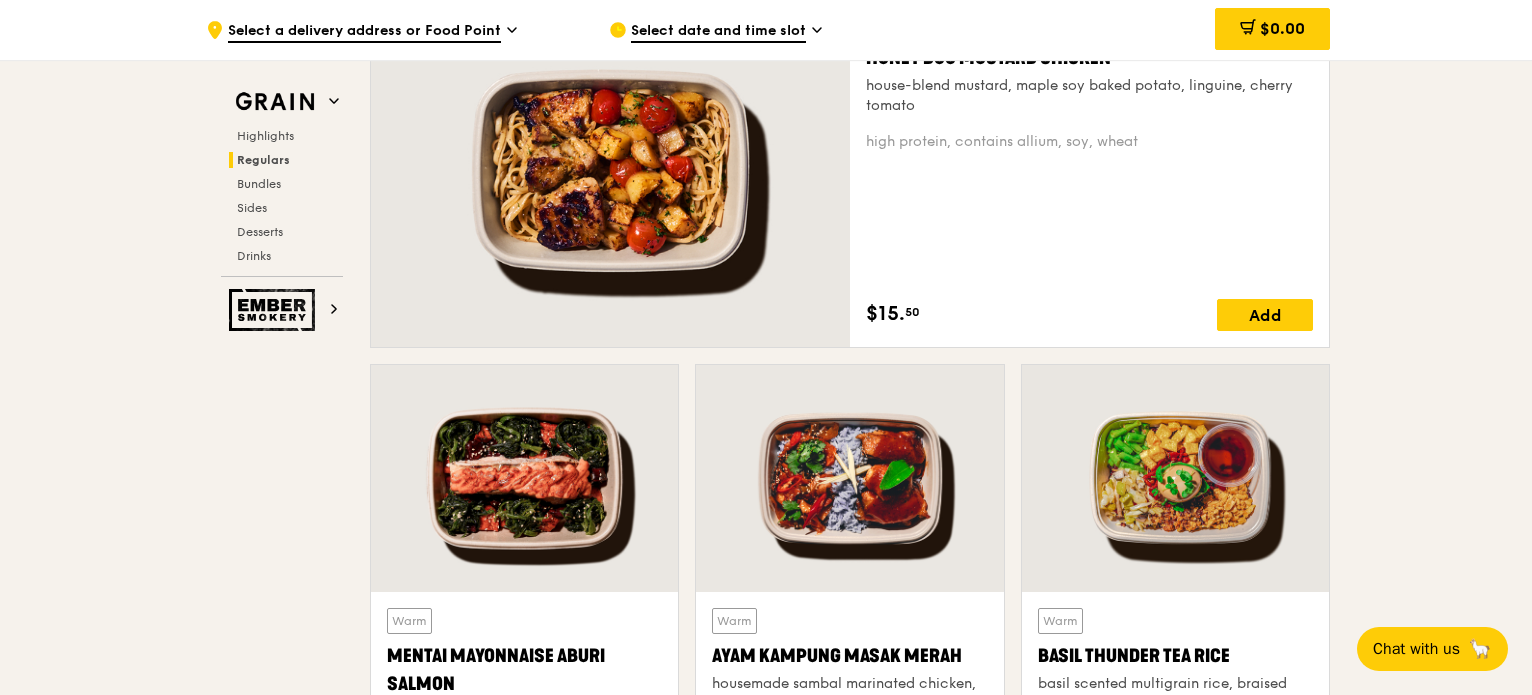 scroll, scrollTop: 1378, scrollLeft: 0, axis: vertical 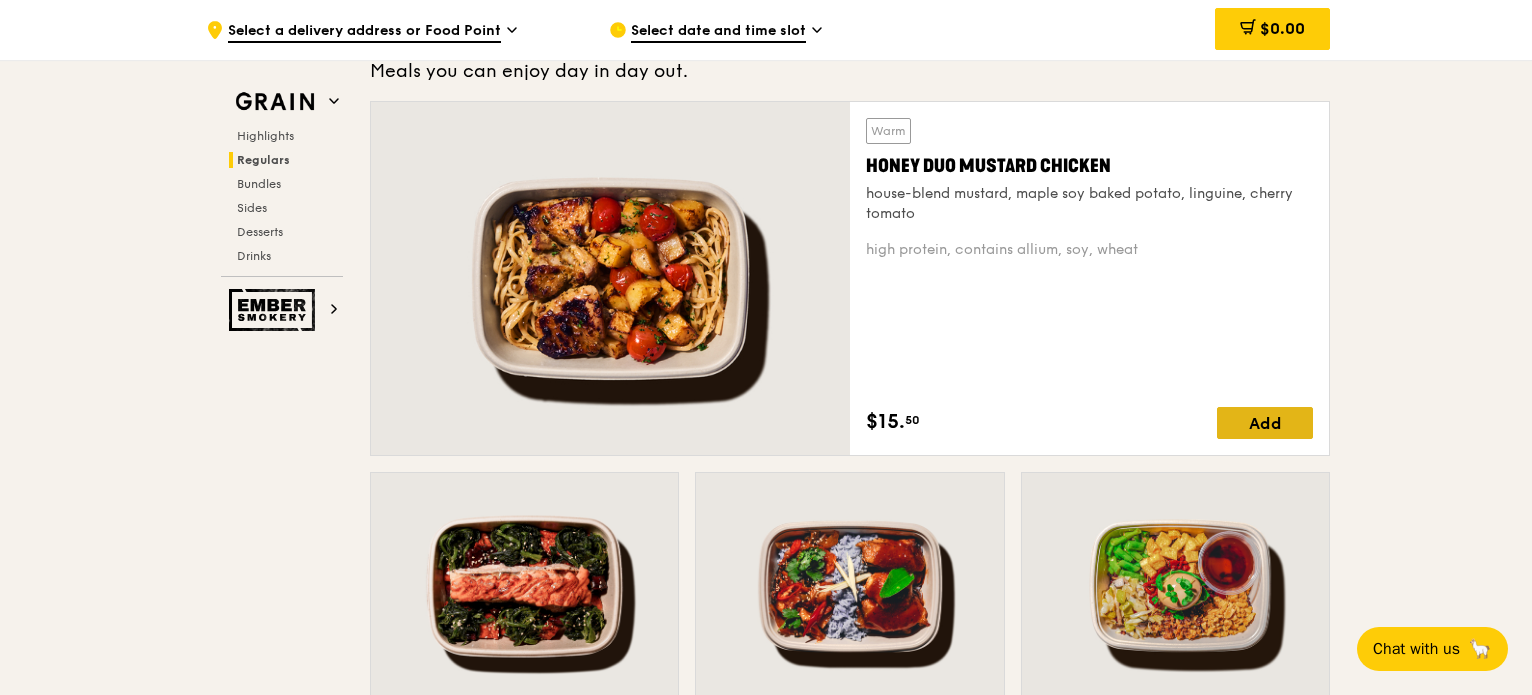 click on "Add" at bounding box center (1265, 423) 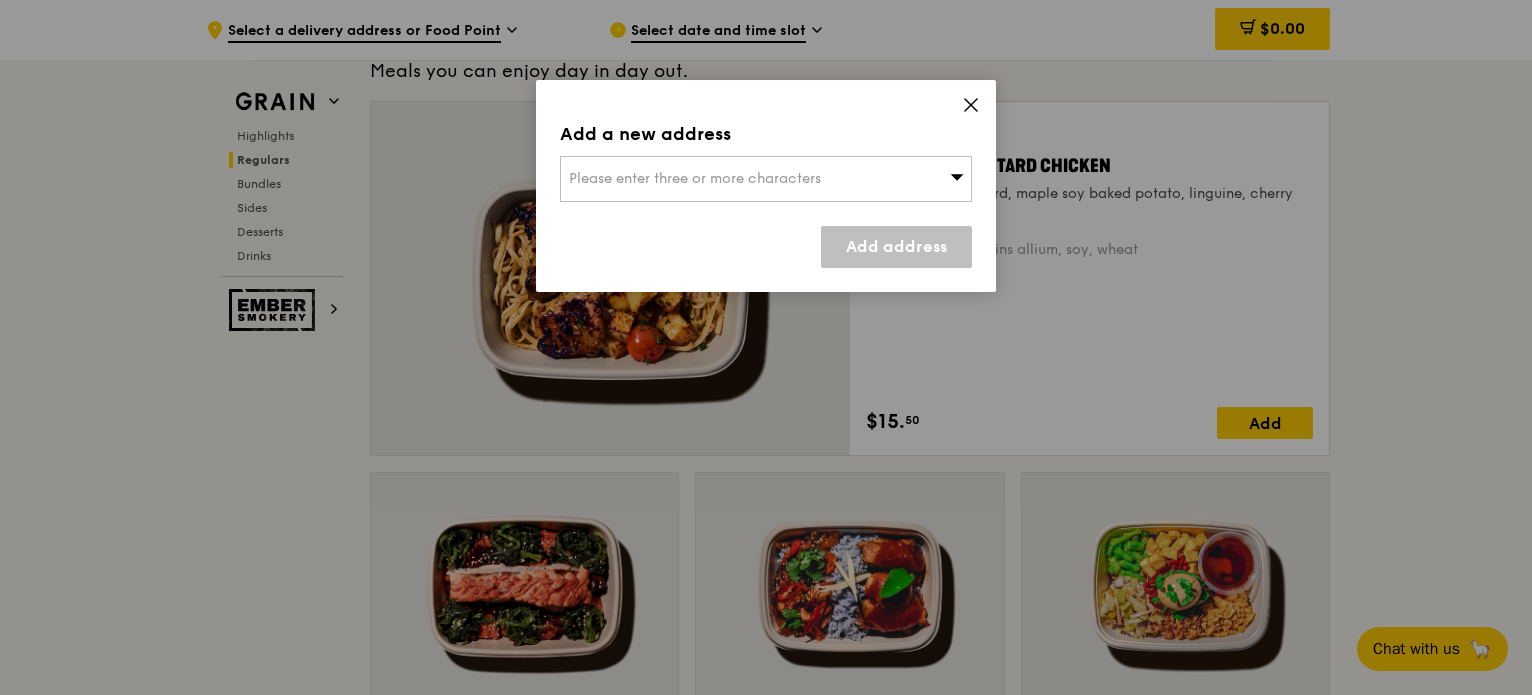 click 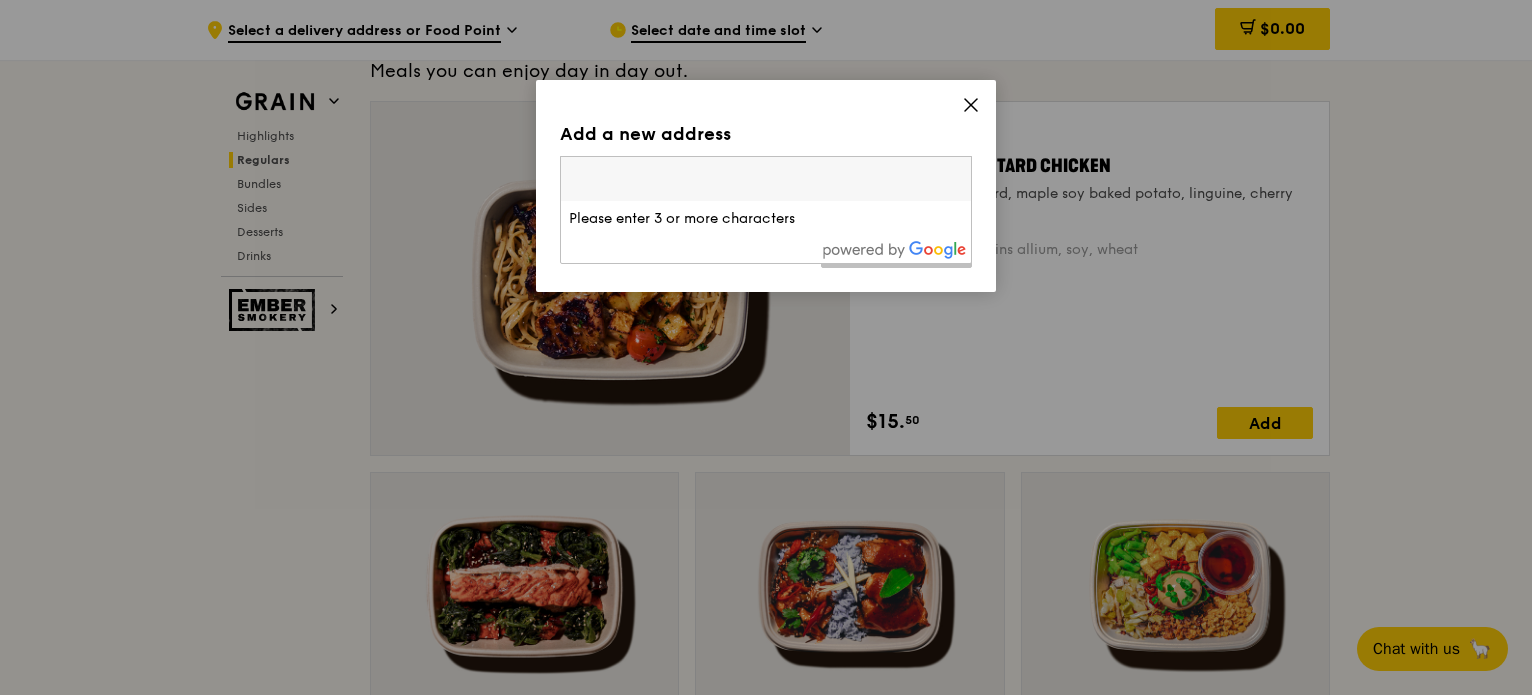 click at bounding box center [766, 179] 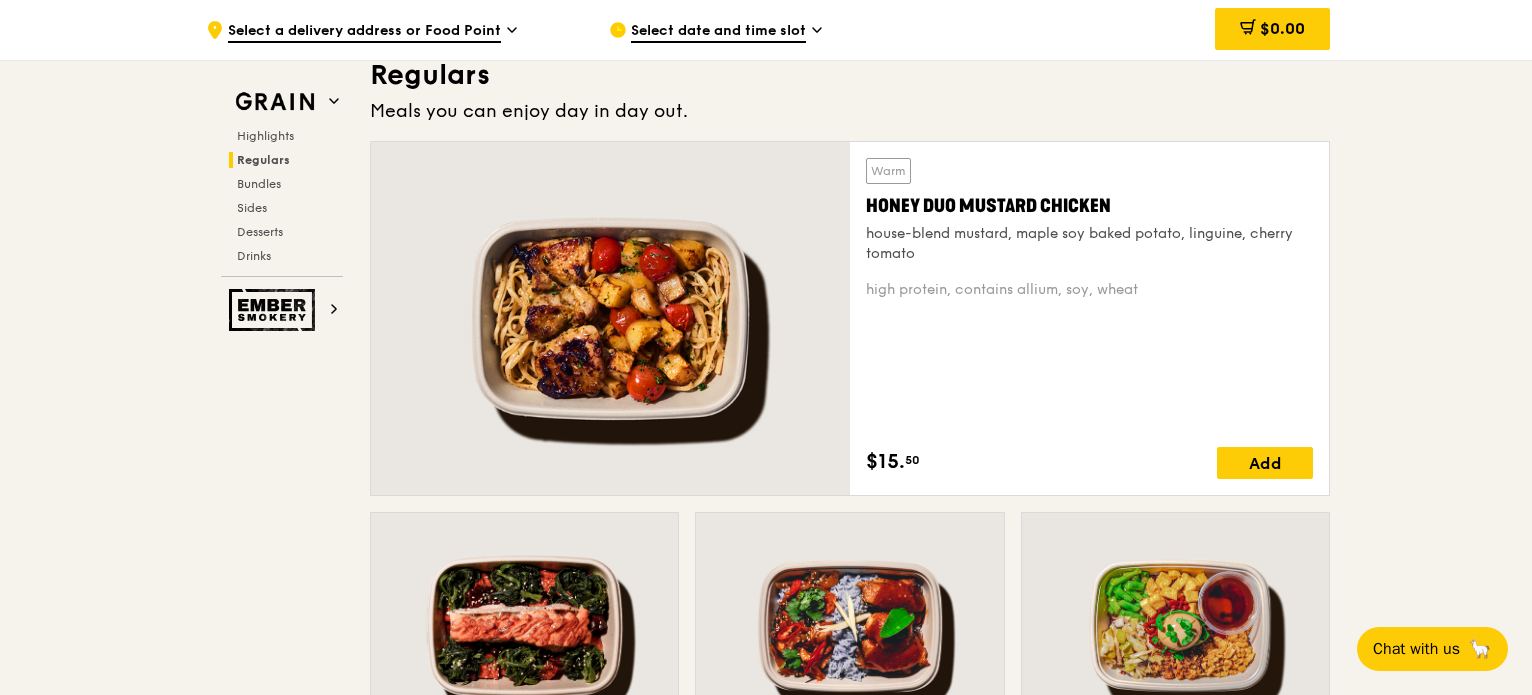 scroll, scrollTop: 1378, scrollLeft: 0, axis: vertical 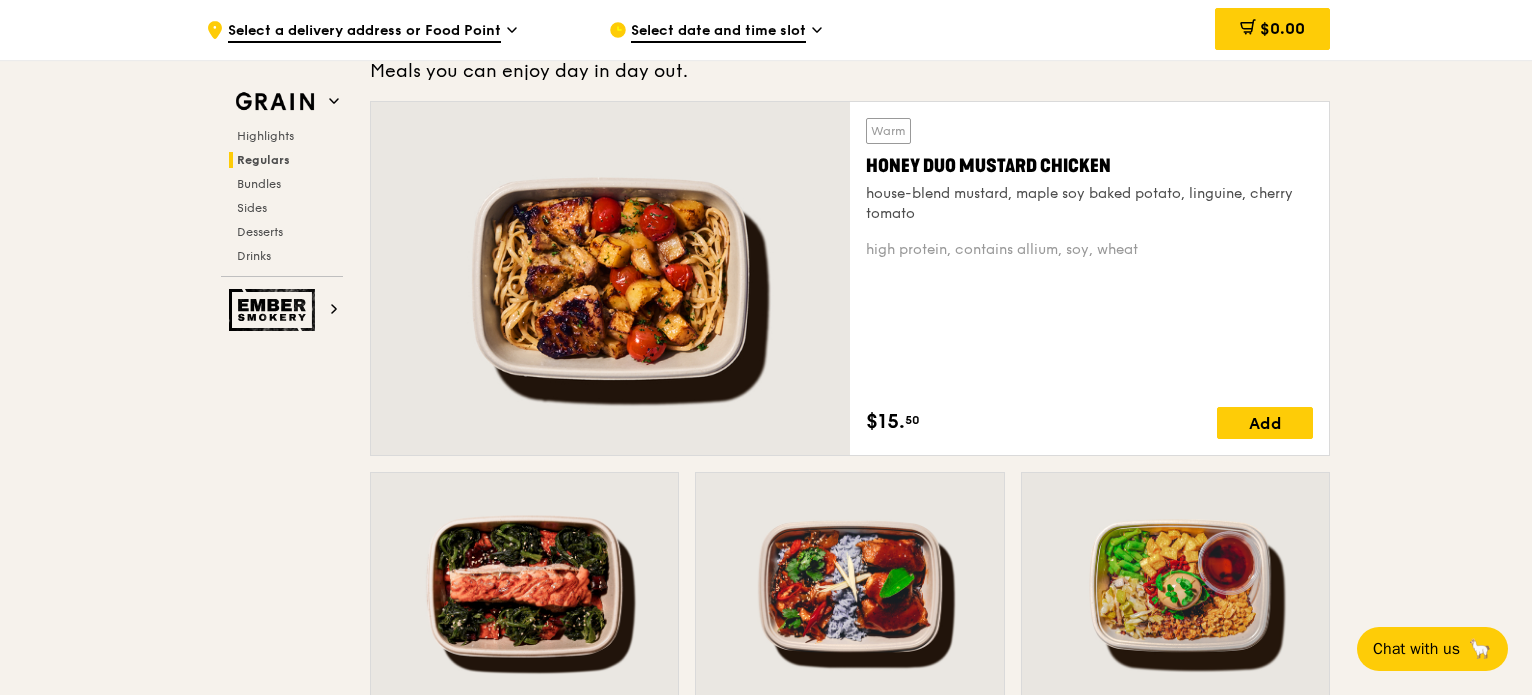 click on "Select a delivery address or Food Point" at bounding box center (364, 32) 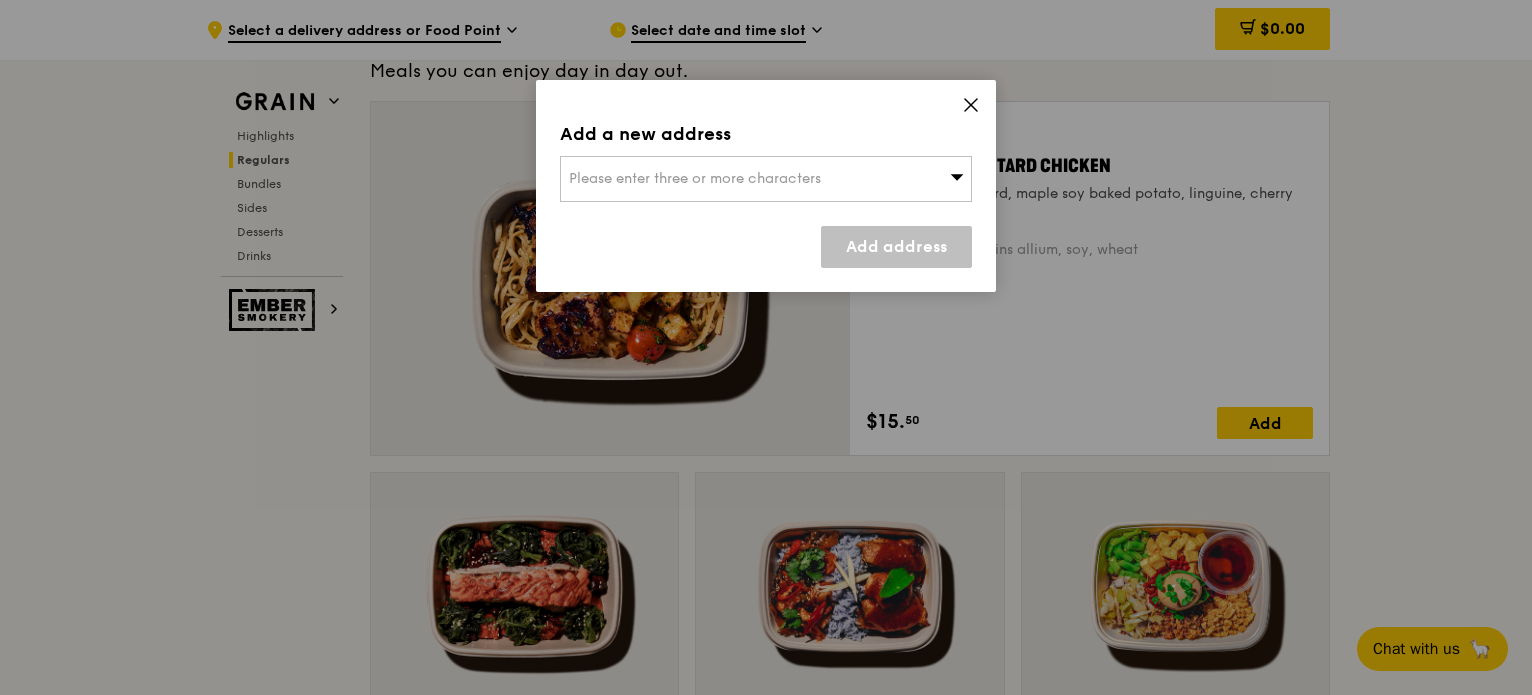 click on "Add a new address
Please enter three or more characters
Add address" at bounding box center [766, 186] 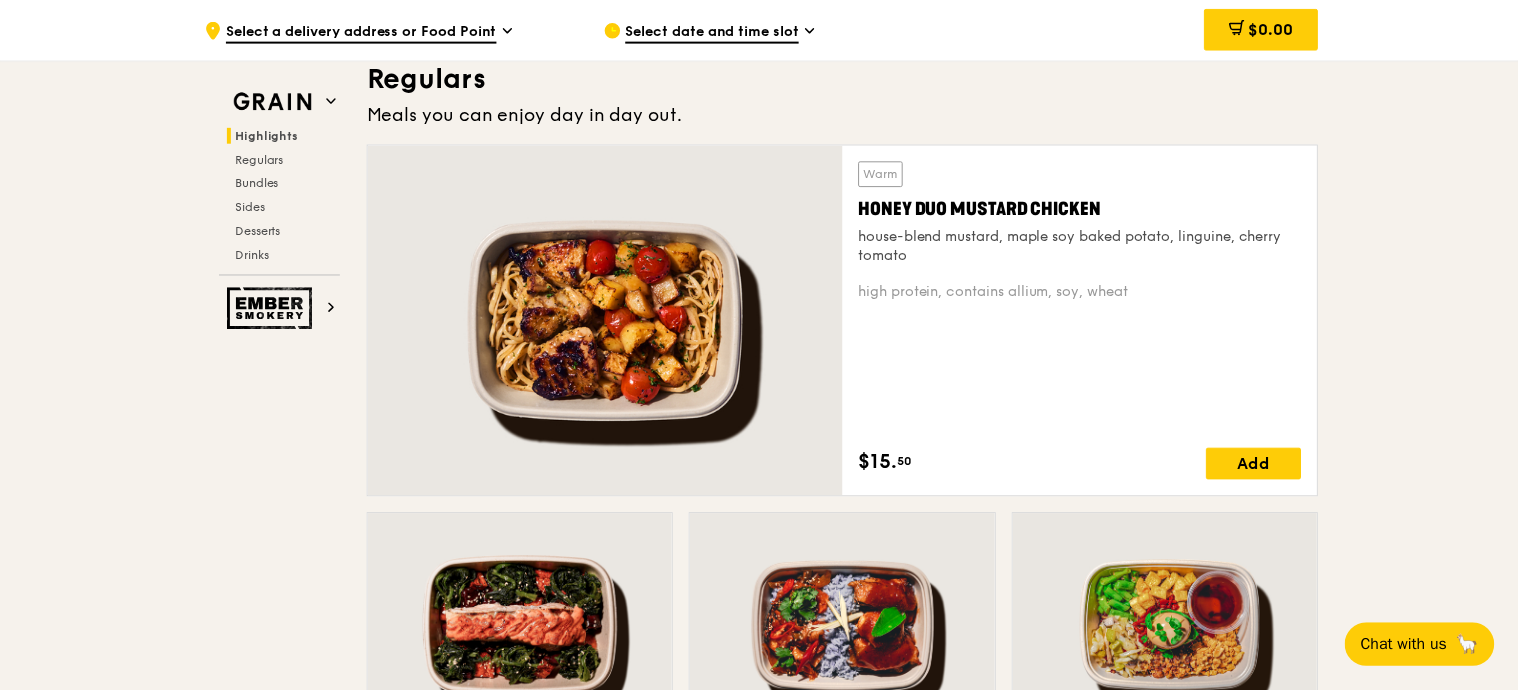 scroll, scrollTop: 1378, scrollLeft: 0, axis: vertical 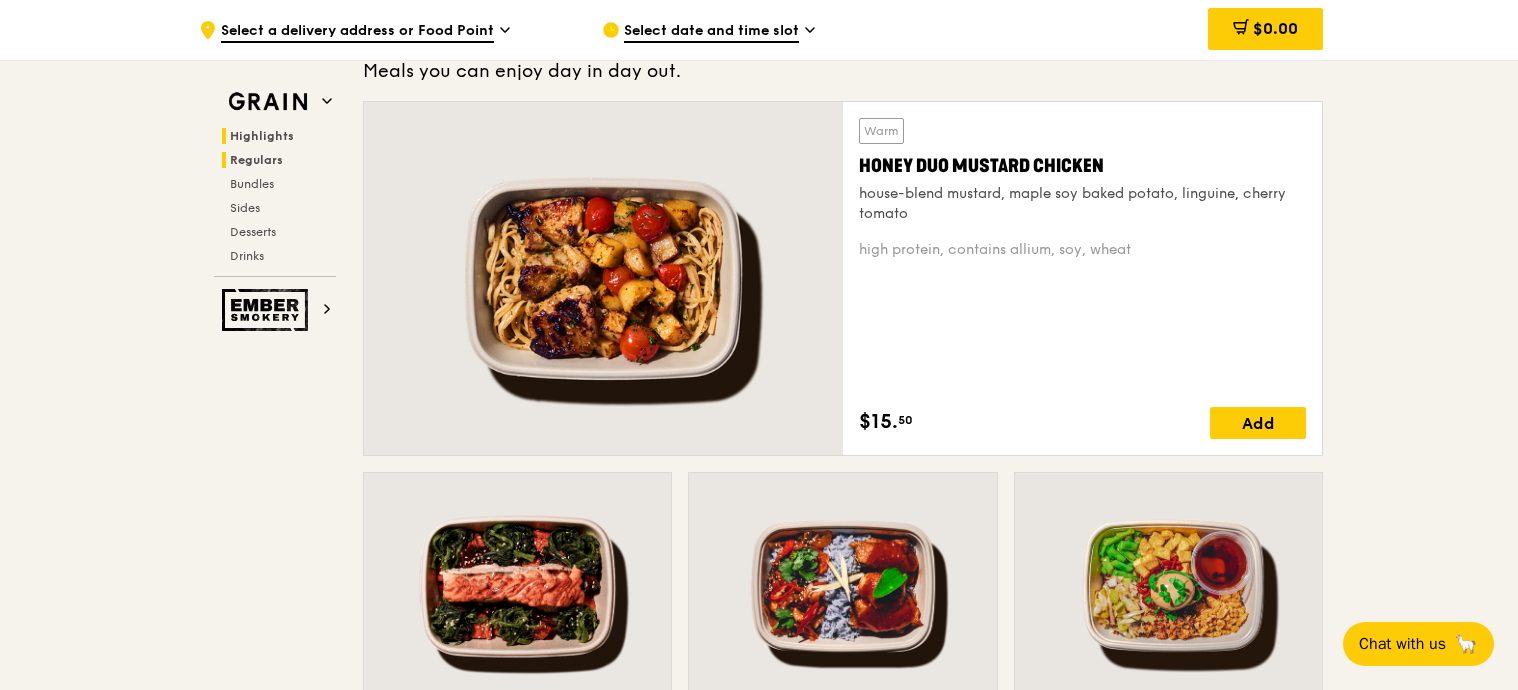 click on "Highlights" at bounding box center [262, 136] 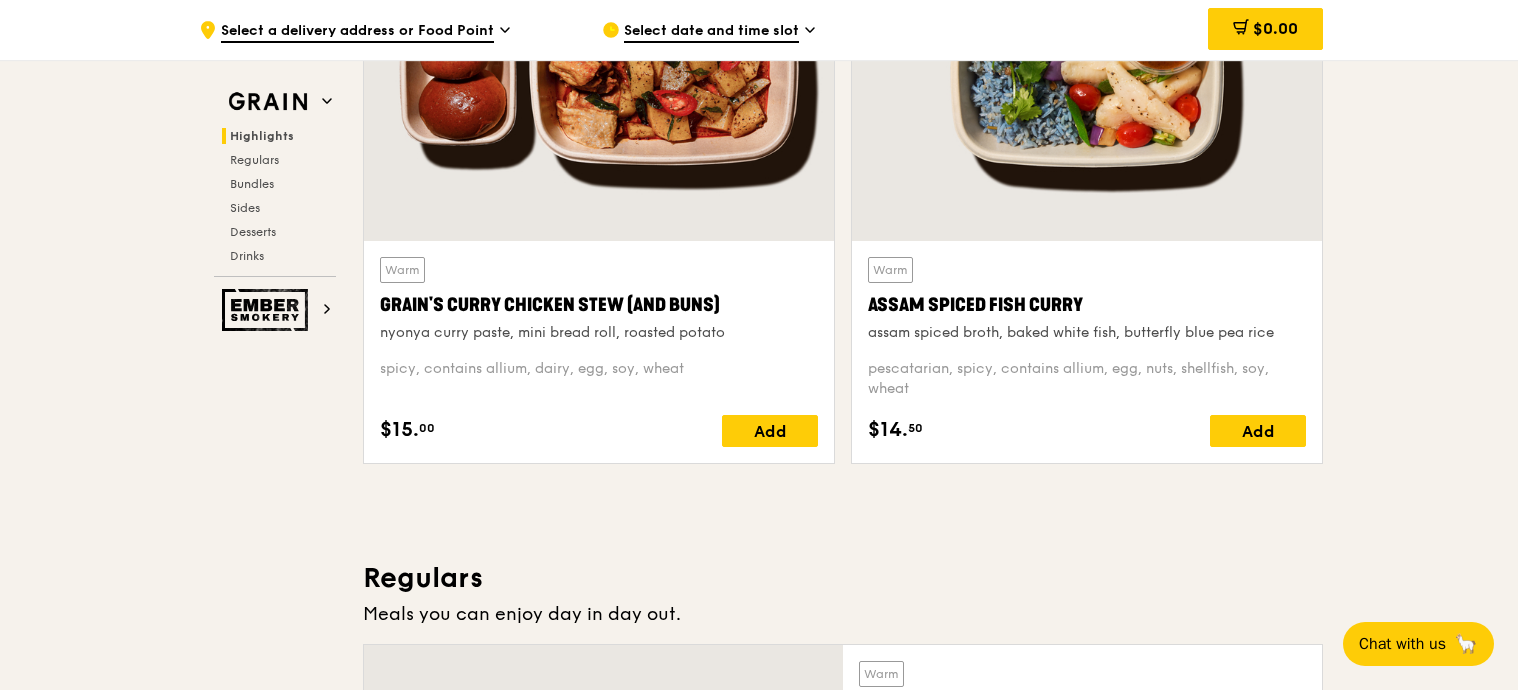 scroll, scrollTop: 1203, scrollLeft: 0, axis: vertical 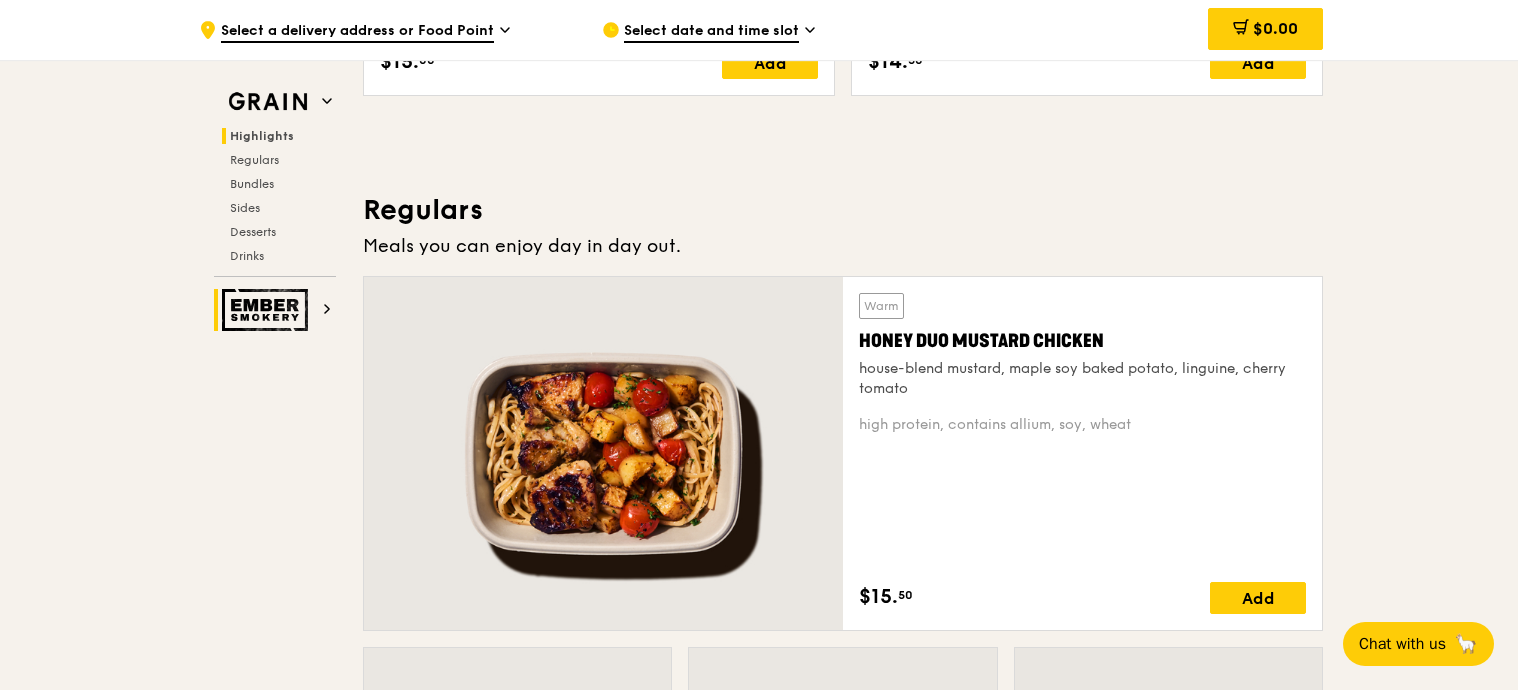 click at bounding box center [268, 310] 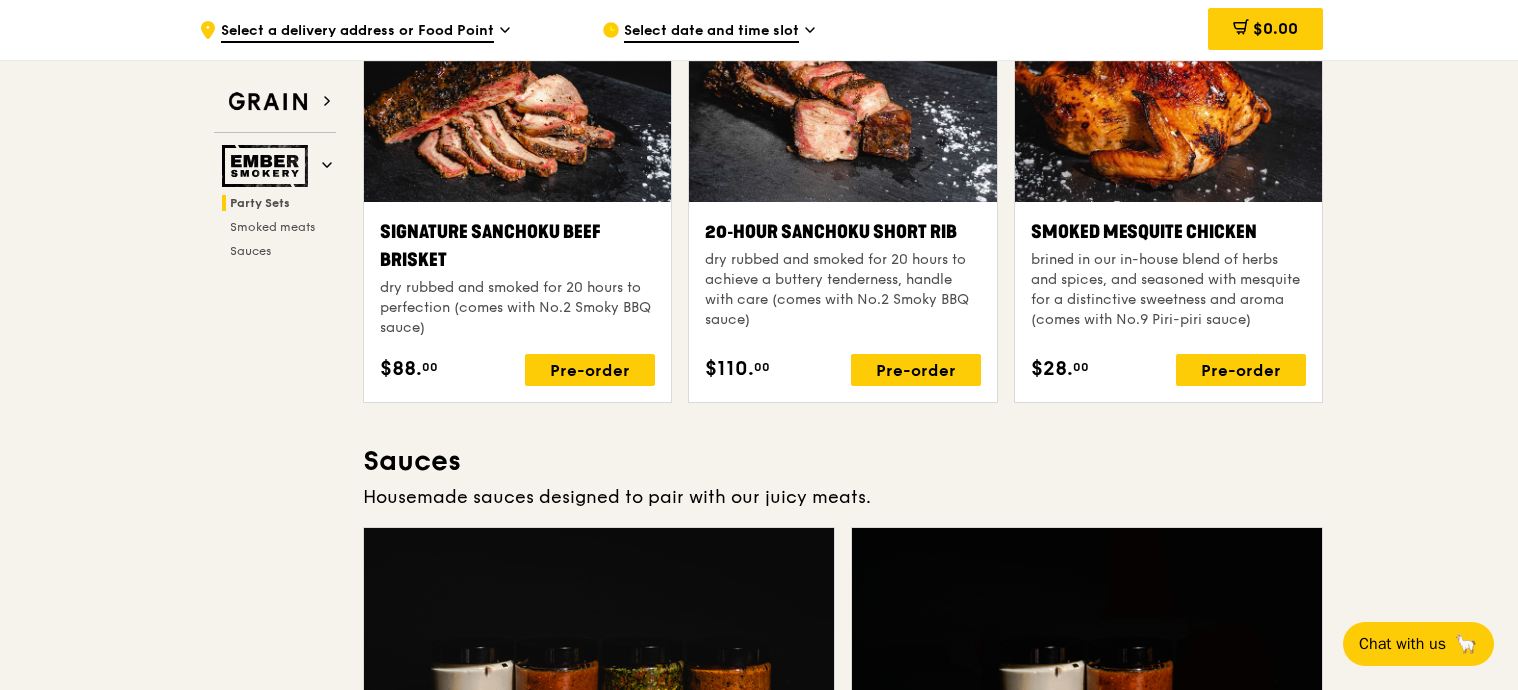 scroll, scrollTop: 495, scrollLeft: 0, axis: vertical 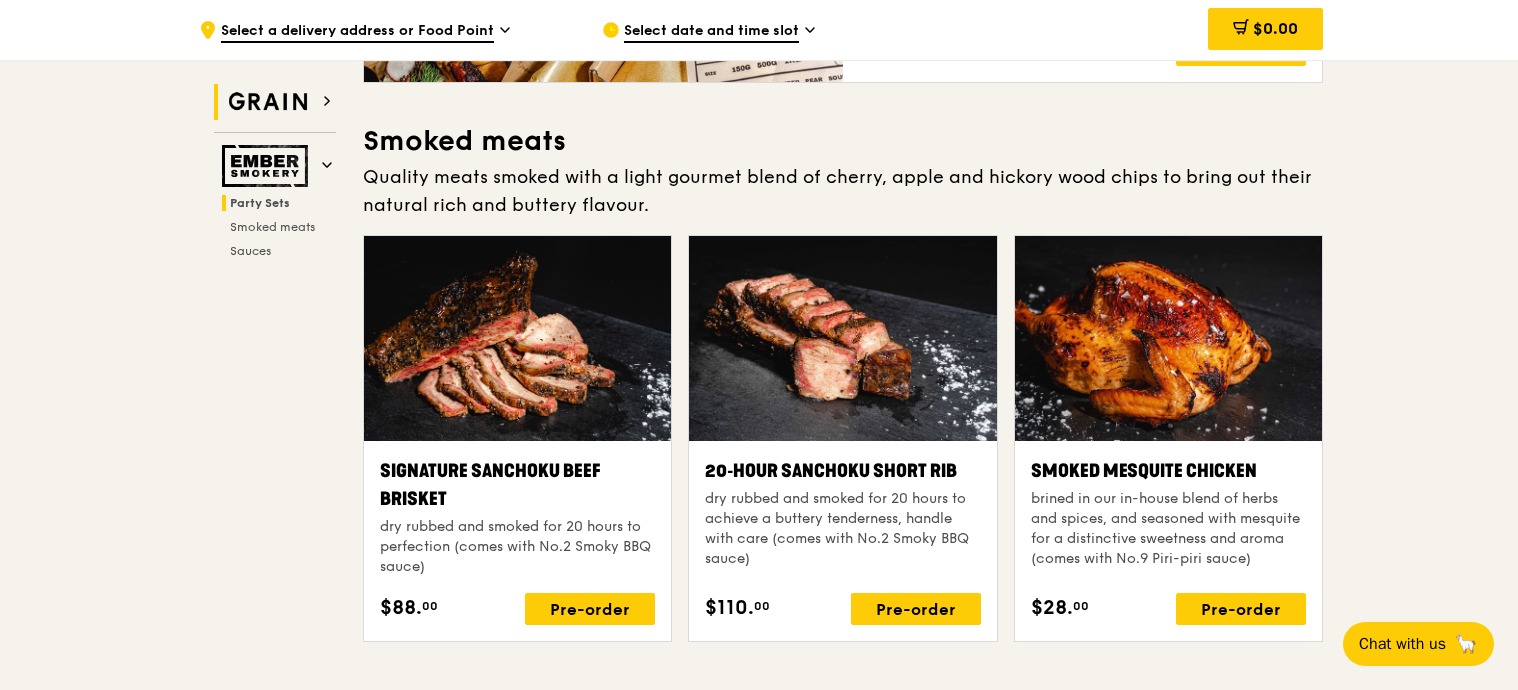 click at bounding box center (268, 102) 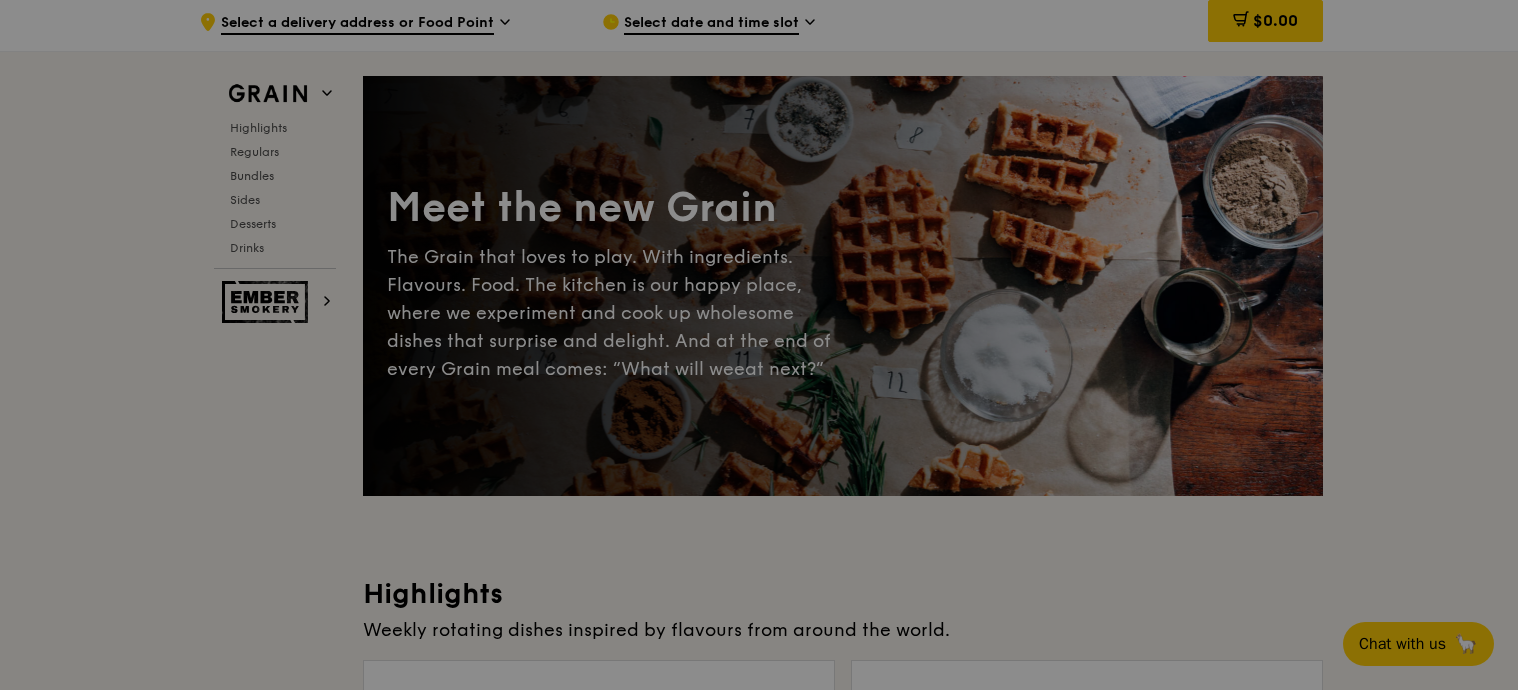 drag, startPoint x: 294, startPoint y: 158, endPoint x: 291, endPoint y: 46, distance: 112.04017 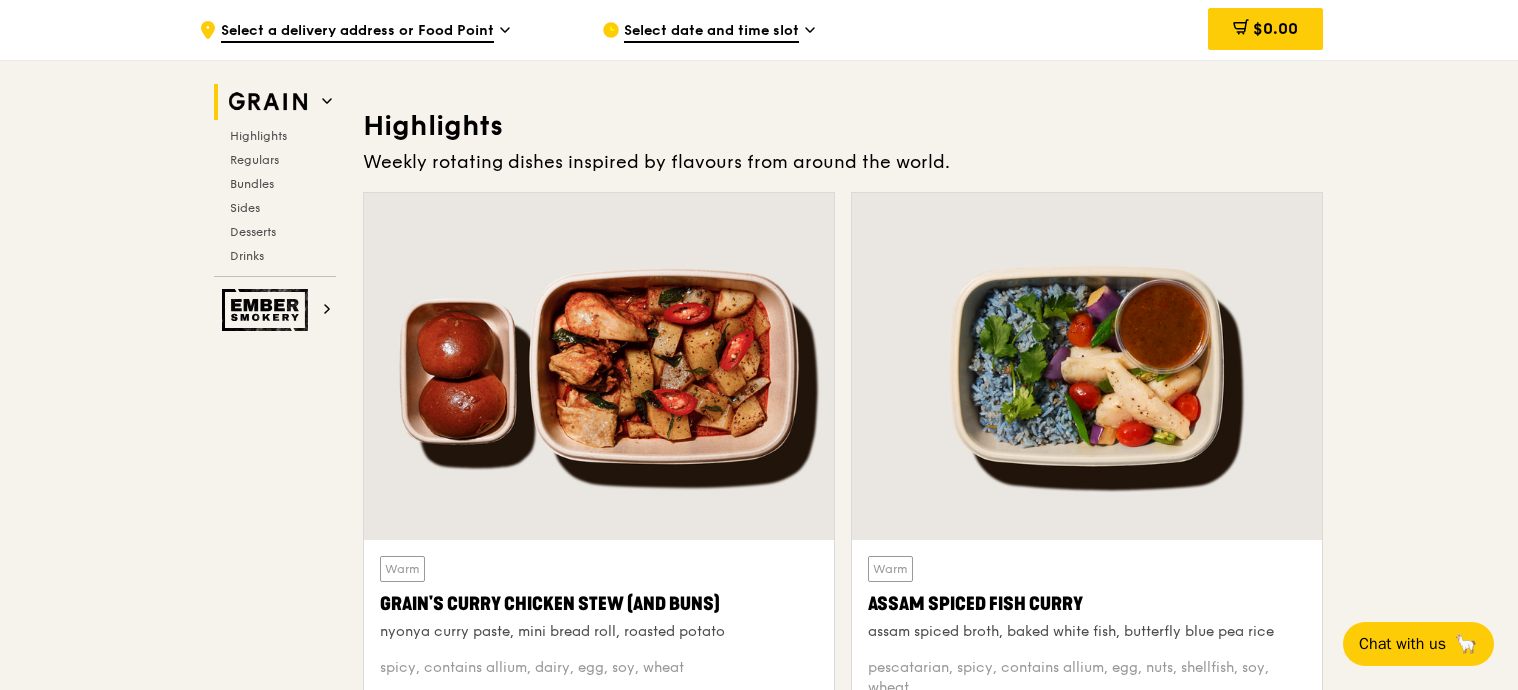 scroll, scrollTop: 564, scrollLeft: 0, axis: vertical 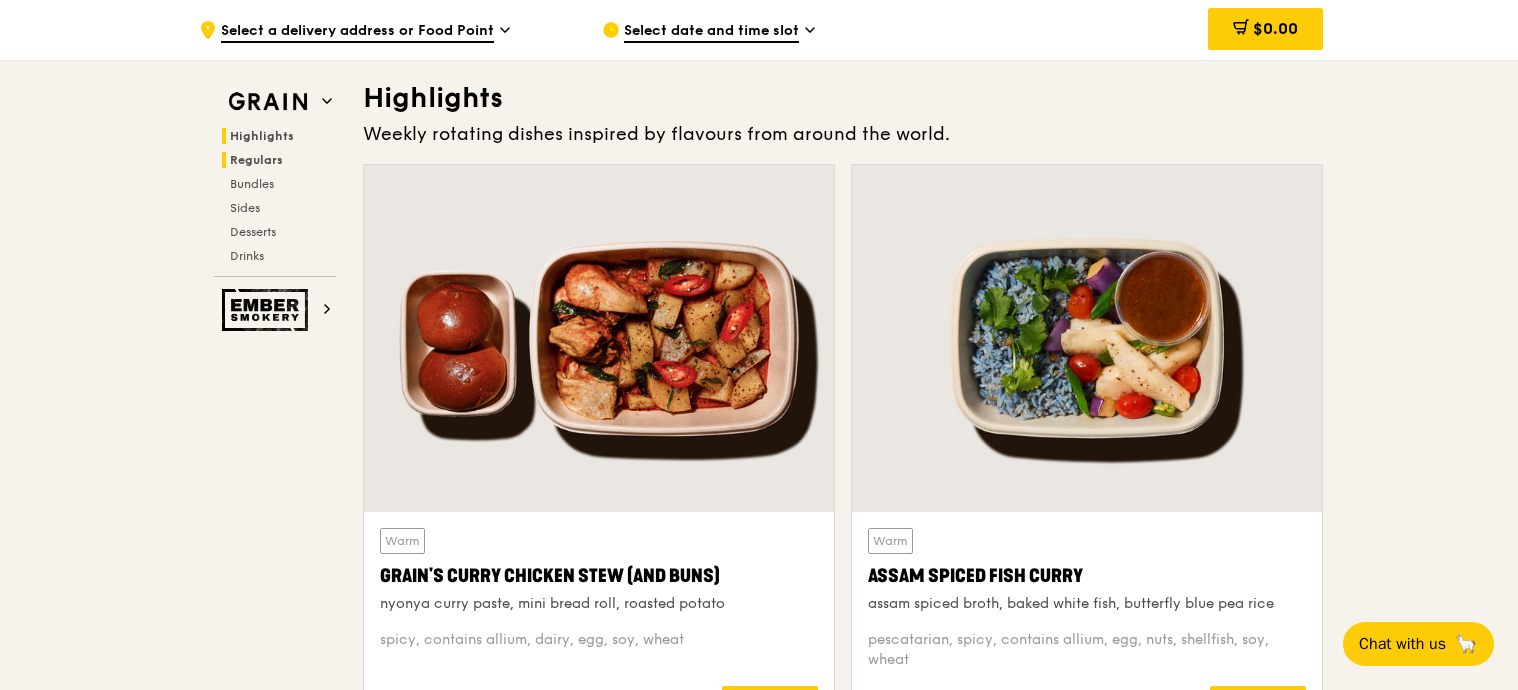 click on "Regulars" at bounding box center (256, 160) 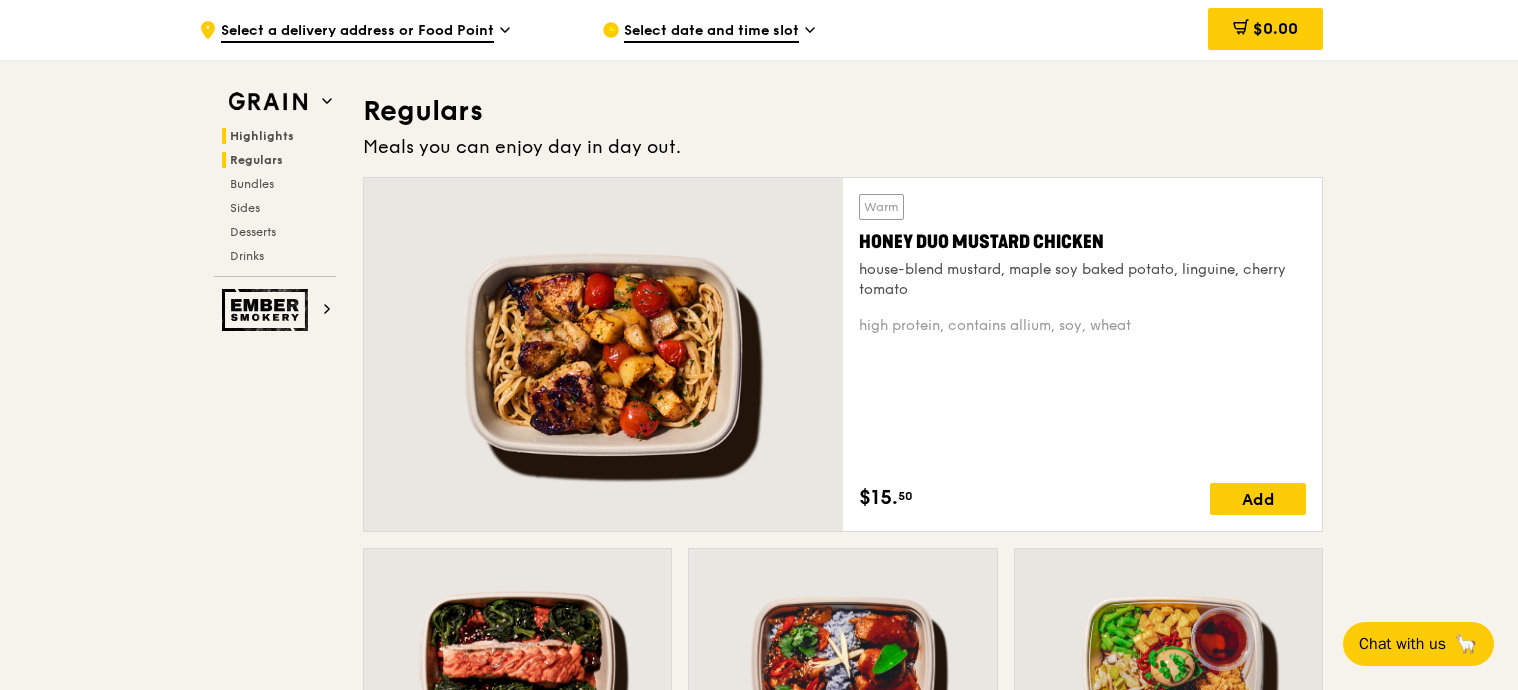 scroll, scrollTop: 1315, scrollLeft: 0, axis: vertical 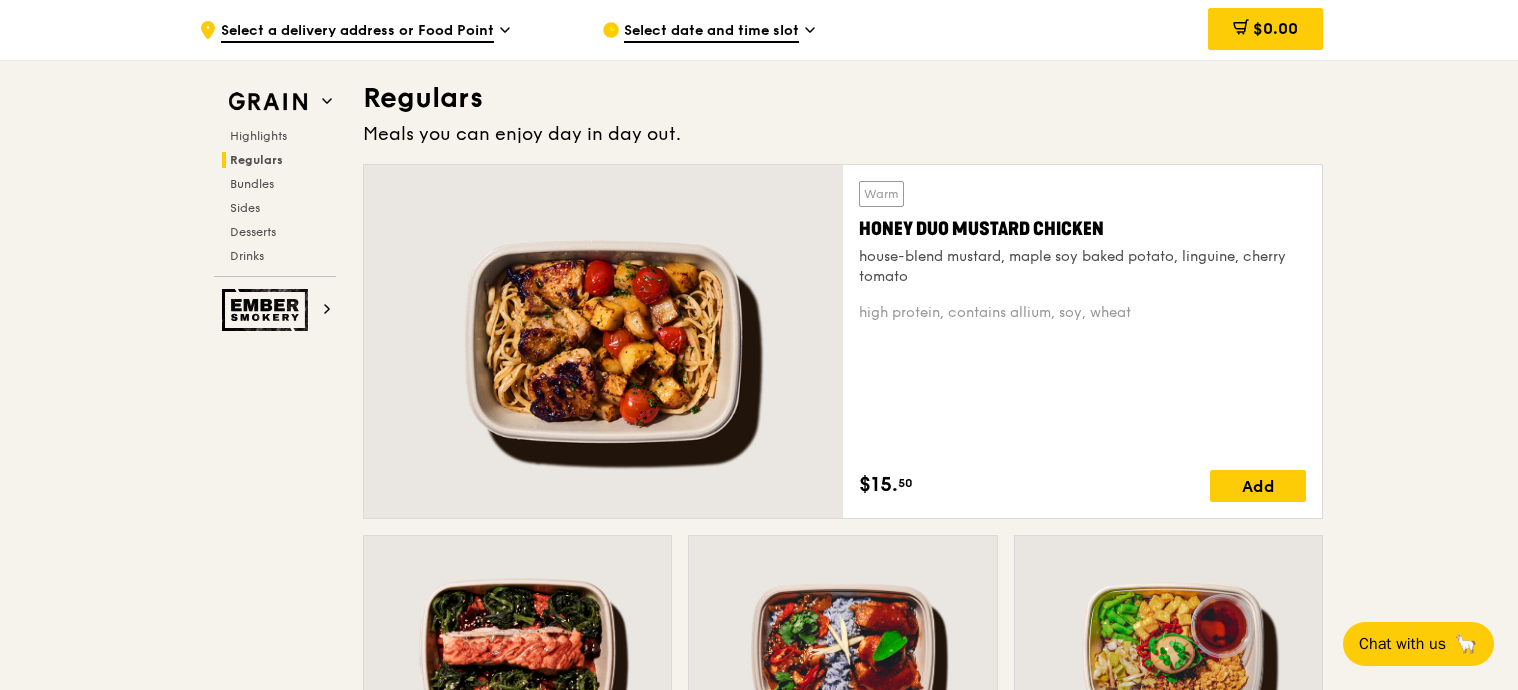 drag, startPoint x: 1120, startPoint y: 109, endPoint x: 1258, endPoint y: 120, distance: 138.43771 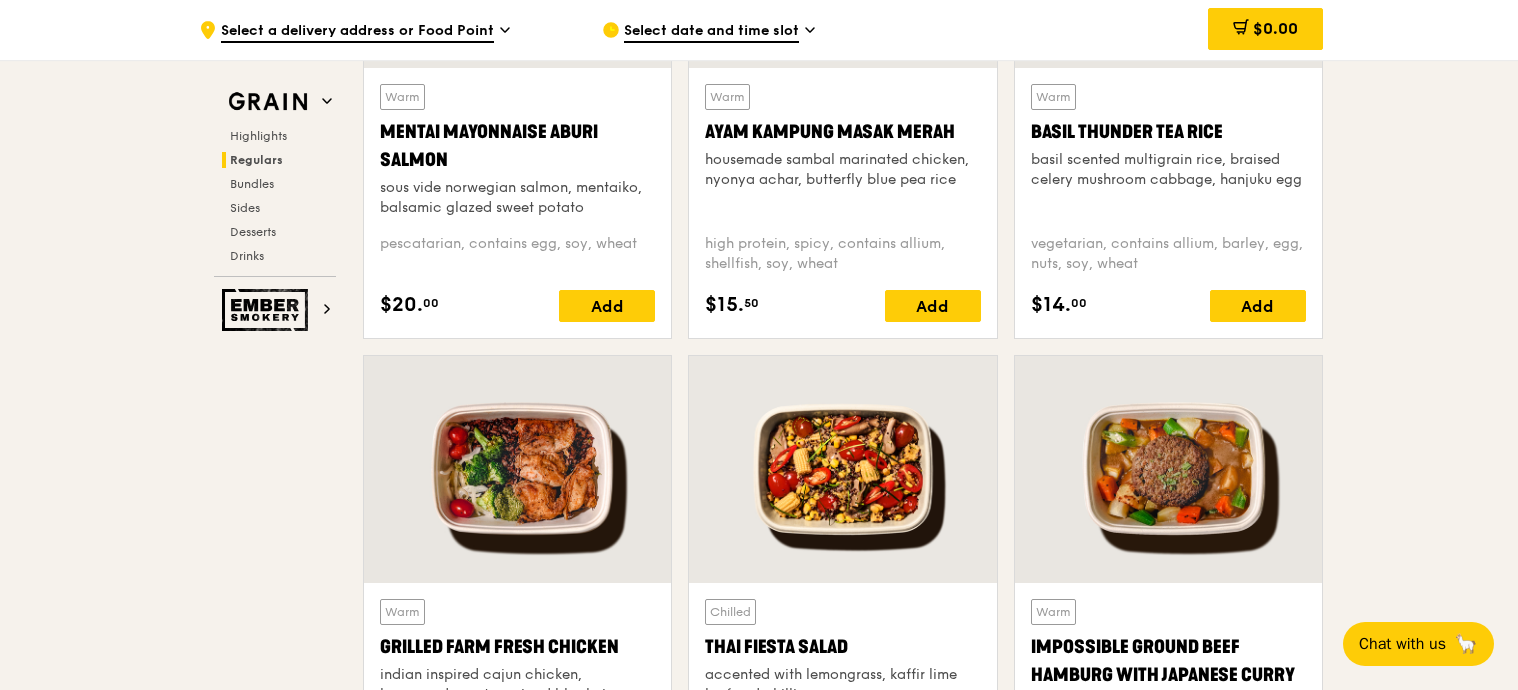 scroll, scrollTop: 2041, scrollLeft: 0, axis: vertical 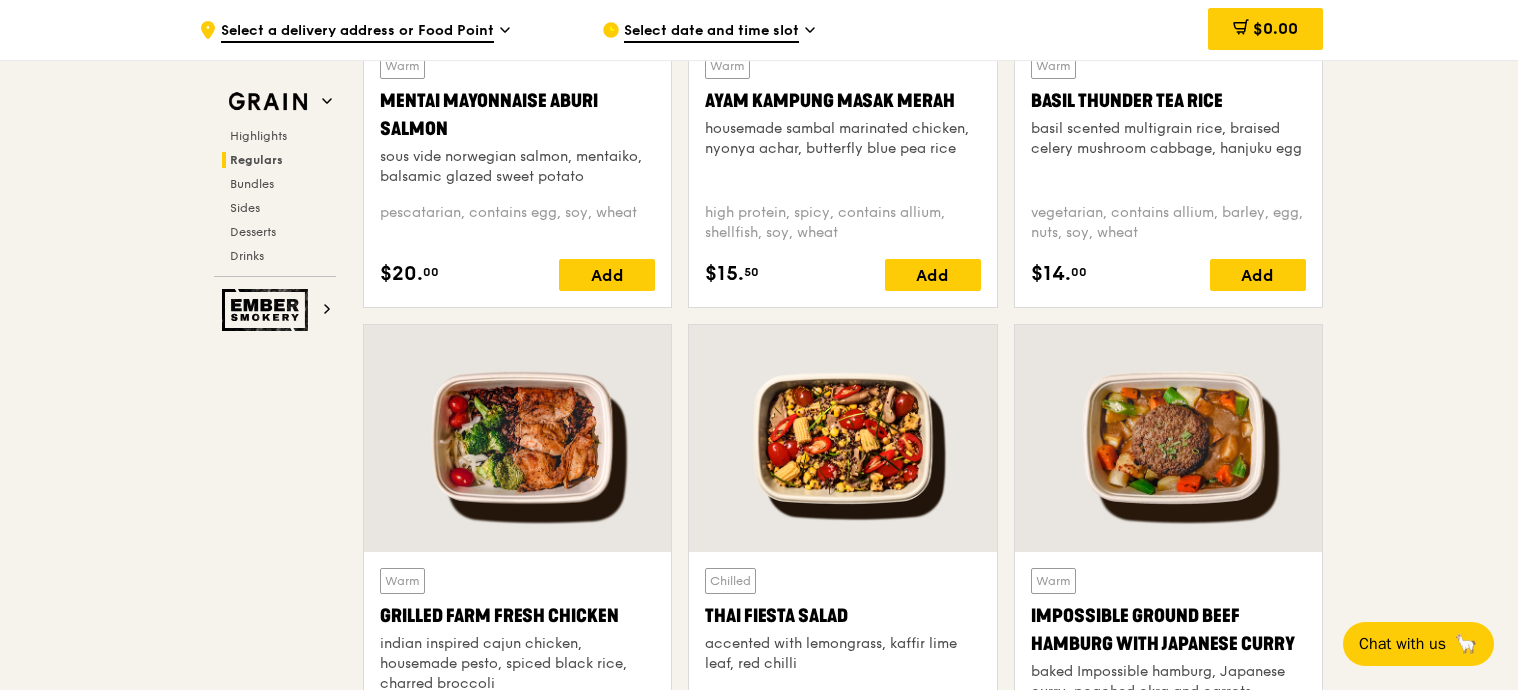 drag, startPoint x: 476, startPoint y: 136, endPoint x: 370, endPoint y: 116, distance: 107.87029 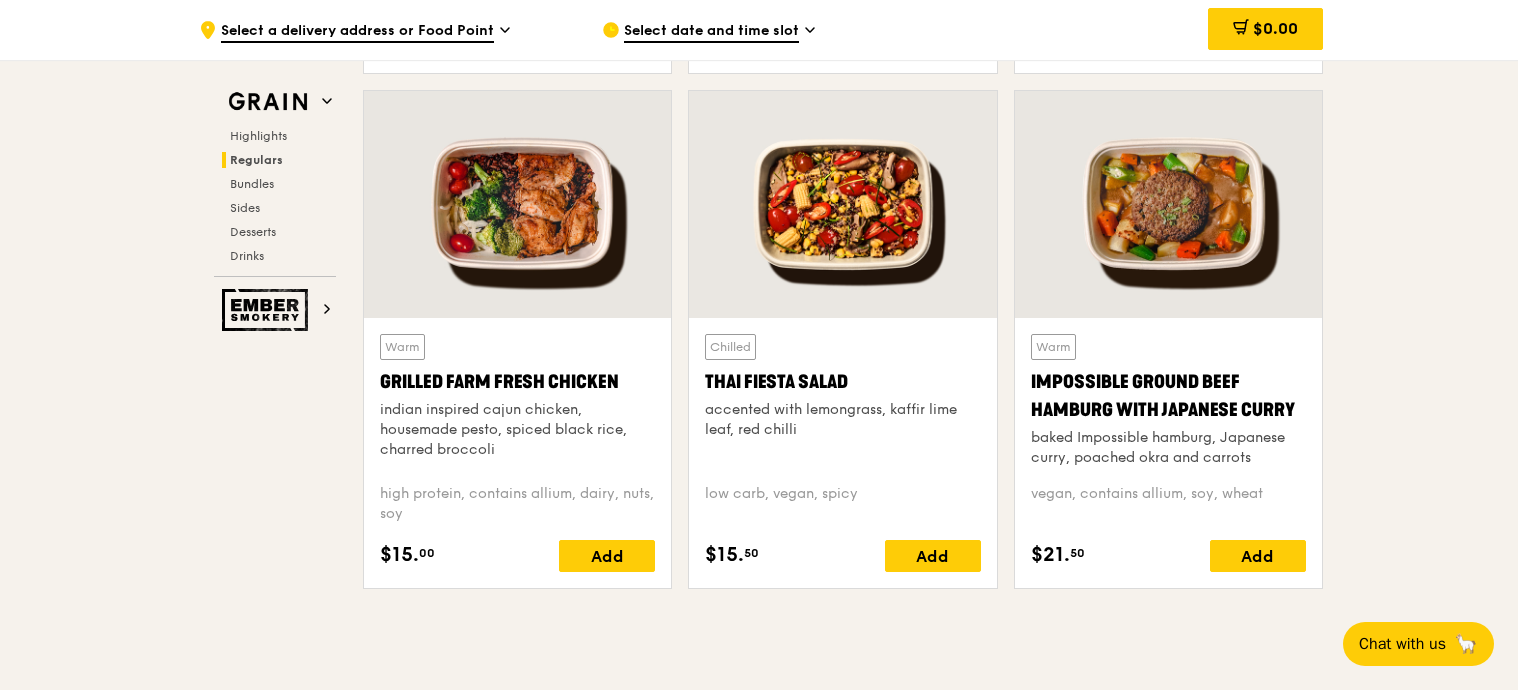 scroll, scrollTop: 2317, scrollLeft: 0, axis: vertical 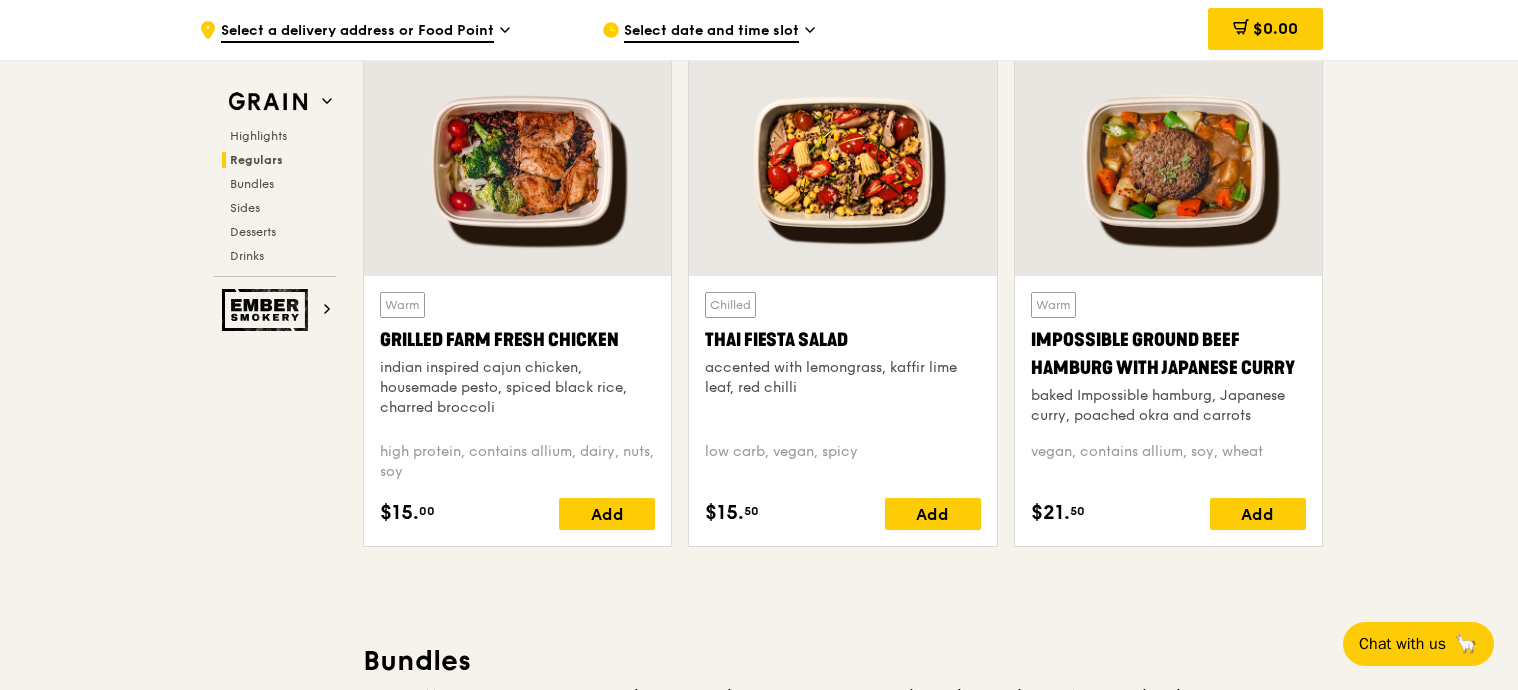 drag, startPoint x: 699, startPoint y: 341, endPoint x: 210, endPoint y: 386, distance: 491.0662 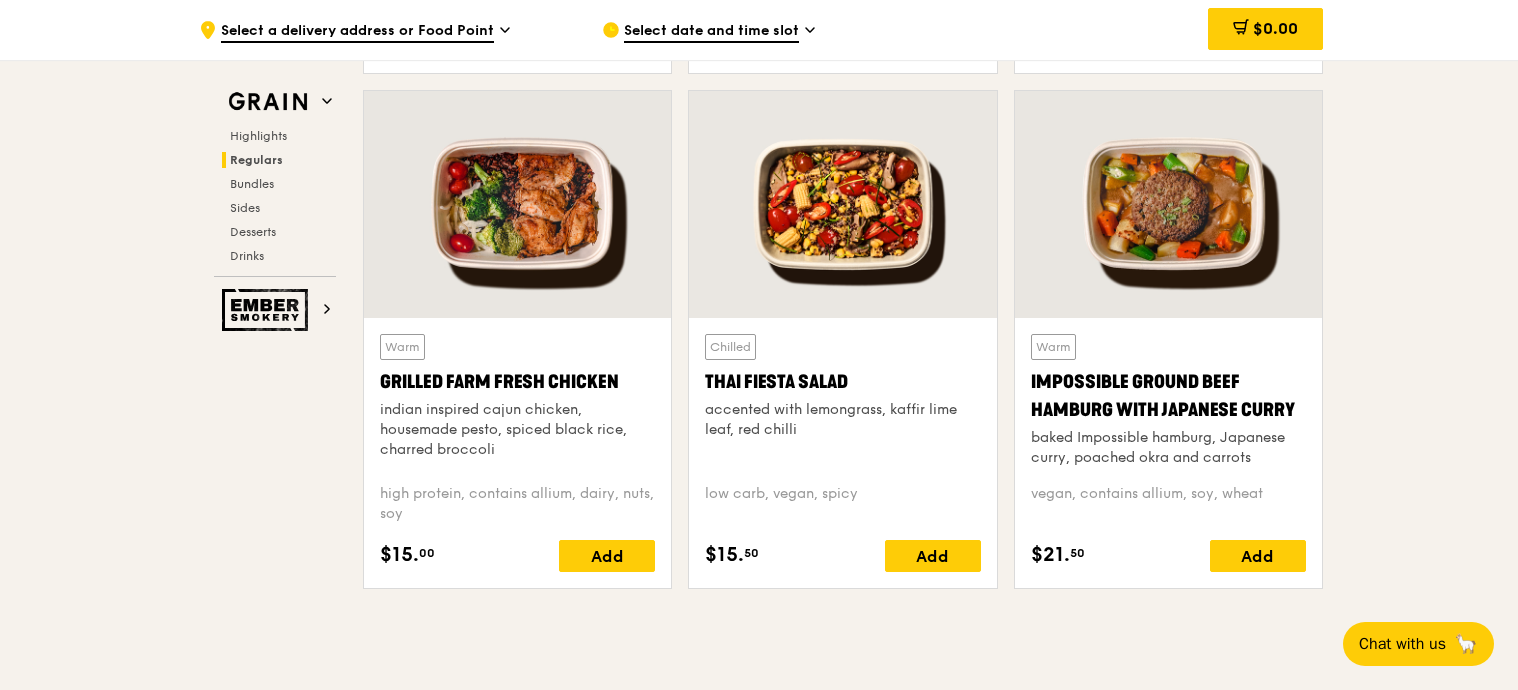 scroll, scrollTop: 2317, scrollLeft: 0, axis: vertical 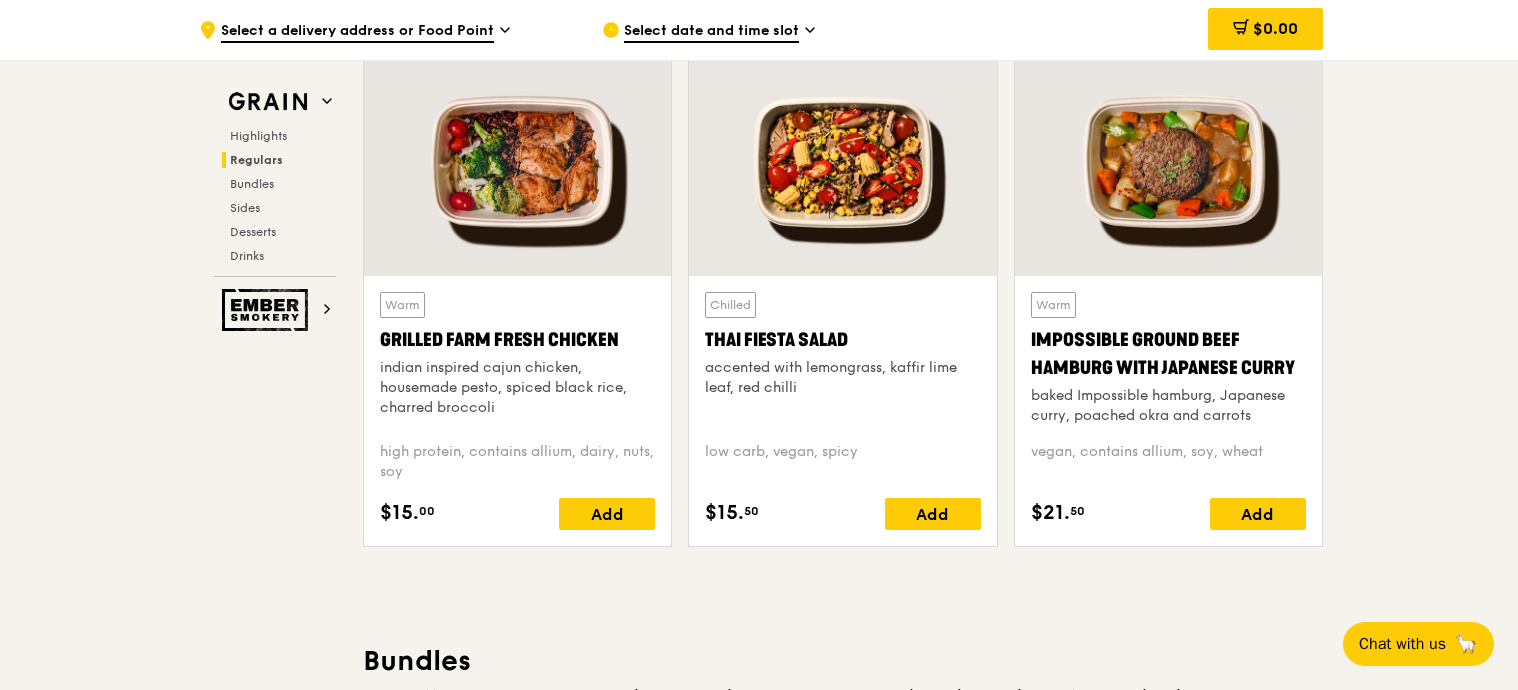 drag, startPoint x: 1368, startPoint y: 383, endPoint x: 1032, endPoint y: 355, distance: 337.16464 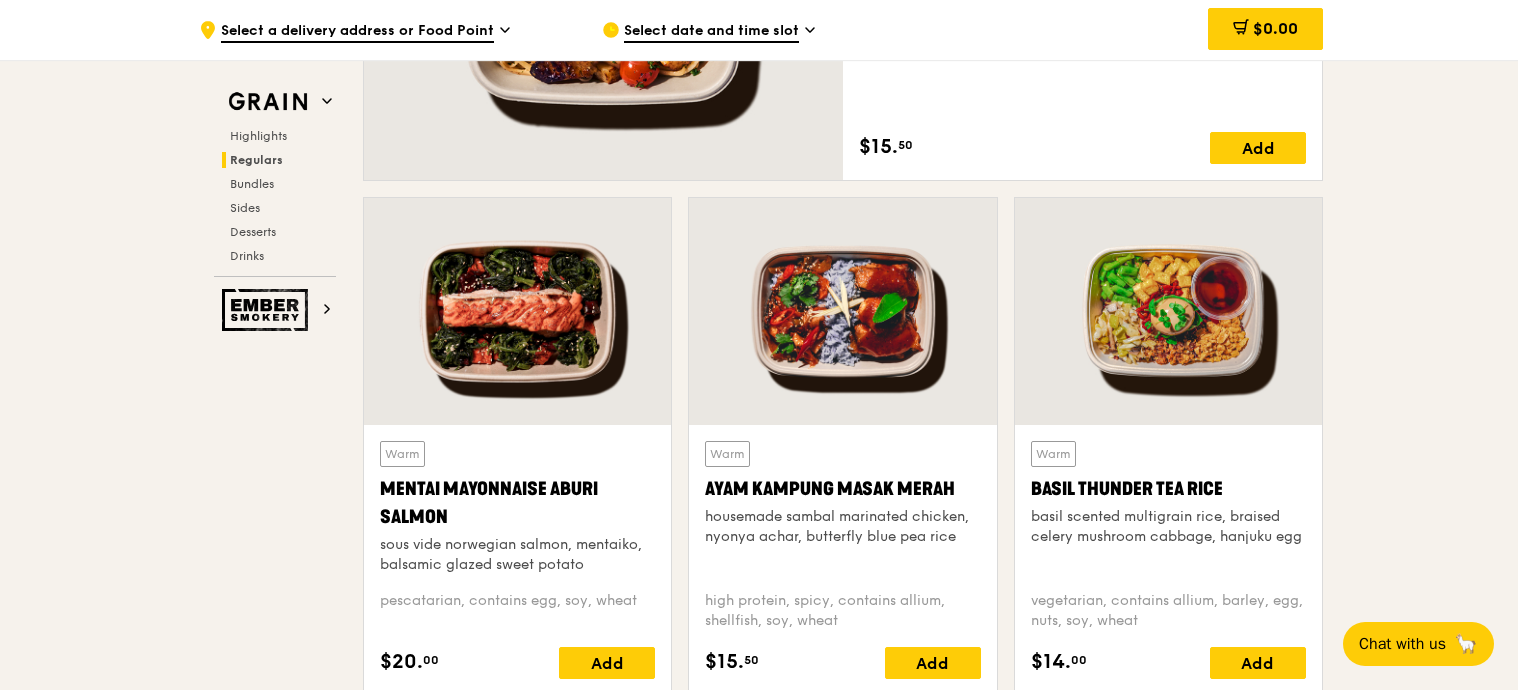 scroll, scrollTop: 1397, scrollLeft: 0, axis: vertical 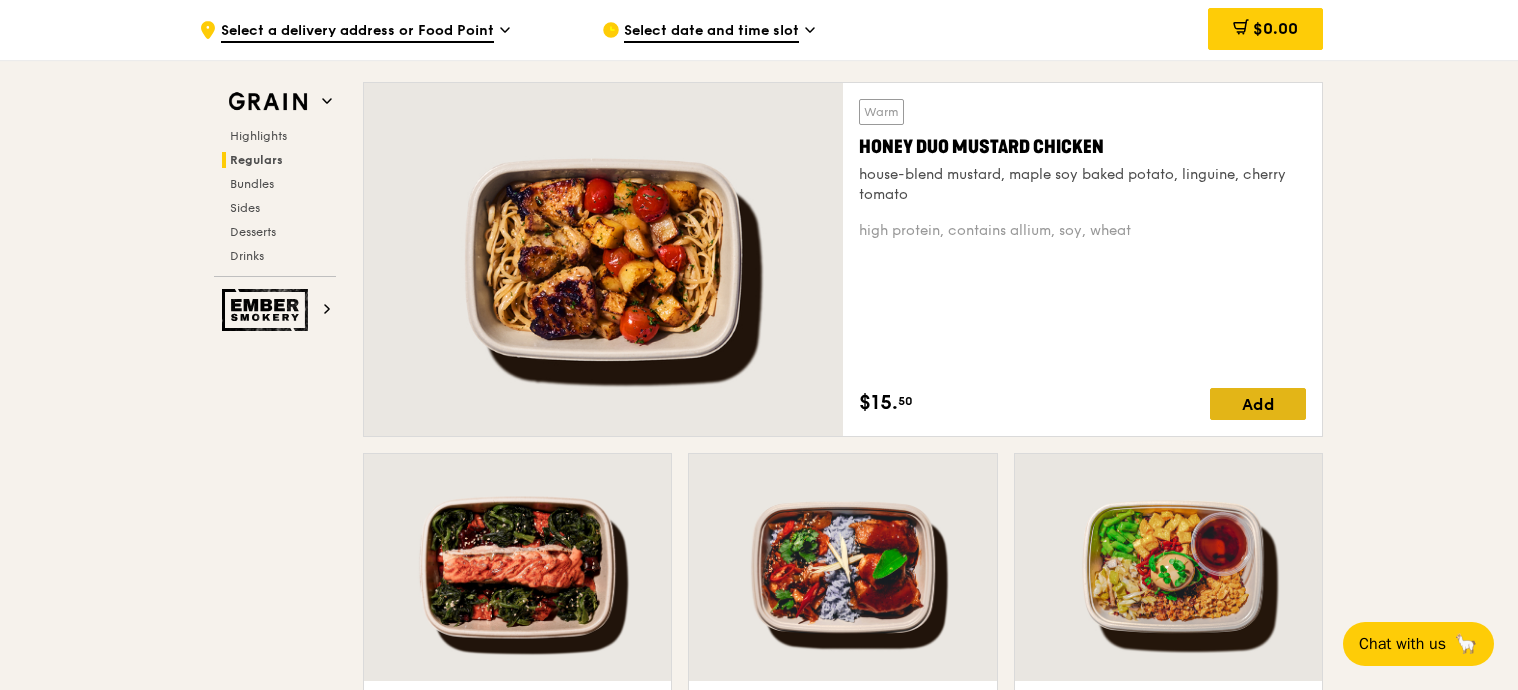 click on "Add" at bounding box center (1258, 404) 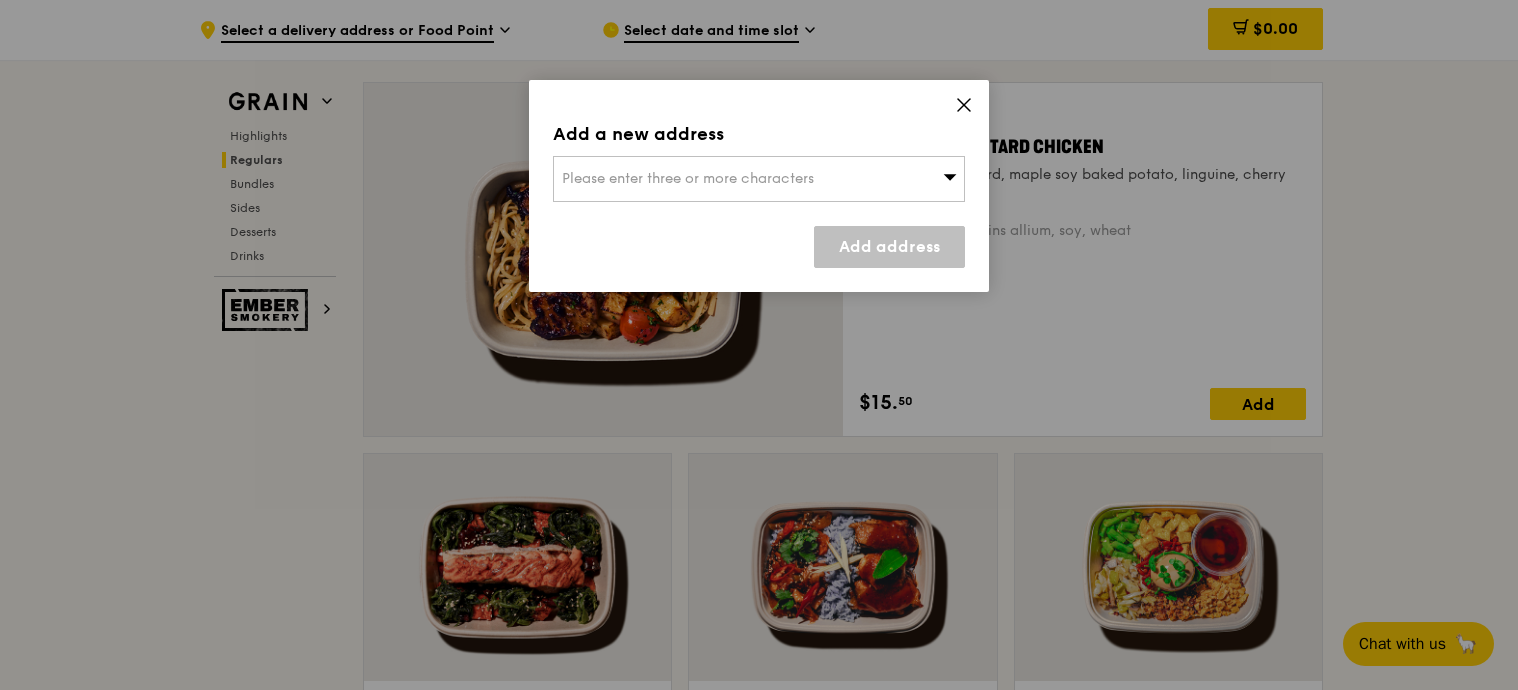 click on "Please enter three or more characters" at bounding box center [759, 179] 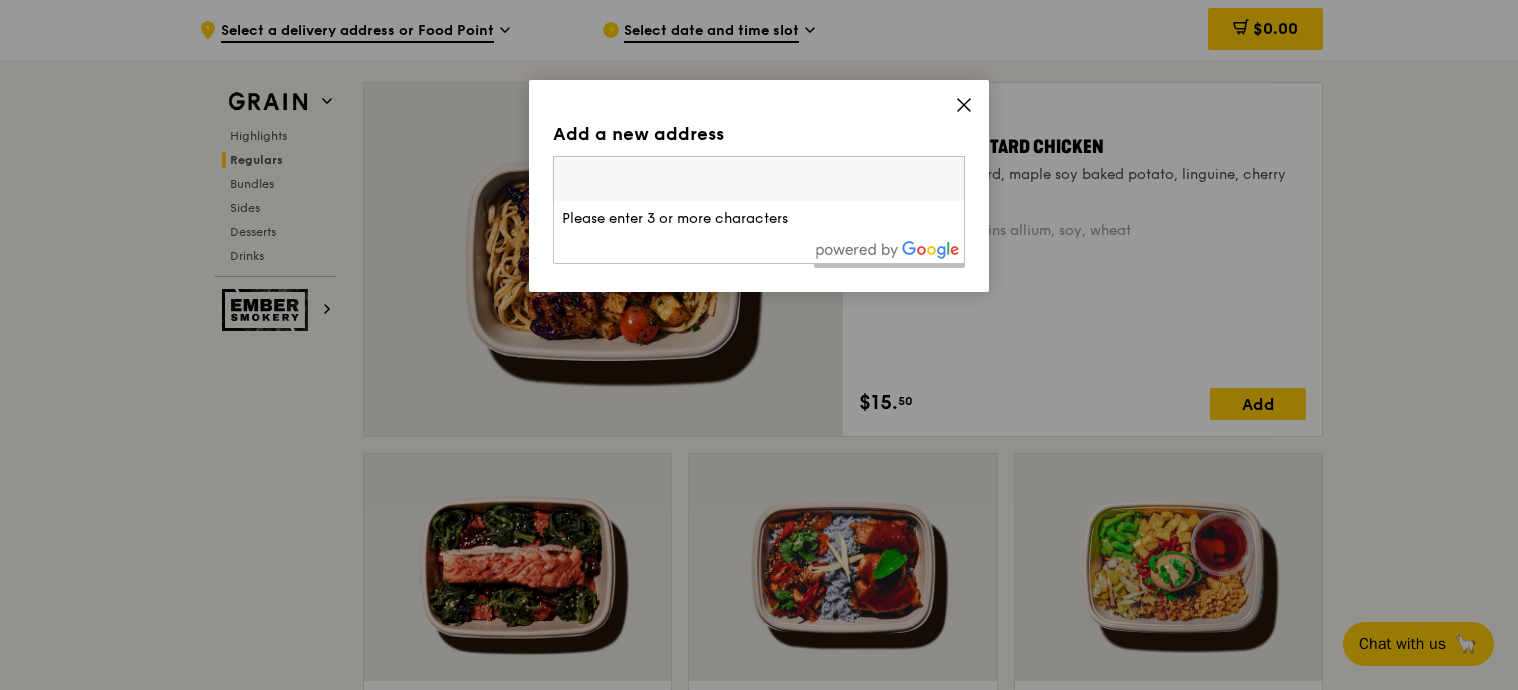 click at bounding box center (759, 179) 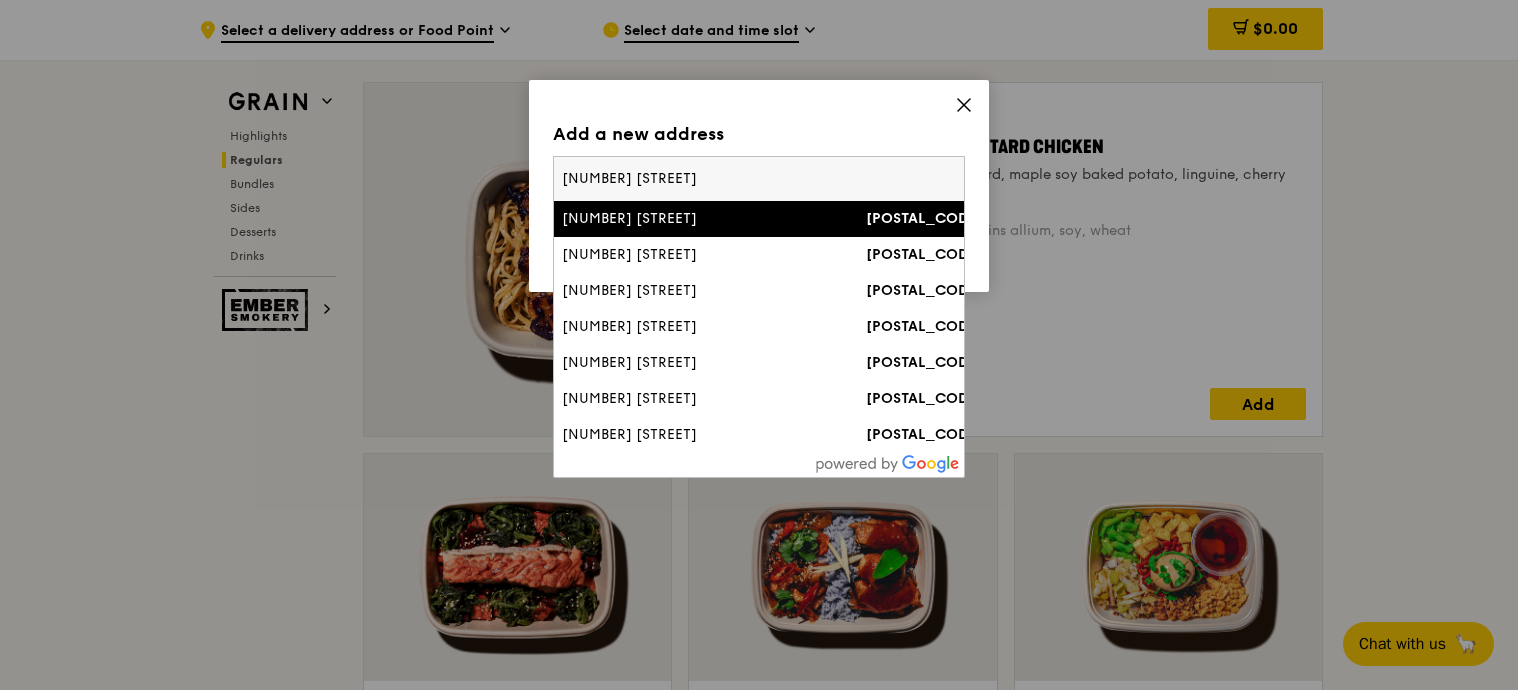 type on "249 jal" 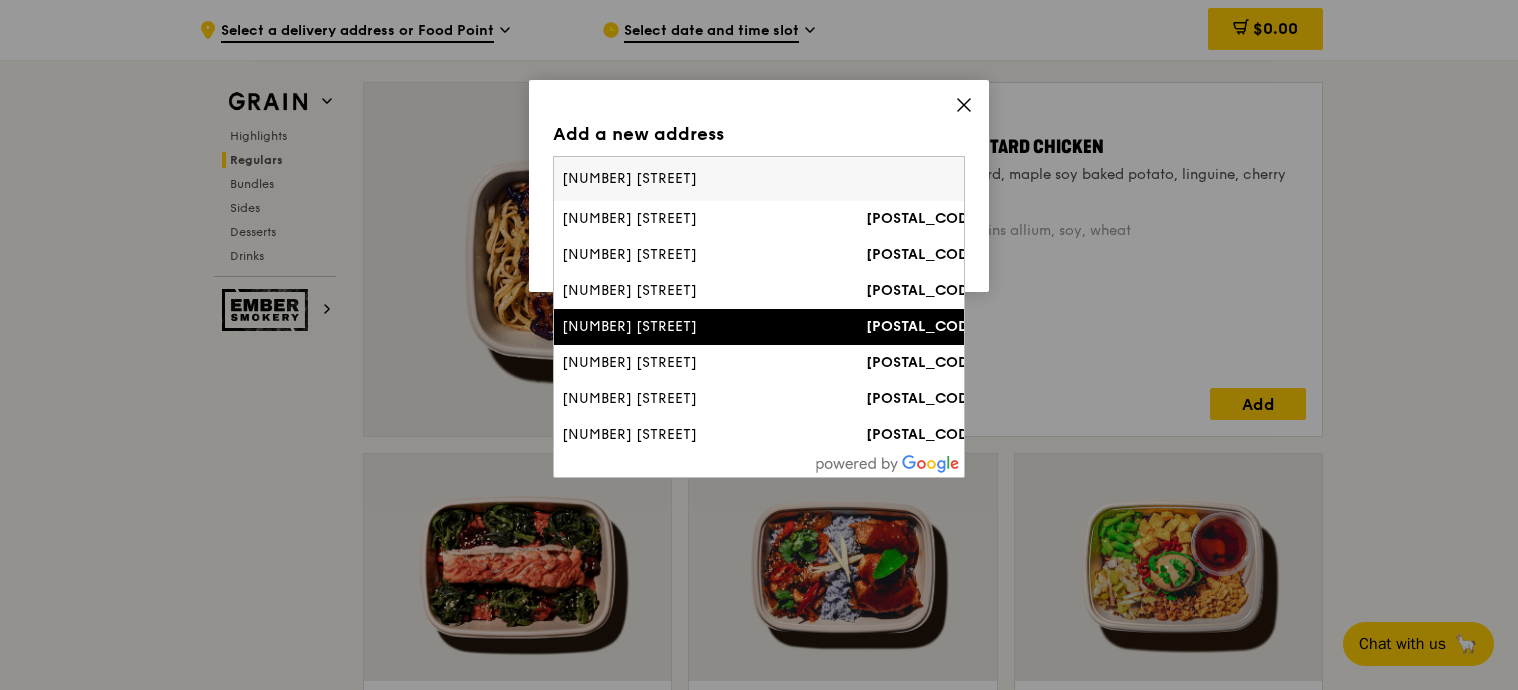 click on "[NUMBER] [STREET]" at bounding box center (710, 327) 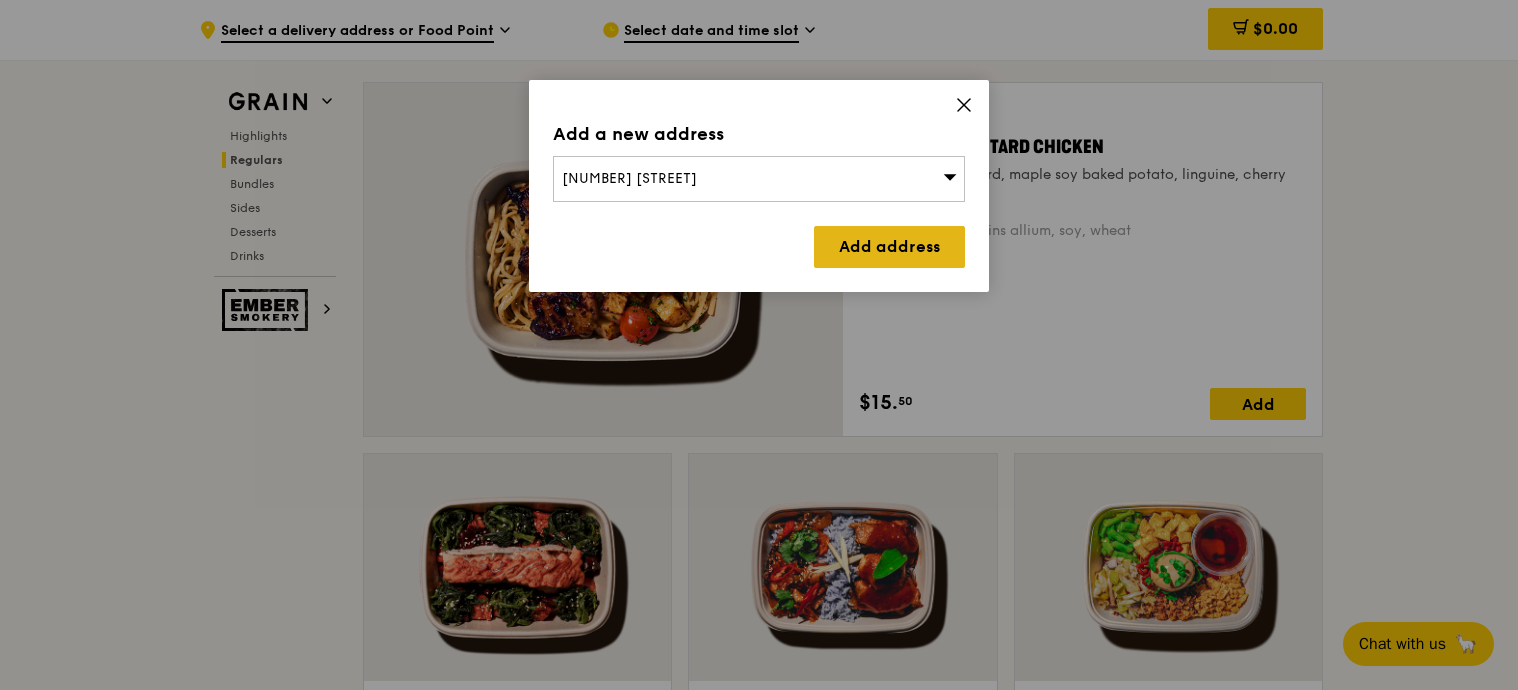 click on "Add address" at bounding box center (889, 247) 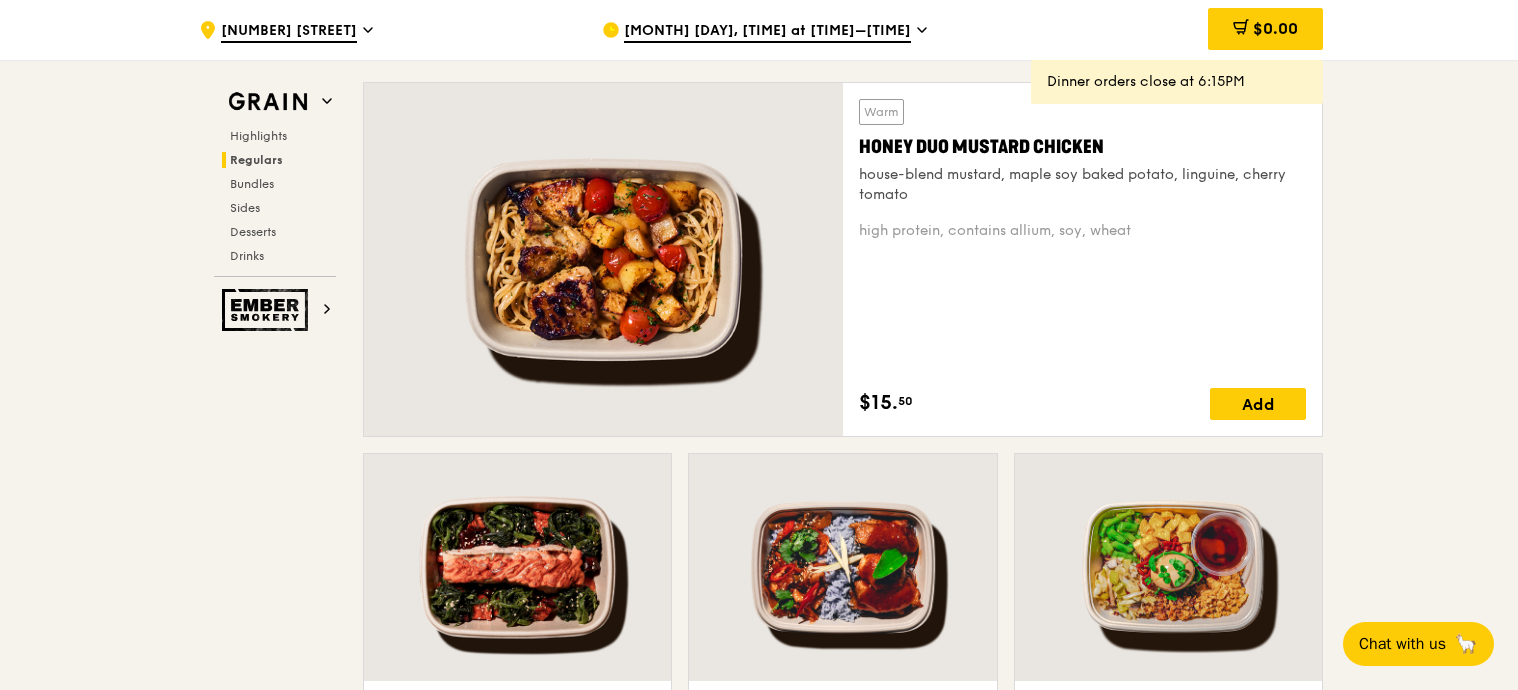 click on "Warm
Honey Duo Mustard Chicken
house-blend mustard, maple soy baked potato, linguine, cherry tomato
high protein, contains allium, soy, wheat
$15.
50
Add" at bounding box center (1082, 259) 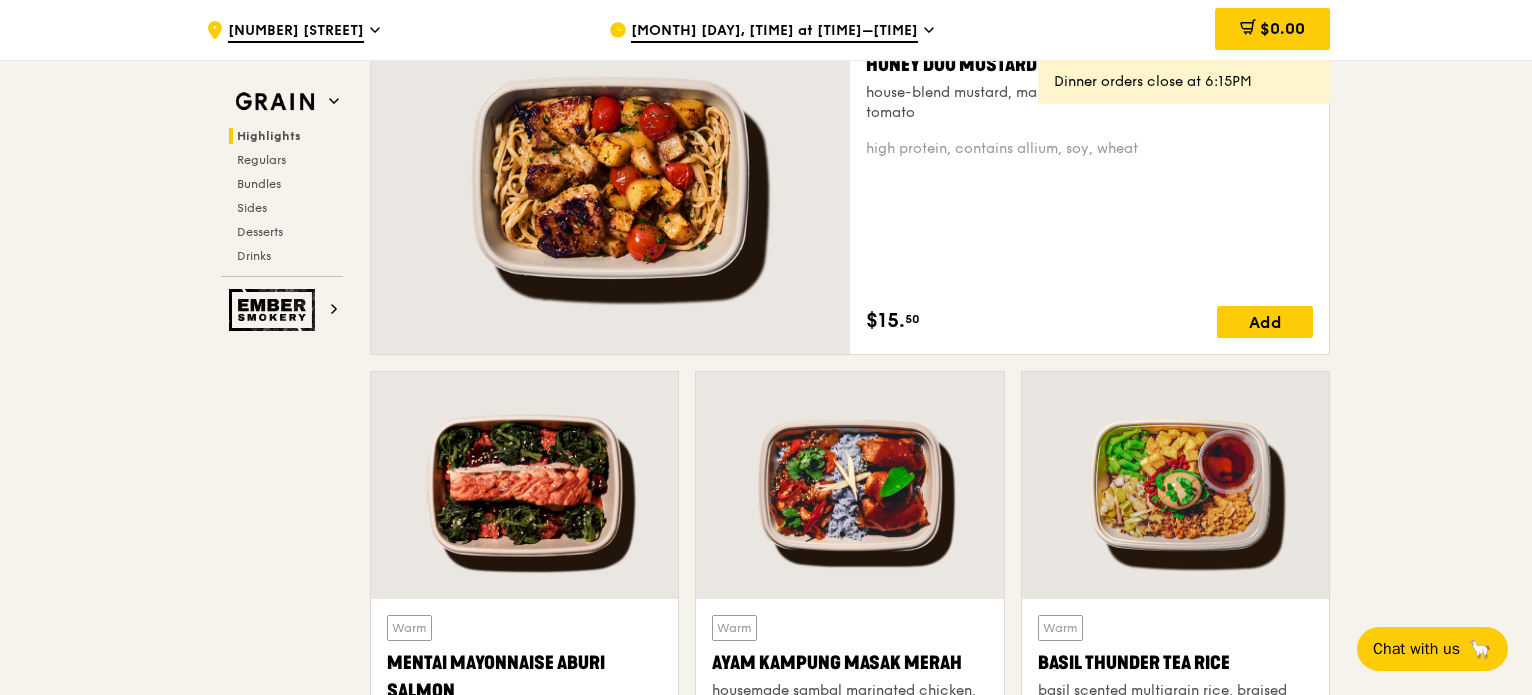scroll, scrollTop: 1489, scrollLeft: 0, axis: vertical 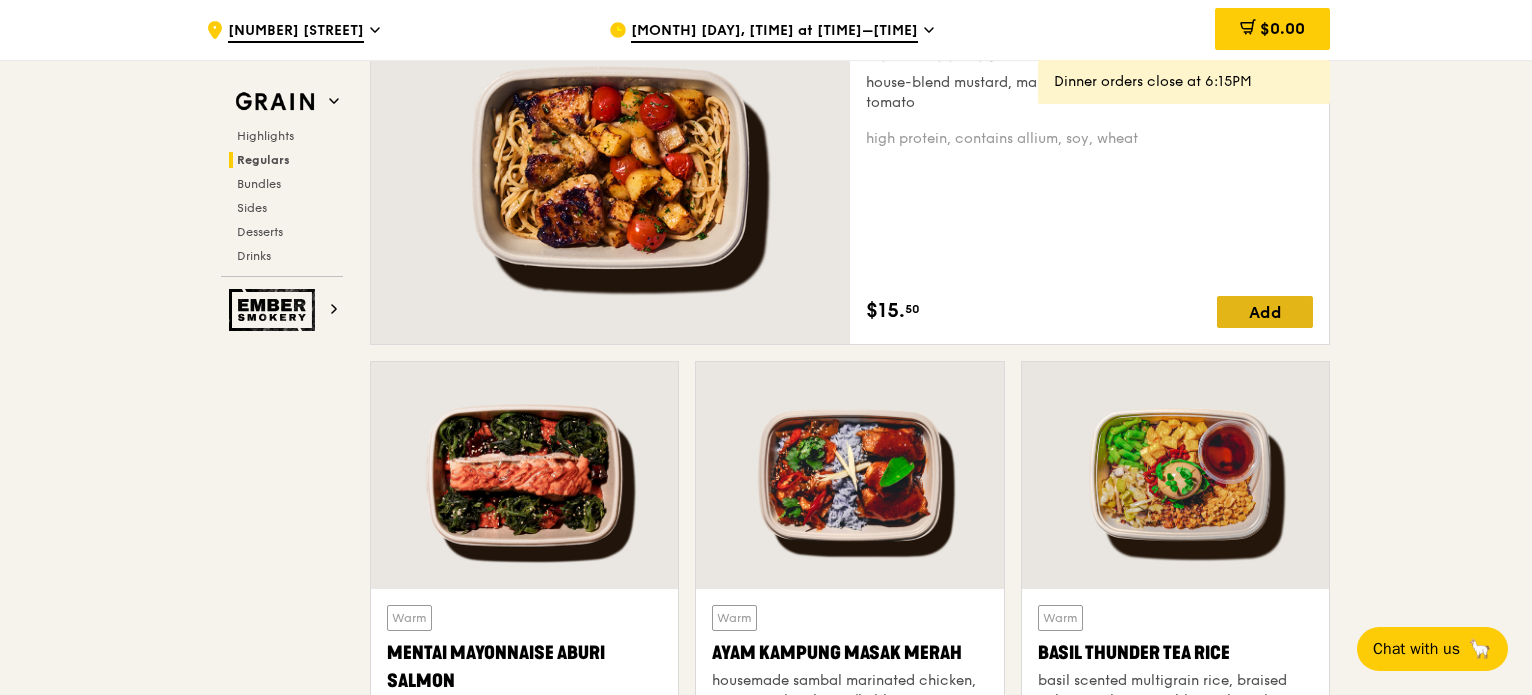 click on "Add" at bounding box center (1265, 312) 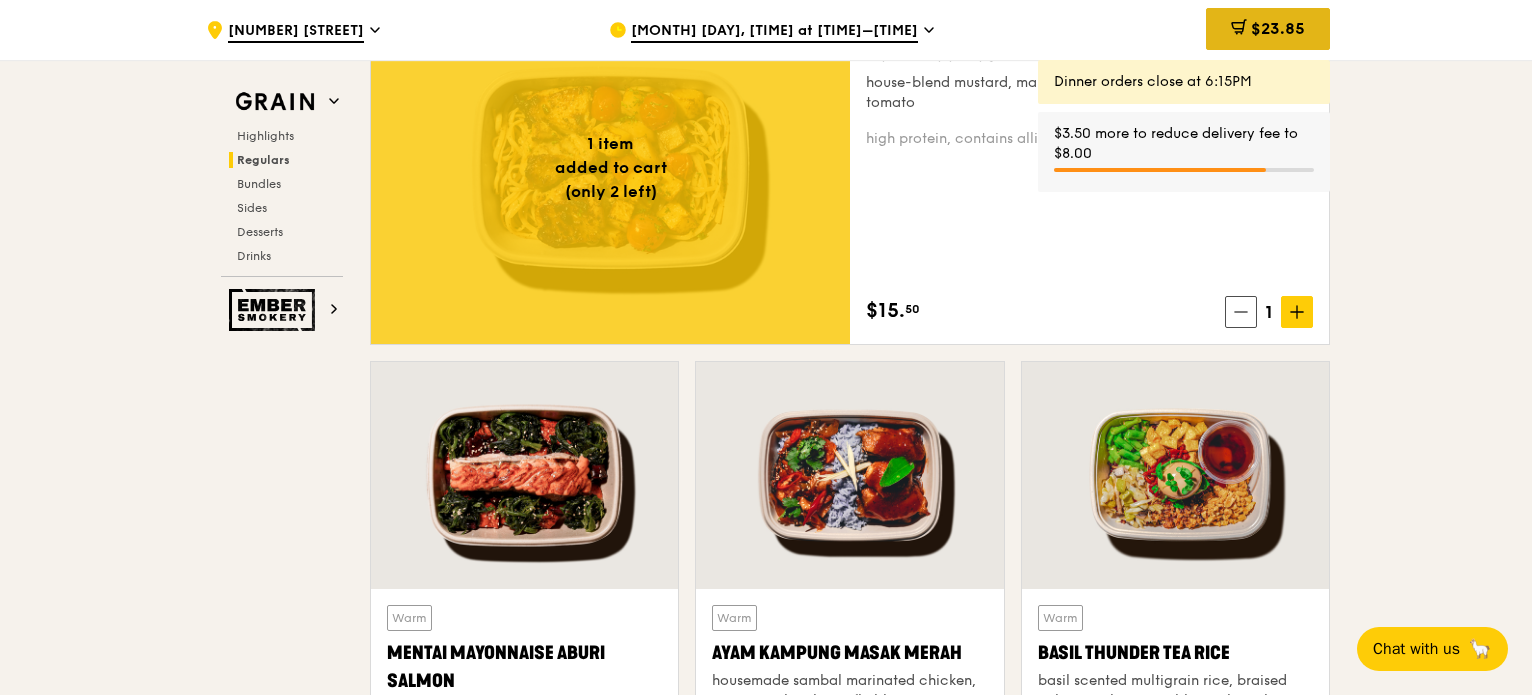 click on "$23.85" at bounding box center (1278, 28) 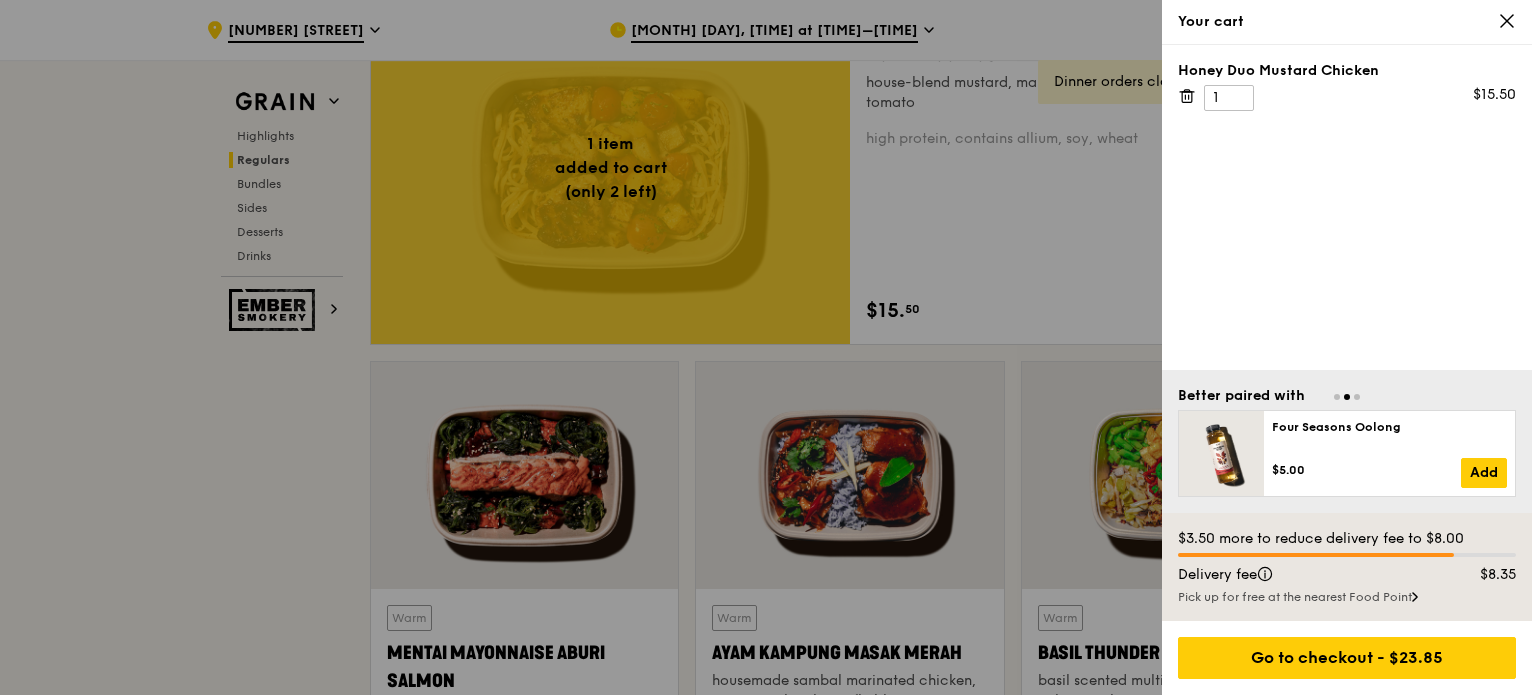 click 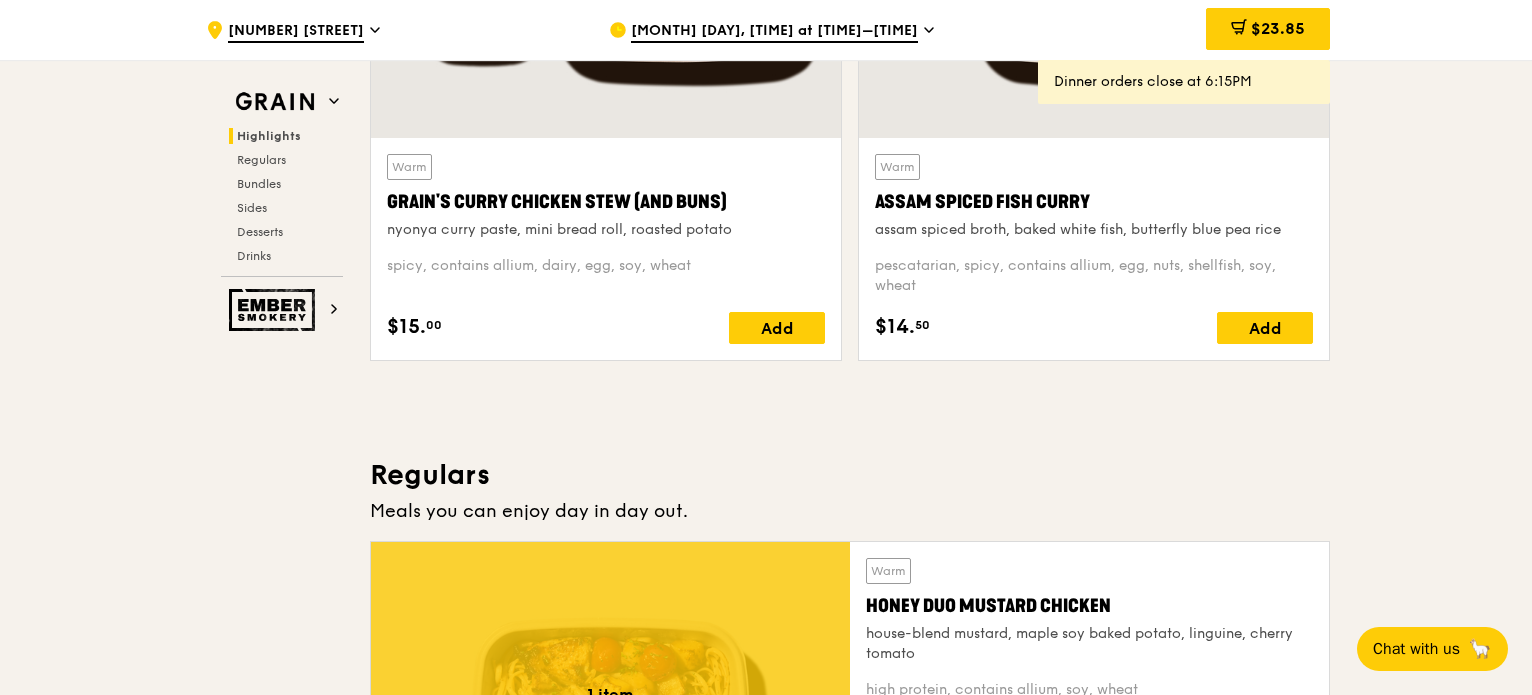 scroll, scrollTop: 386, scrollLeft: 0, axis: vertical 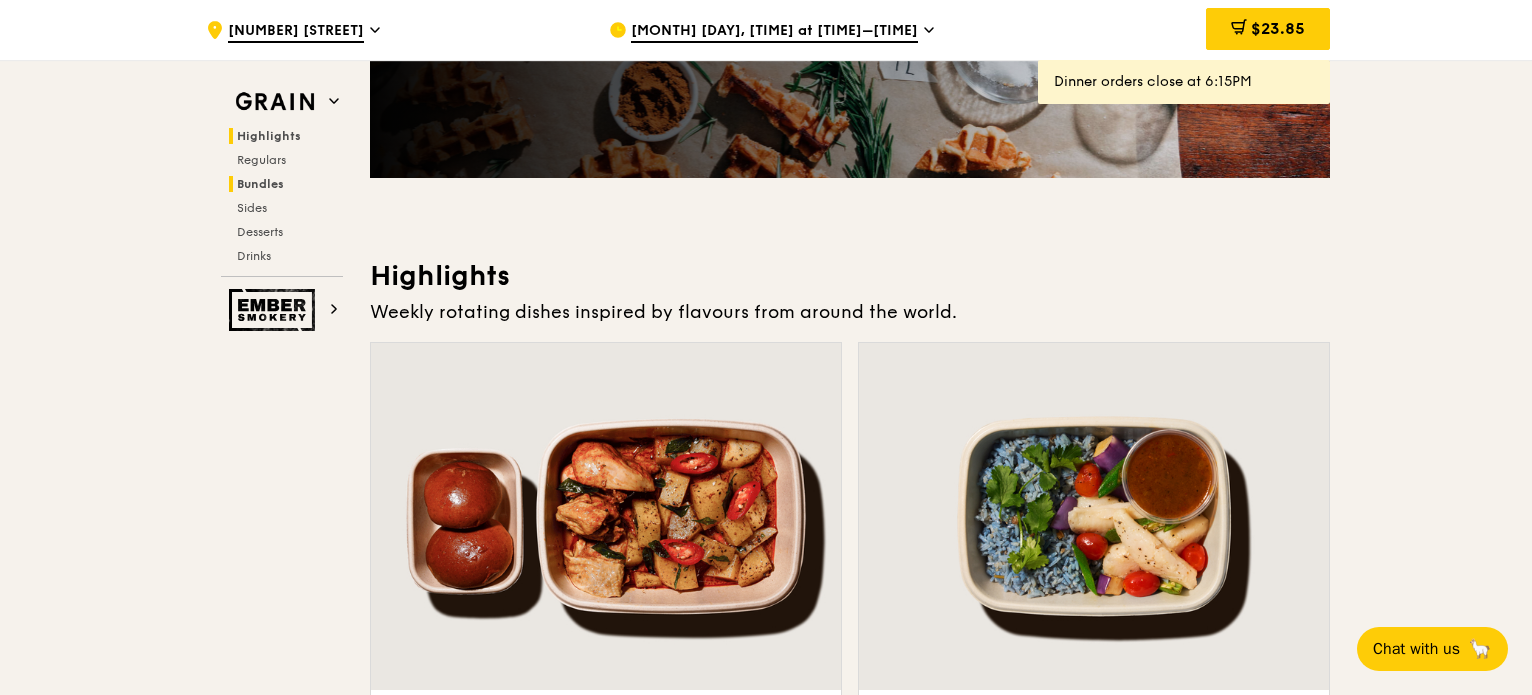 click on "Bundles" at bounding box center (260, 184) 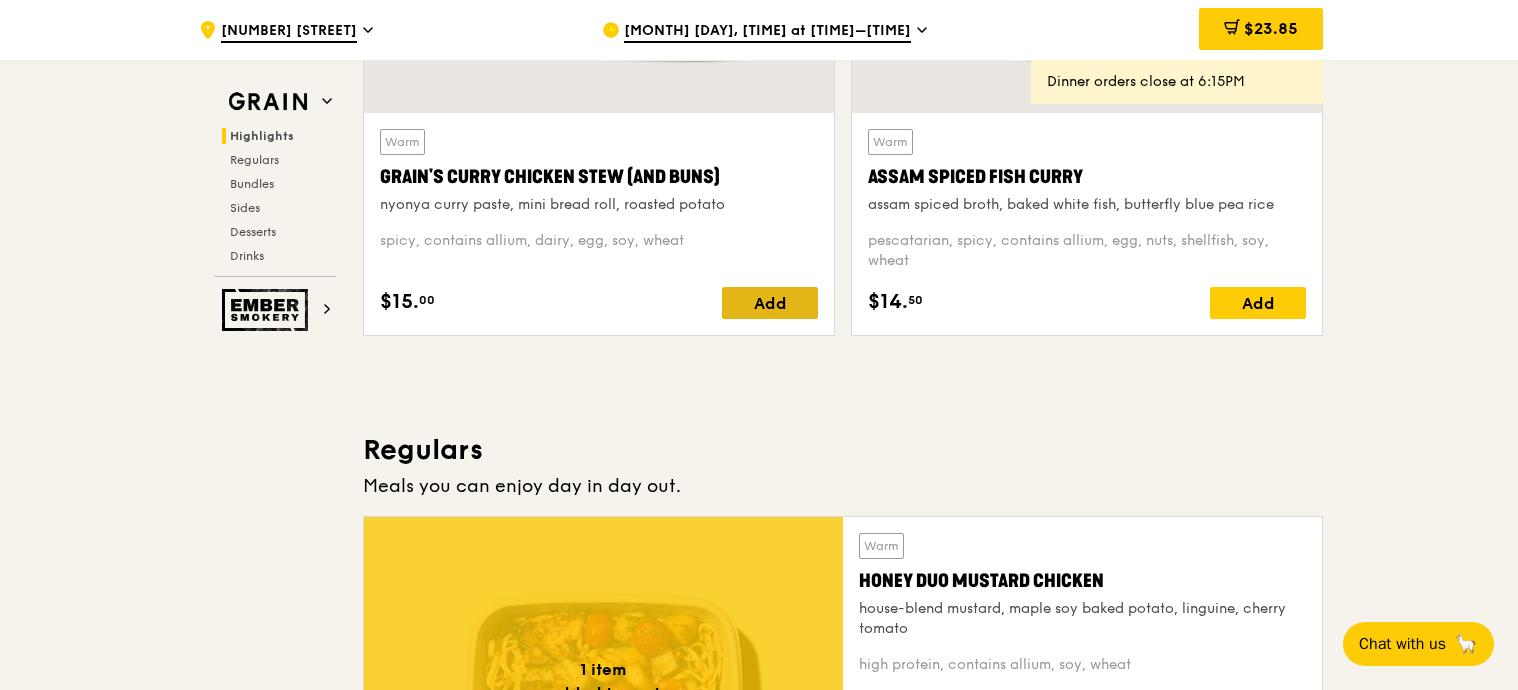 scroll, scrollTop: 919, scrollLeft: 0, axis: vertical 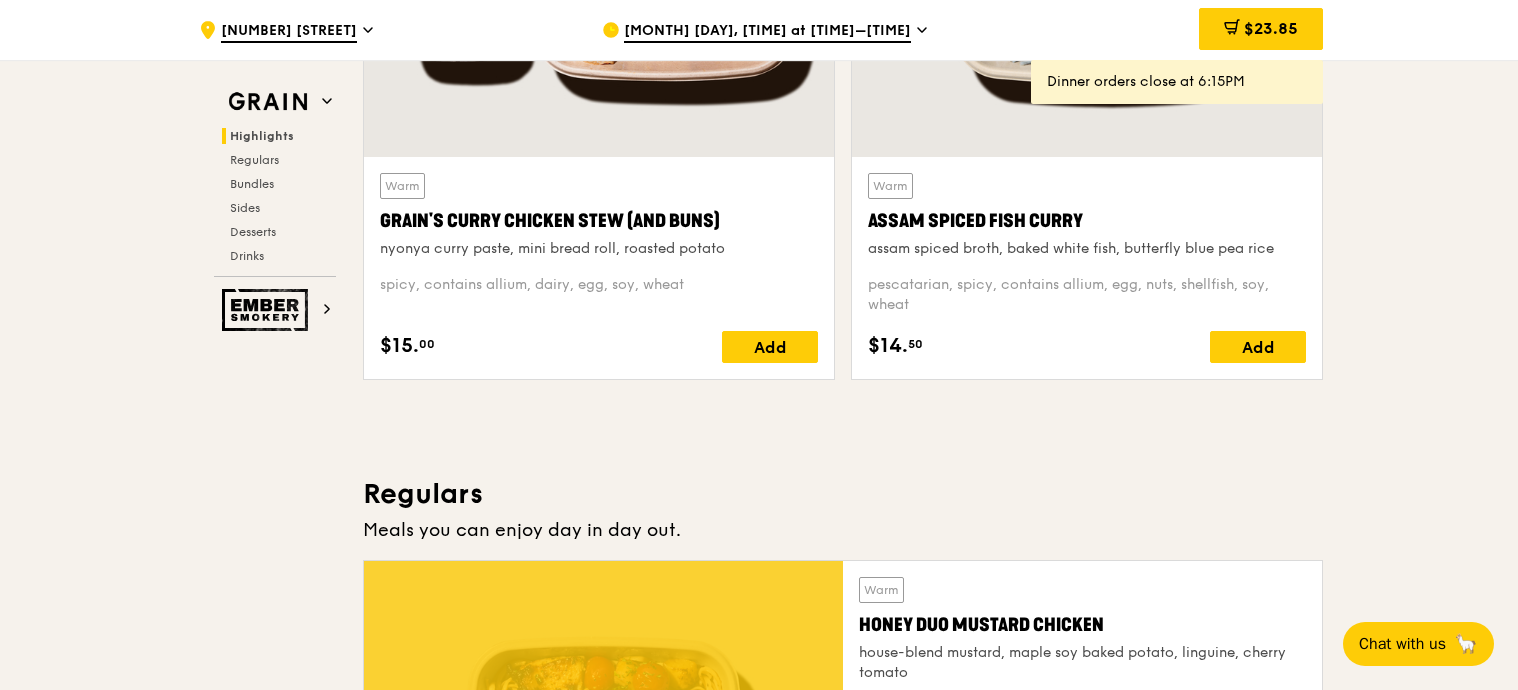click on "Regulars" at bounding box center (843, 494) 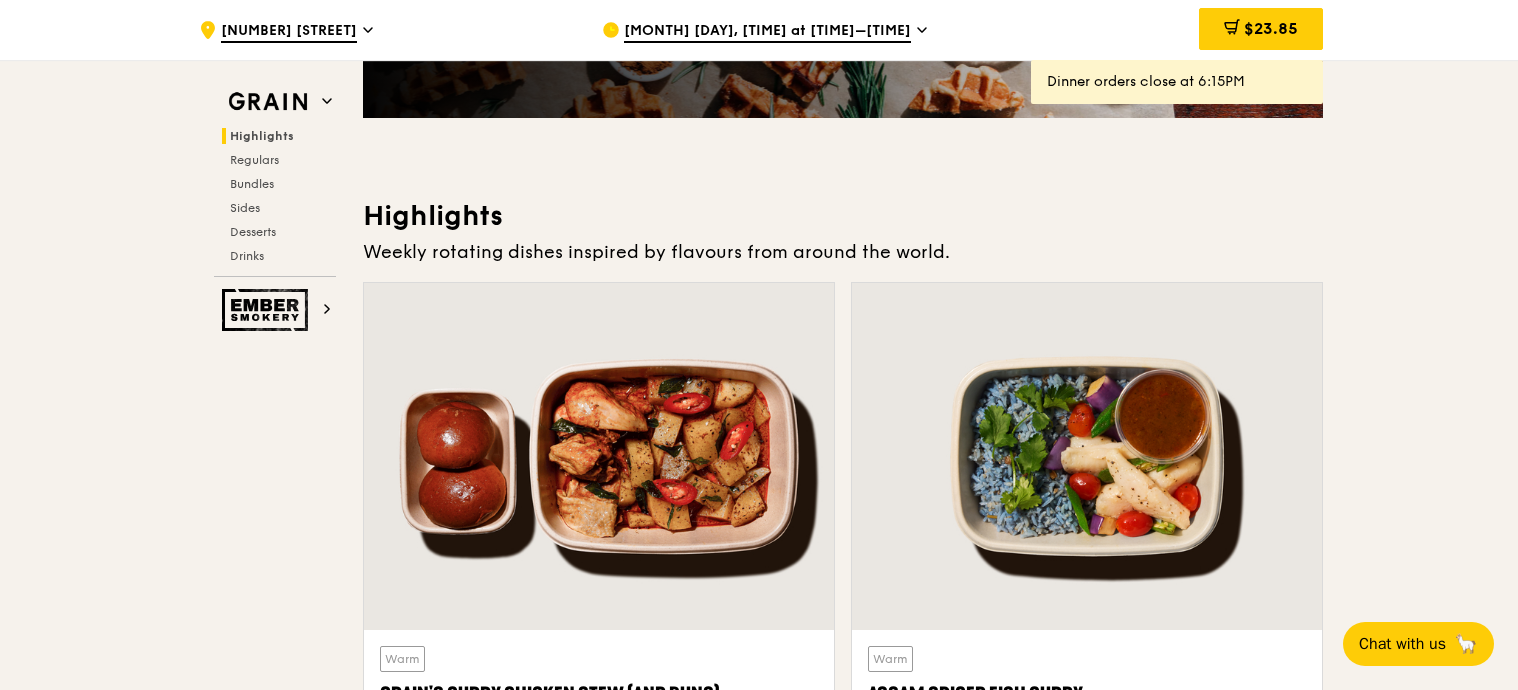 scroll, scrollTop: 735, scrollLeft: 0, axis: vertical 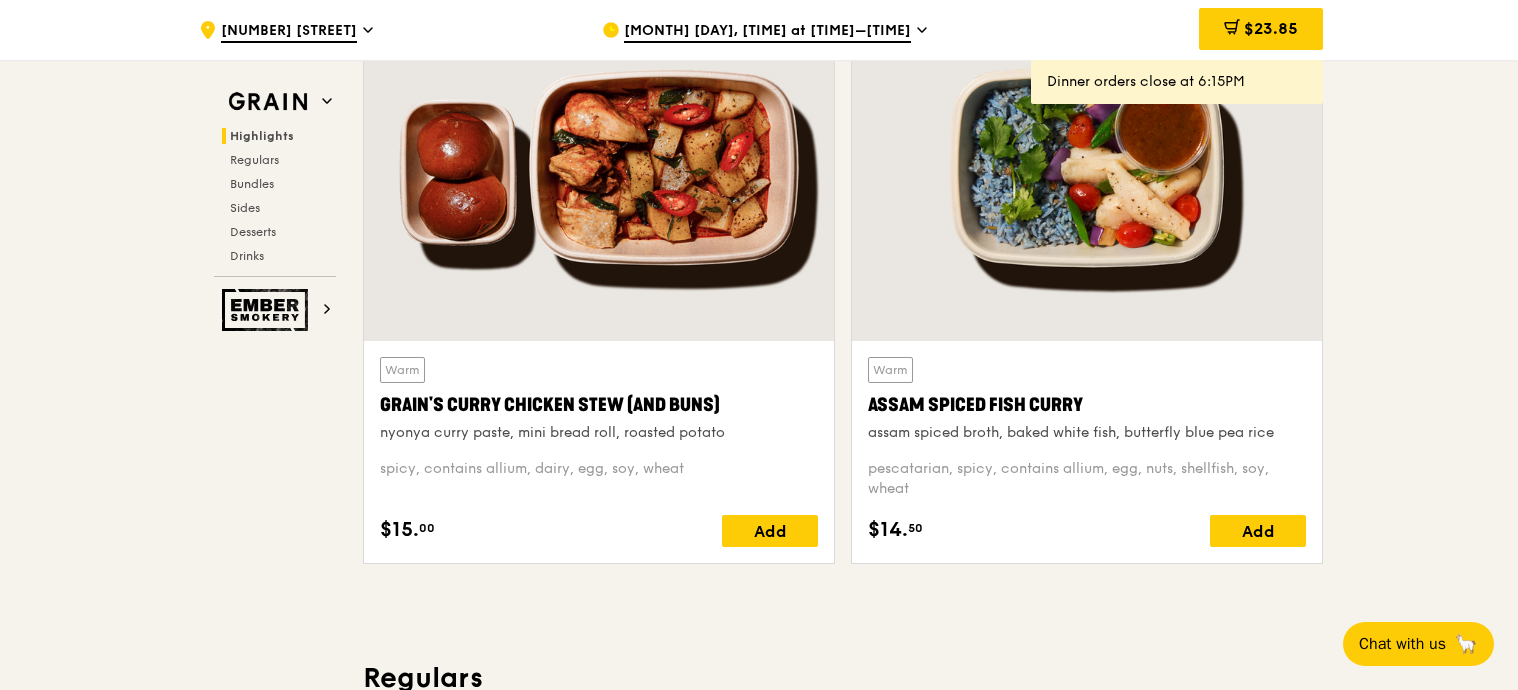 click on "Highlights
Weekly rotating dishes inspired by flavours from around the world.
Warm
Grain's Curry Chicken Stew (and buns)
nyonya curry paste, mini bread roll, roasted potato
spicy, contains allium, dairy, egg, soy, wheat
$15.
00
Add
Warm
Assam Spiced Fish Curry
assam spiced broth, baked white fish, butterfly blue pea rice
pescatarian, spicy, contains allium, egg, nuts, shellfish, soy, wheat
$14.
50
Add
Regulars
Meals you can enjoy day in day out.
1 item added to cart (only 2 left)
Warm
Honey Duo Mustard Chicken
house-blend mustard, maple soy baked potato, linguine, cherry tomato
high protein, contains allium, soy, wheat
$15.
50
1
Warm
Mentai Mayonnaise Aburi Salmon
pescatarian, contains egg, soy, wheat
$20." at bounding box center (843, 3839) 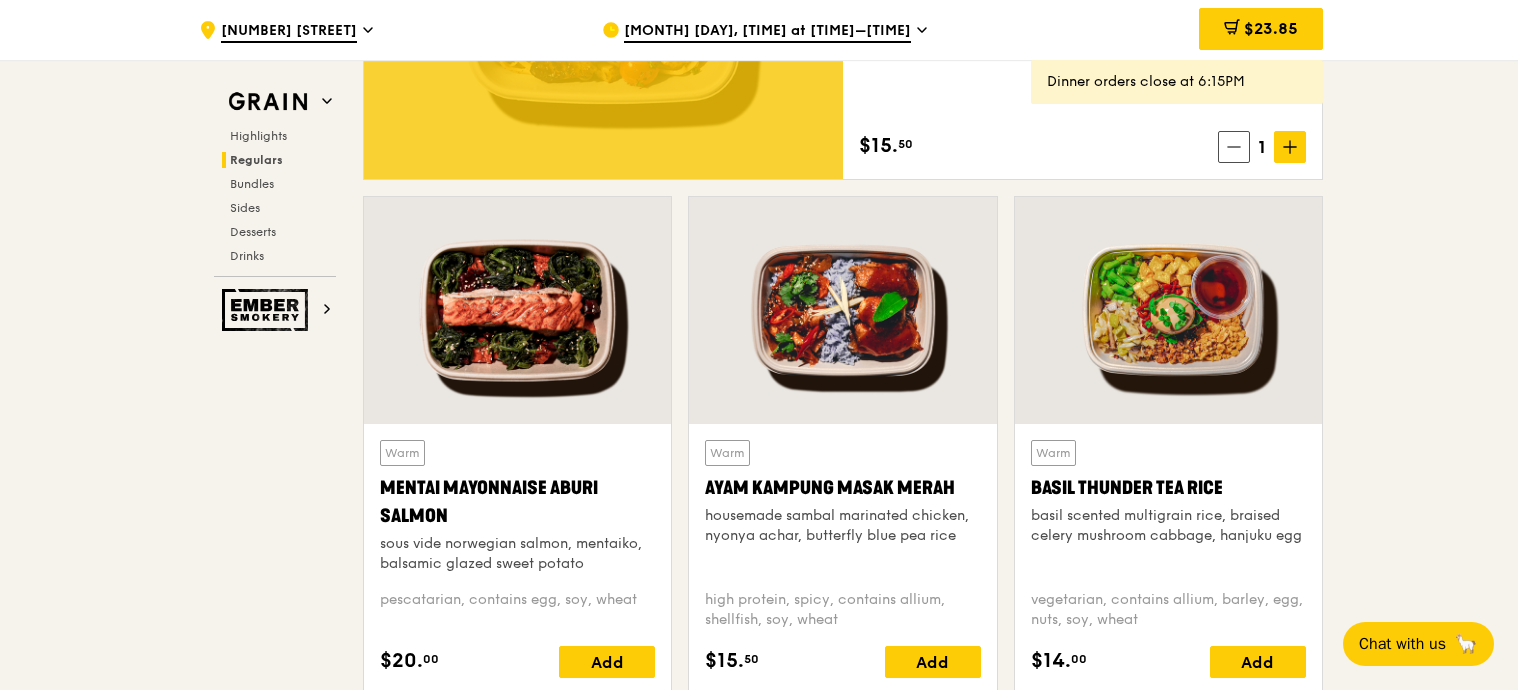 scroll, scrollTop: 1746, scrollLeft: 0, axis: vertical 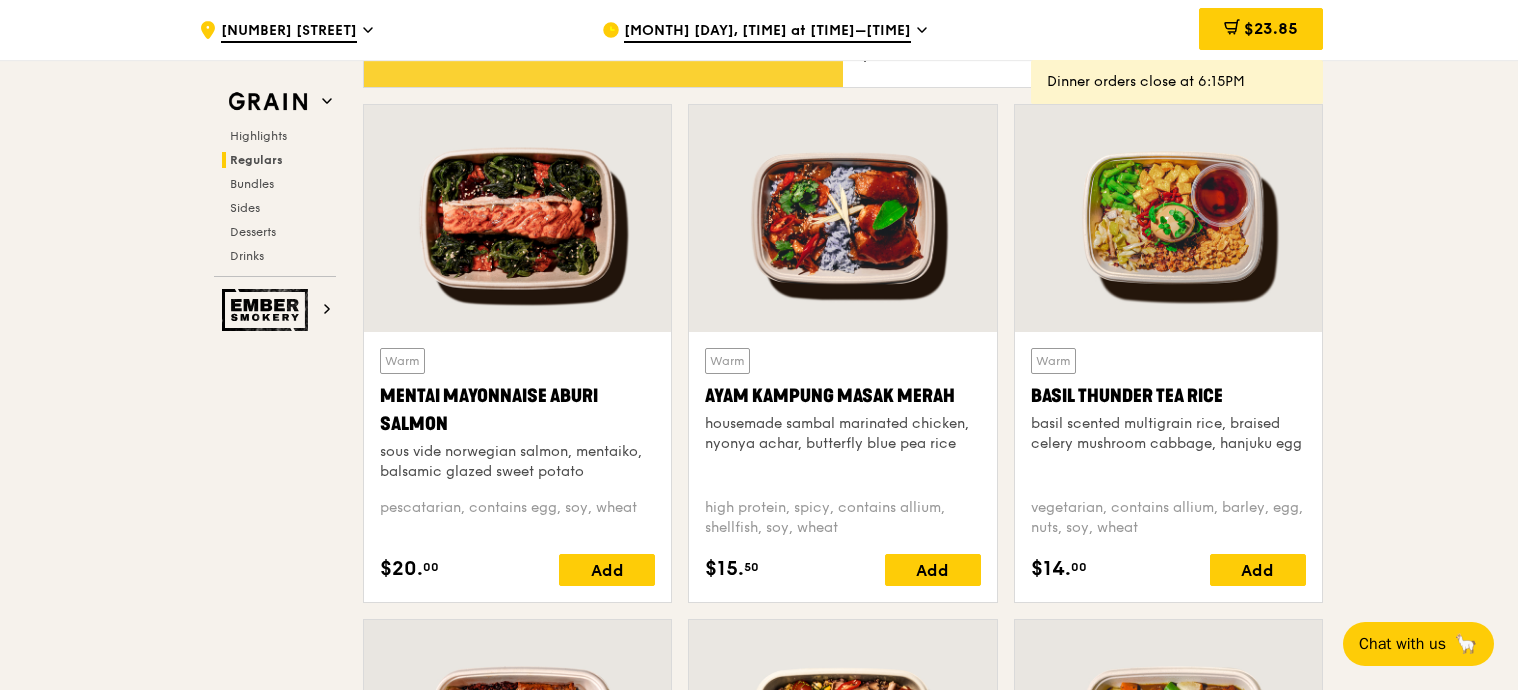 drag, startPoint x: 1024, startPoint y: 397, endPoint x: 705, endPoint y: 414, distance: 319.45267 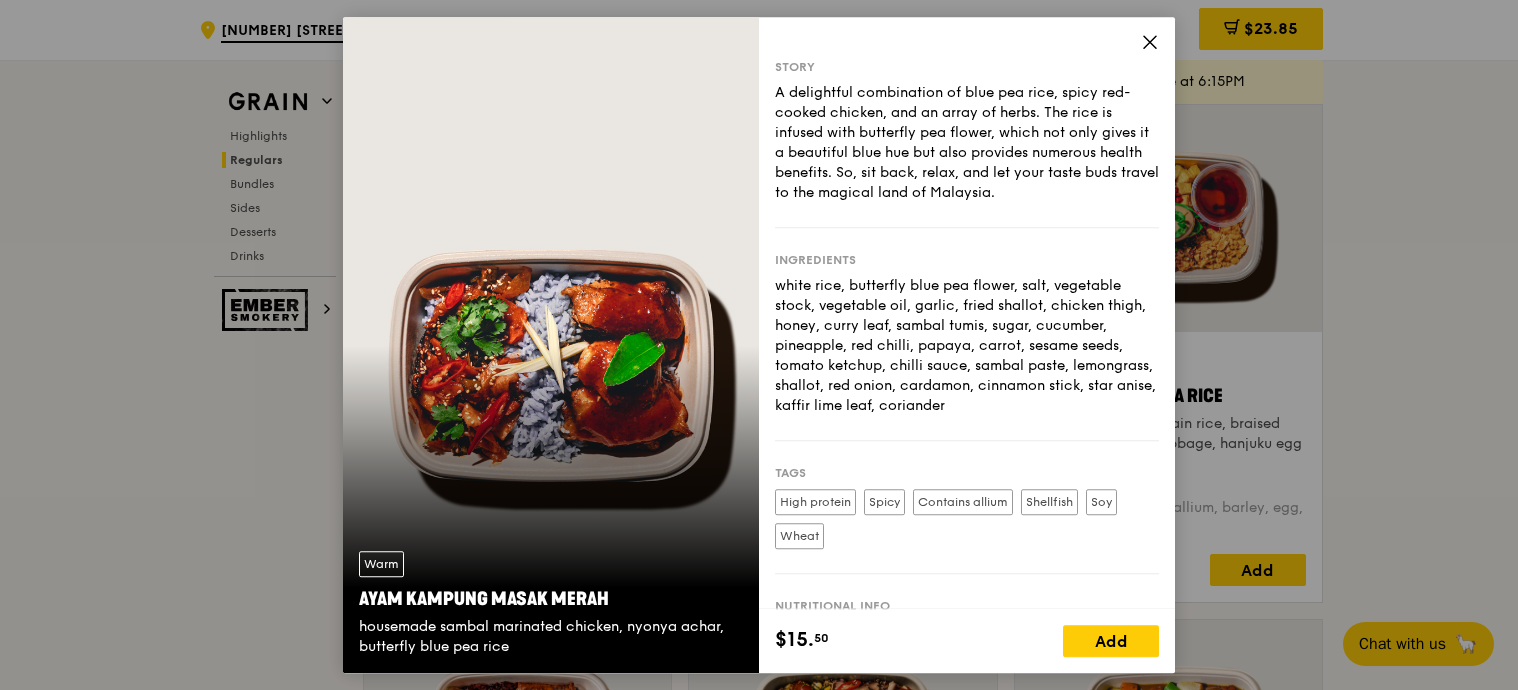 drag, startPoint x: 1142, startPoint y: 46, endPoint x: 1242, endPoint y: 40, distance: 100.17984 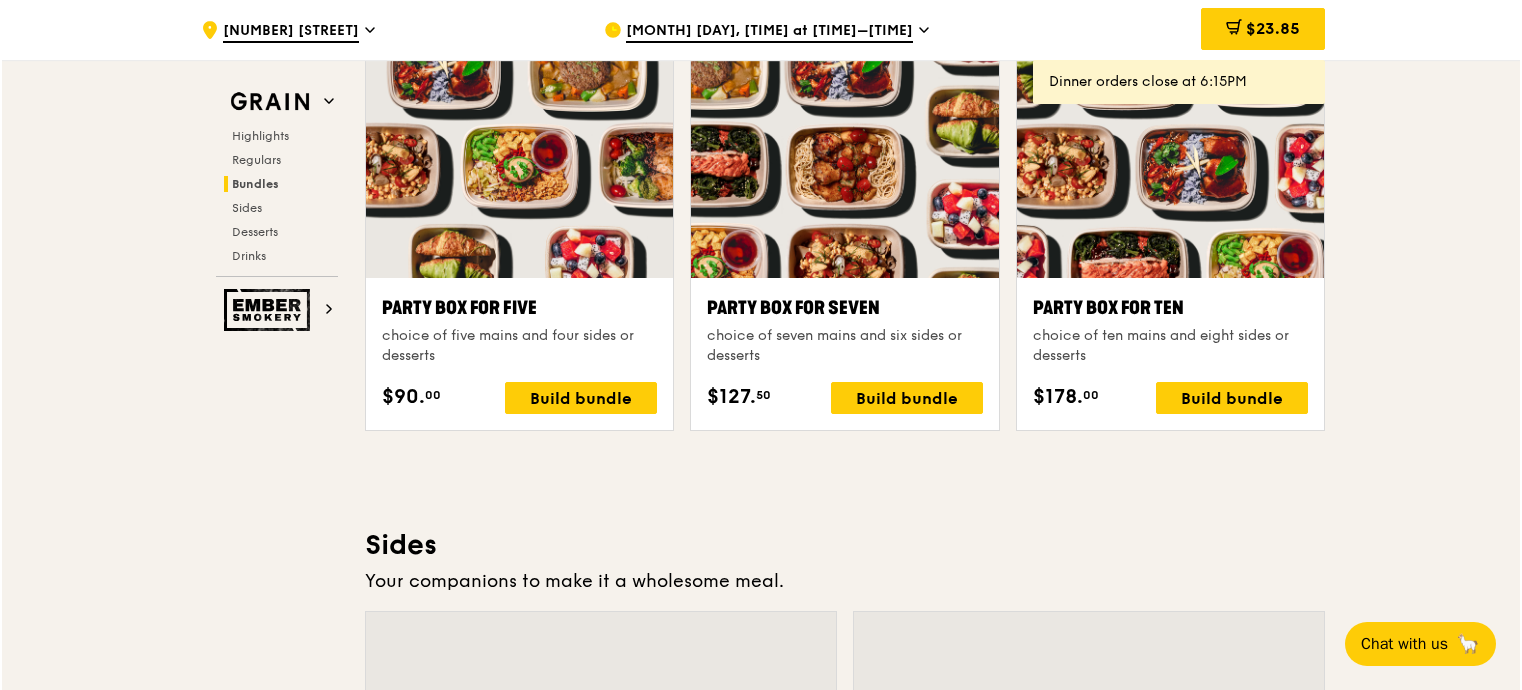 scroll, scrollTop: 3952, scrollLeft: 0, axis: vertical 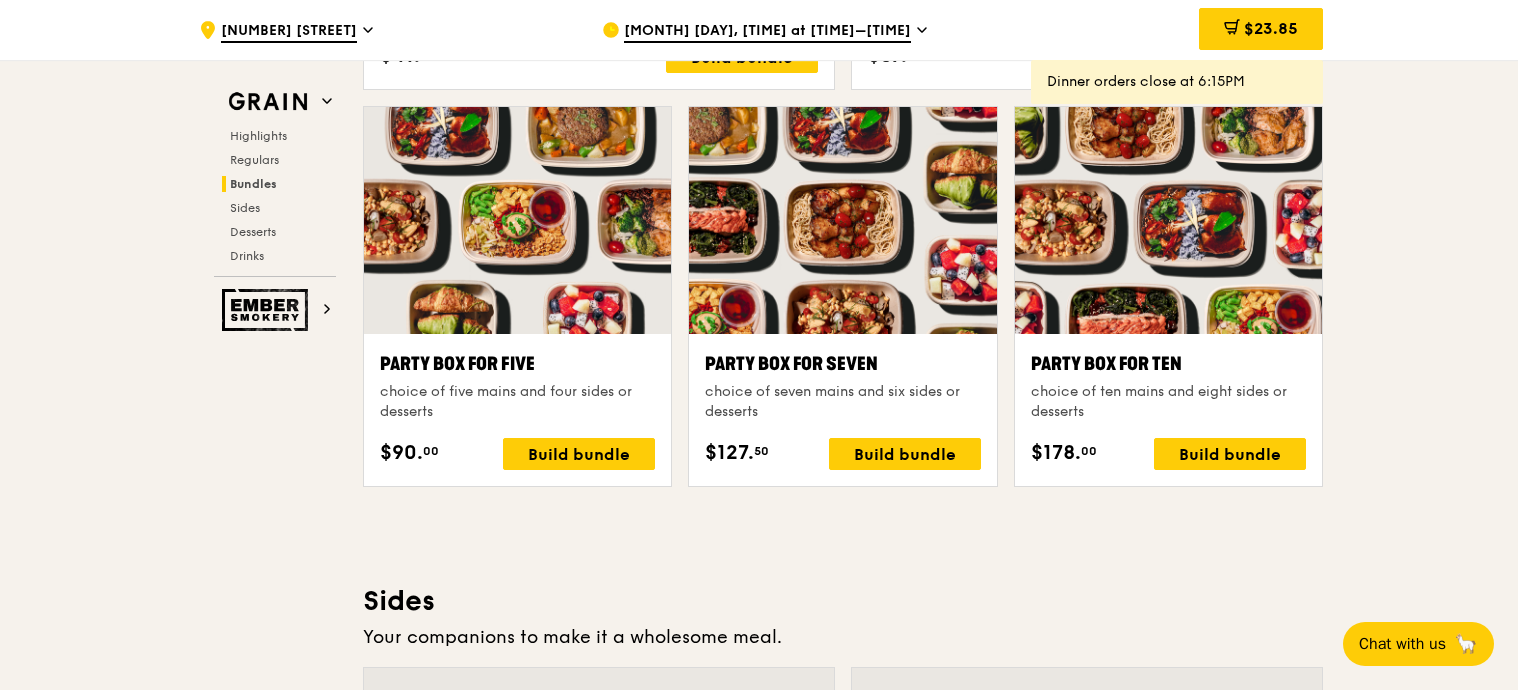 click on "Highlights
Weekly rotating dishes inspired by flavours from around the world.
Warm
Grain's Curry Chicken Stew (and buns)
nyonya curry paste, mini bread roll, roasted potato
spicy, contains allium, dairy, egg, soy, wheat
$15.
00
Add
Warm
Assam Spiced Fish Curry
assam spiced broth, baked white fish, butterfly blue pea rice
pescatarian, spicy, contains allium, egg, nuts, shellfish, soy, wheat
$14.
50
Add
Regulars
Meals you can enjoy day in day out.
1 item added to cart (only 2 left)
Warm
Honey Duo Mustard Chicken
house-blend mustard, maple soy baked potato, linguine, cherry tomato
high protein, contains allium, soy, wheat
$15.
50
1
Warm
Mentai Mayonnaise Aburi Salmon
pescatarian, contains egg, soy, wheat
$20." at bounding box center (843, 622) 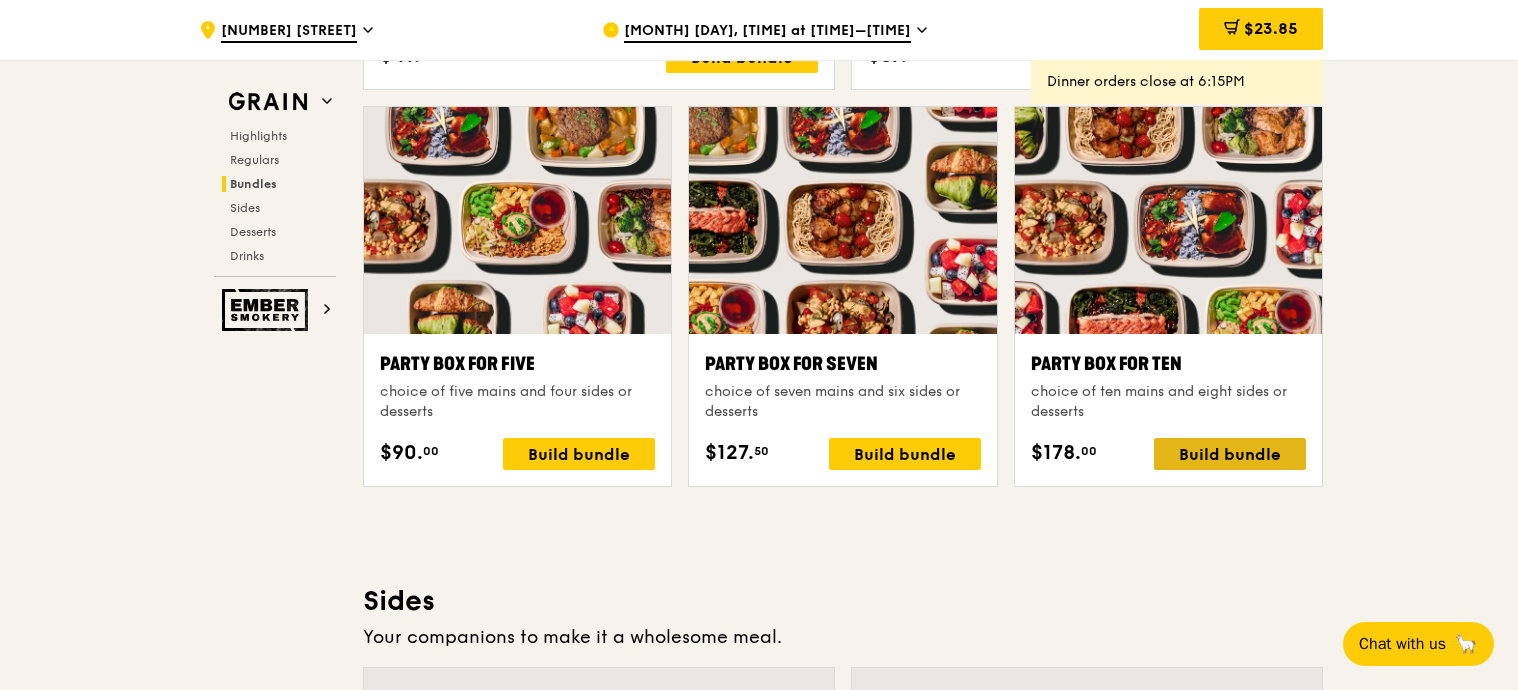 click on "Build bundle" at bounding box center [1230, 454] 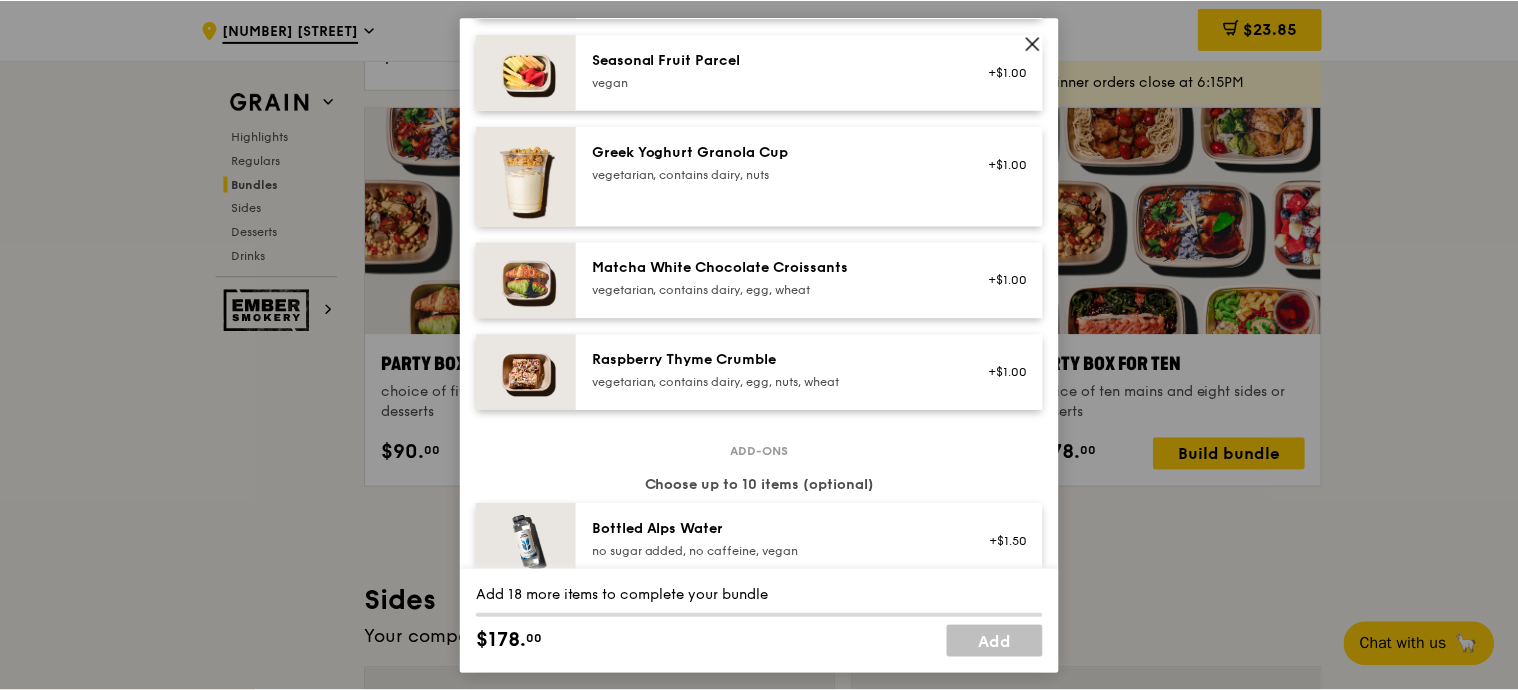 scroll, scrollTop: 2044, scrollLeft: 0, axis: vertical 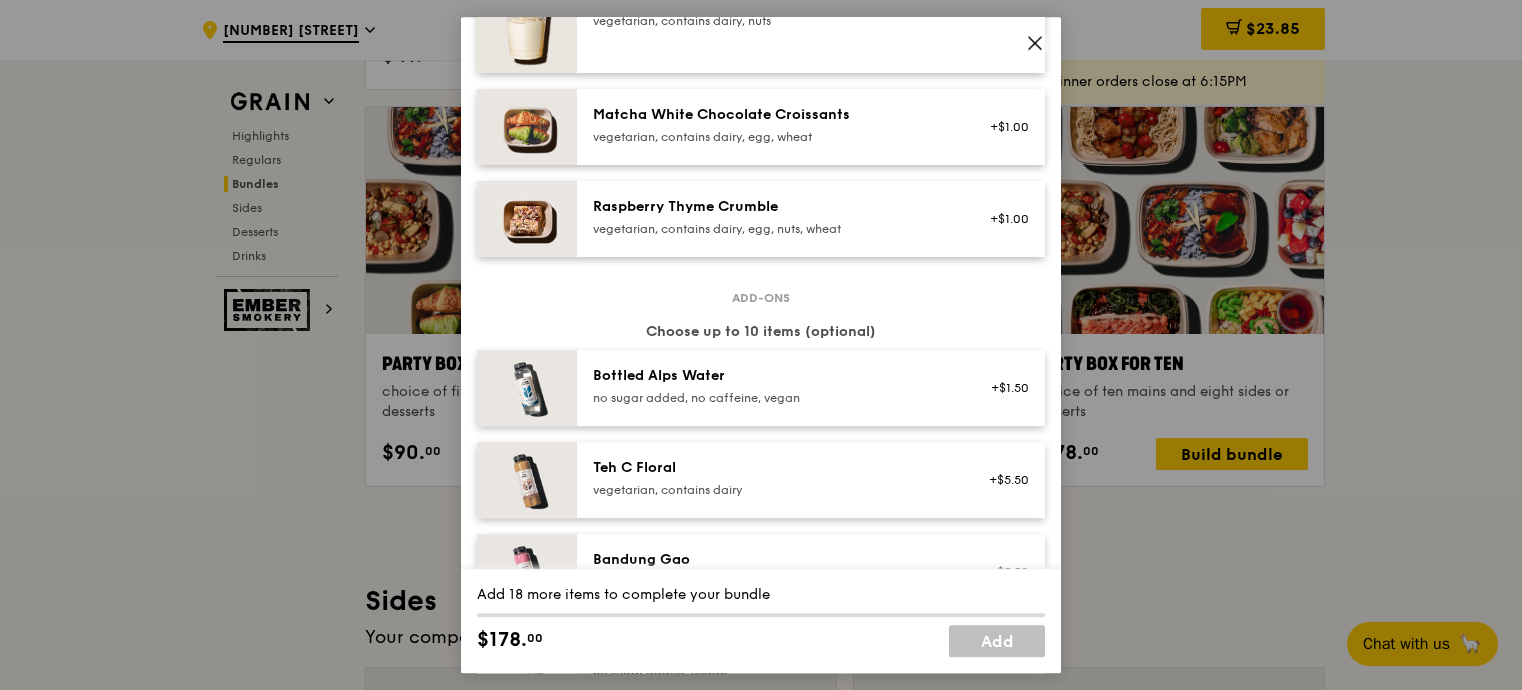 click 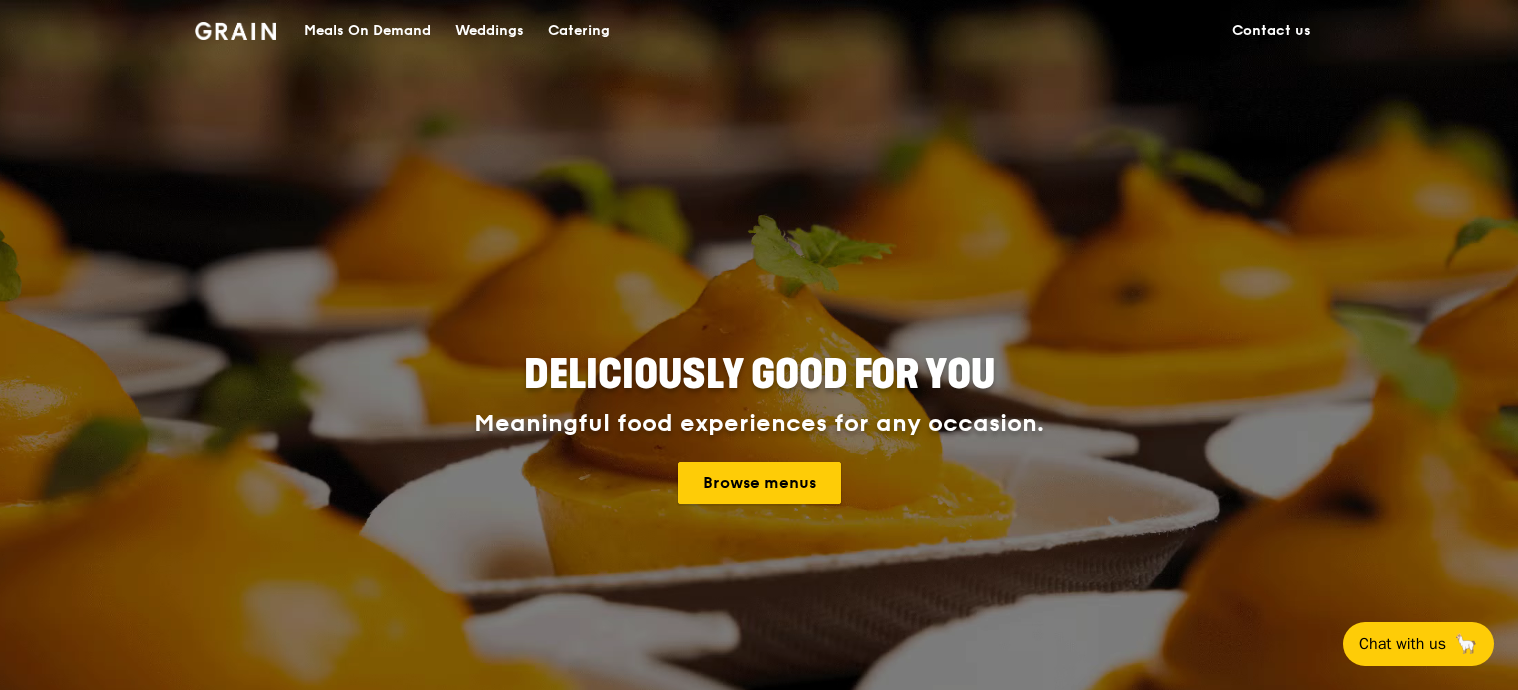 click on "Browse menus" at bounding box center (759, 483) 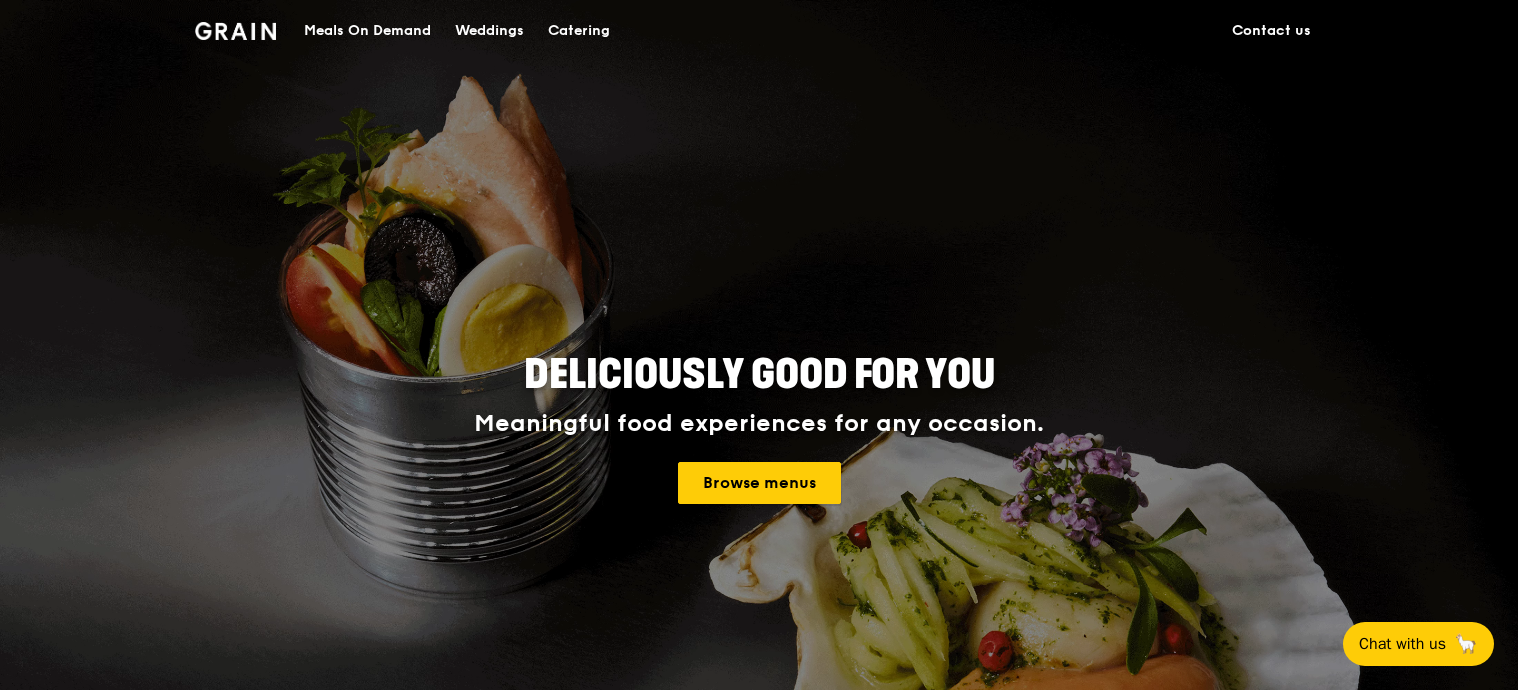 scroll, scrollTop: 0, scrollLeft: 0, axis: both 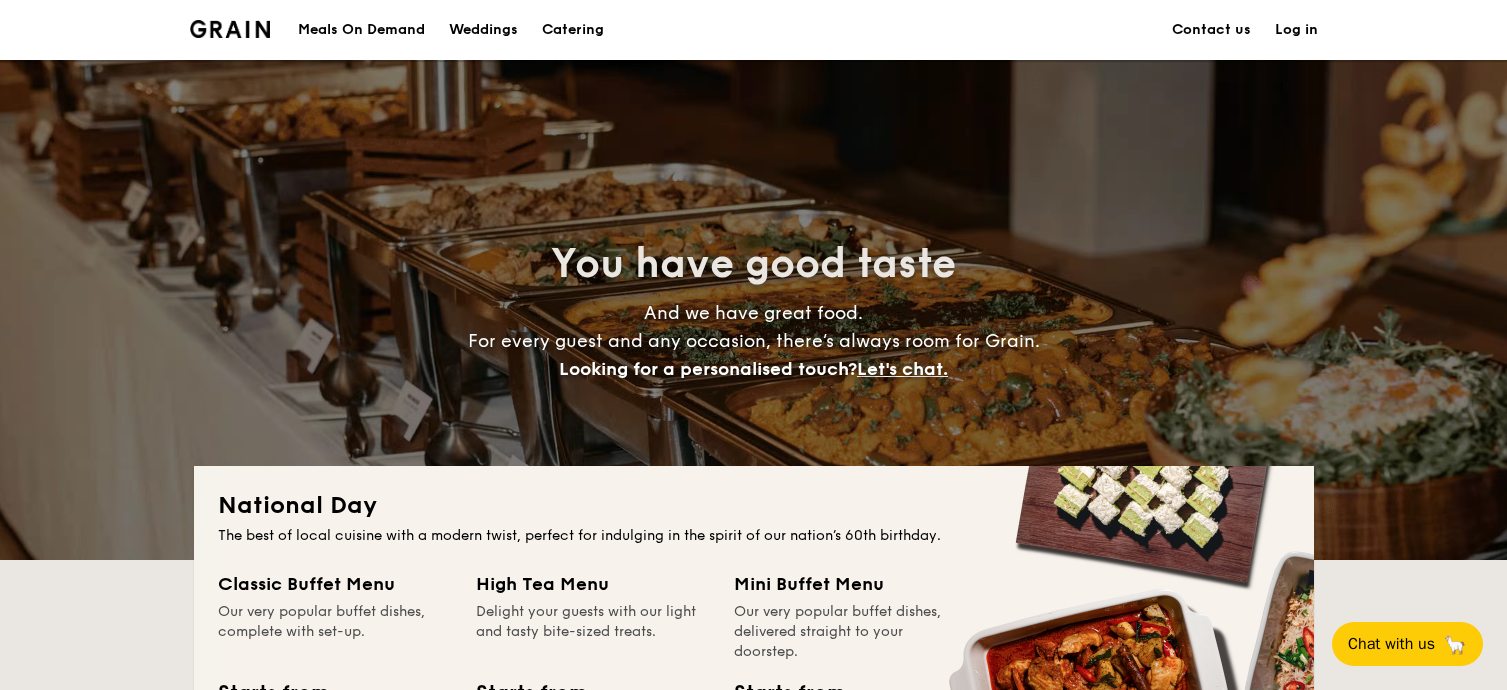 click on "Meals On Demand" at bounding box center [361, 30] 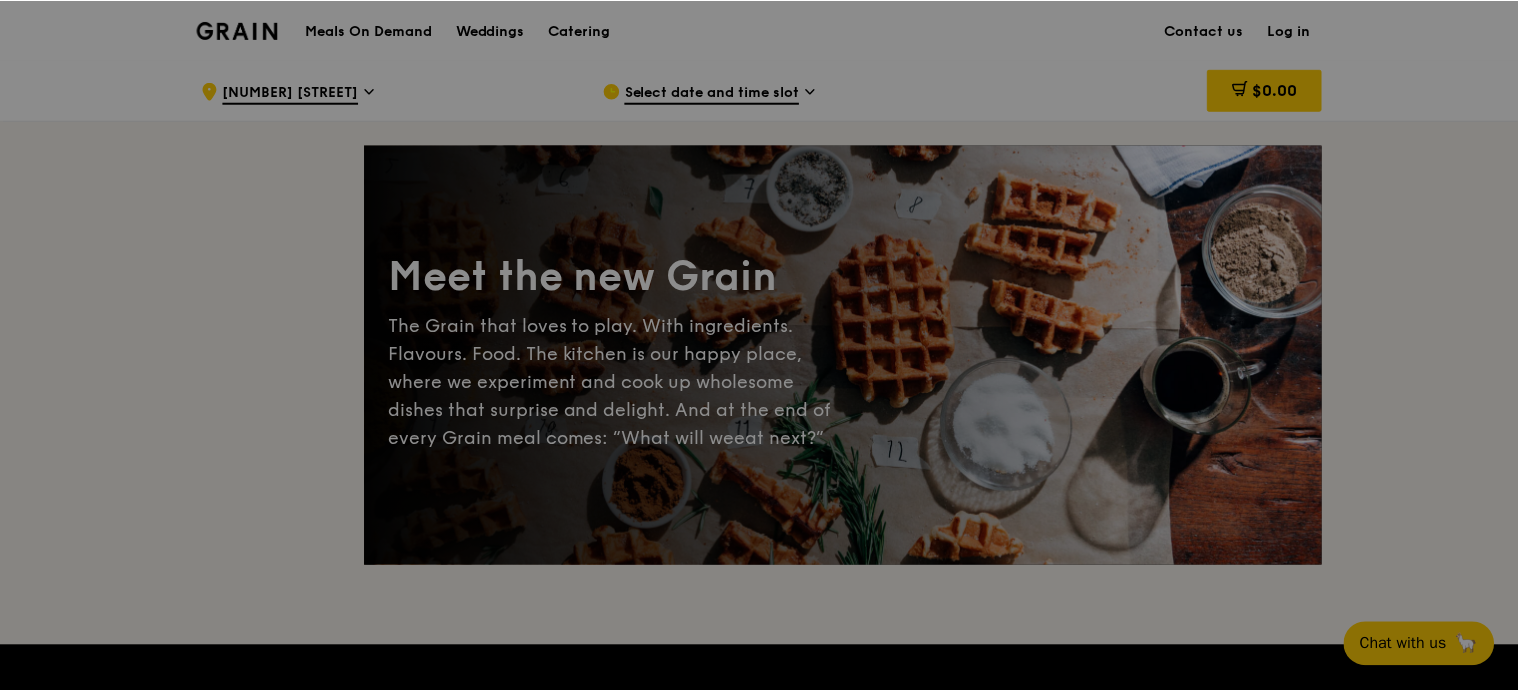 scroll, scrollTop: 0, scrollLeft: 0, axis: both 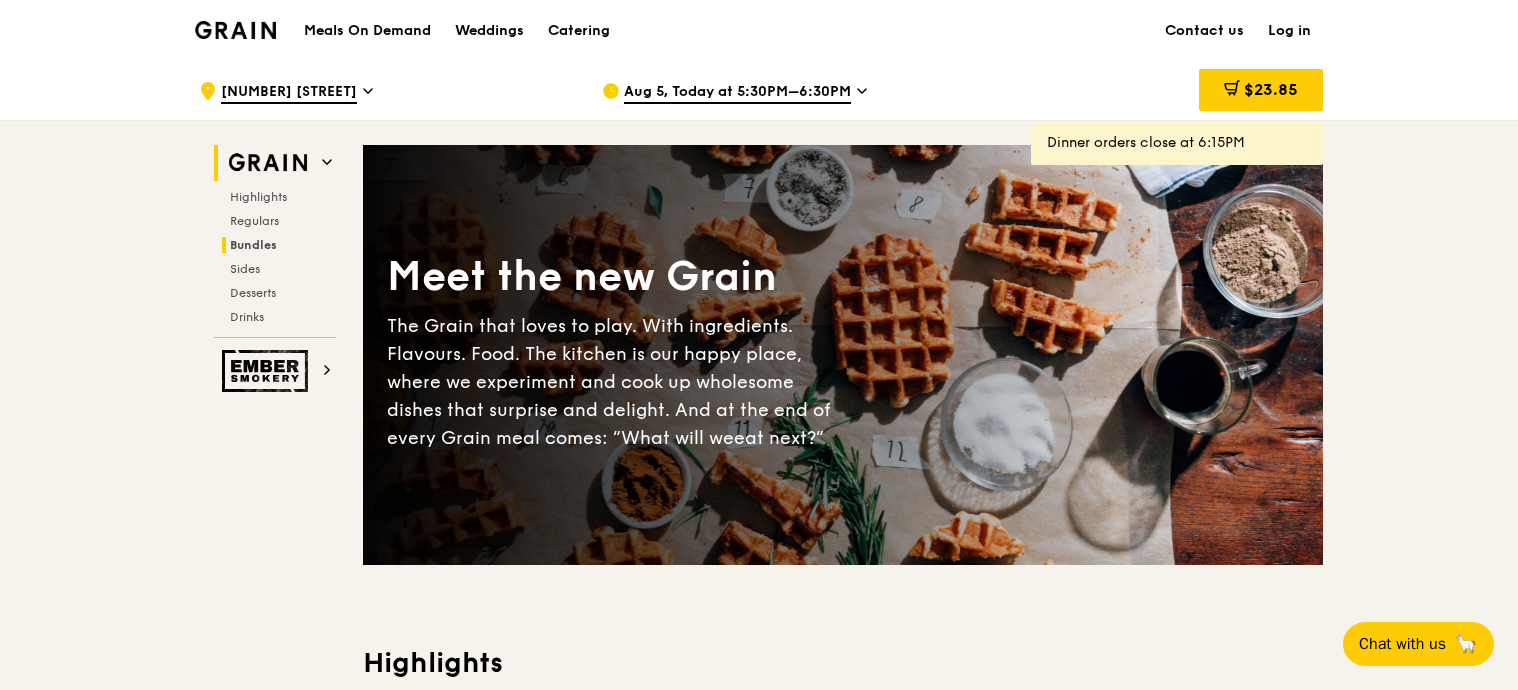 click on "Bundles" at bounding box center (253, 245) 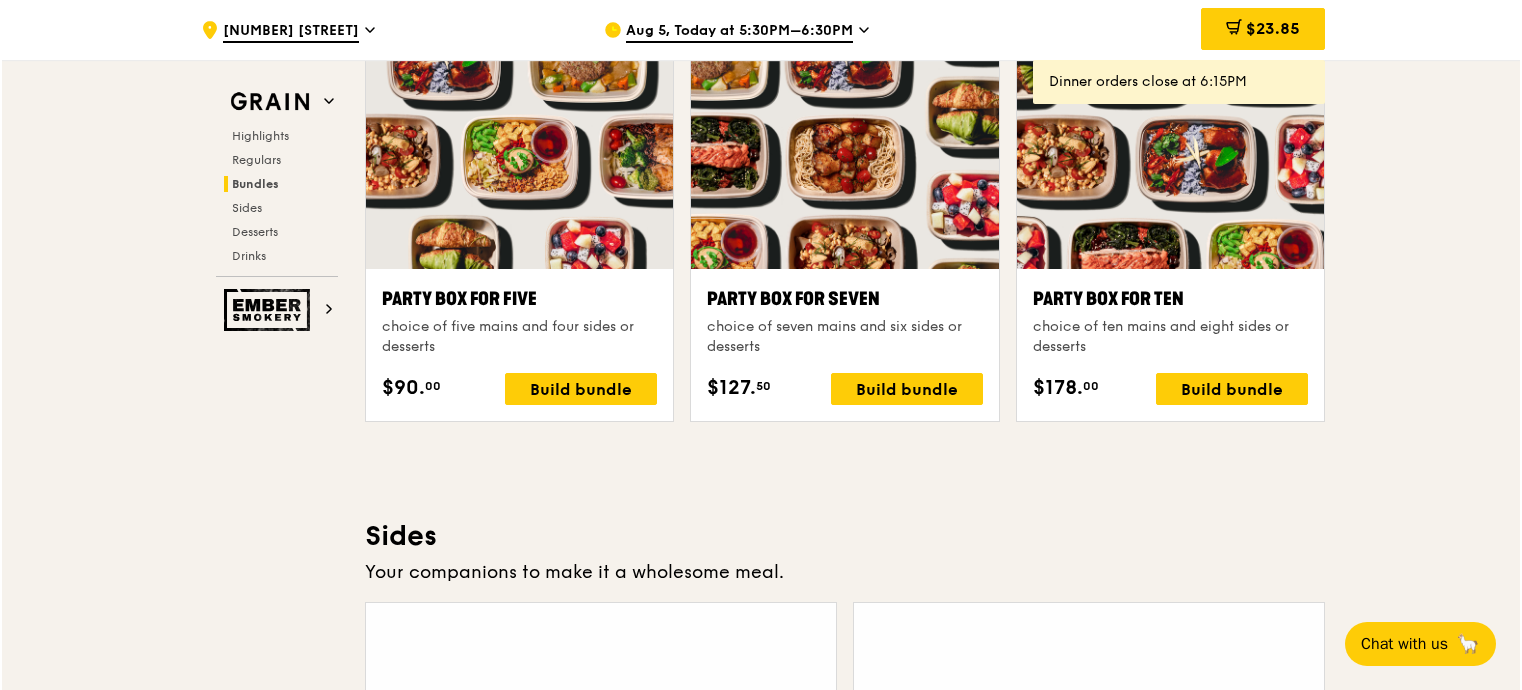 scroll, scrollTop: 4057, scrollLeft: 0, axis: vertical 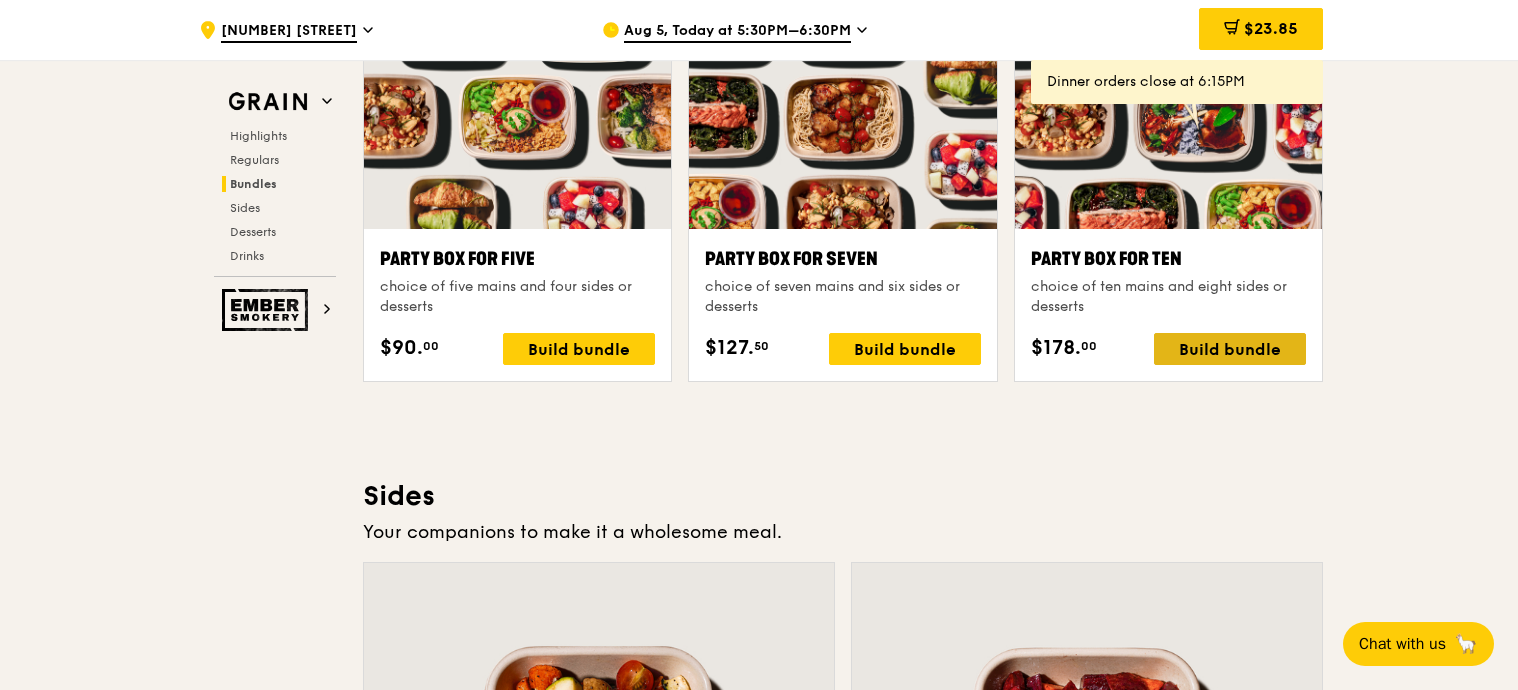 click on "Build bundle" at bounding box center (1230, 349) 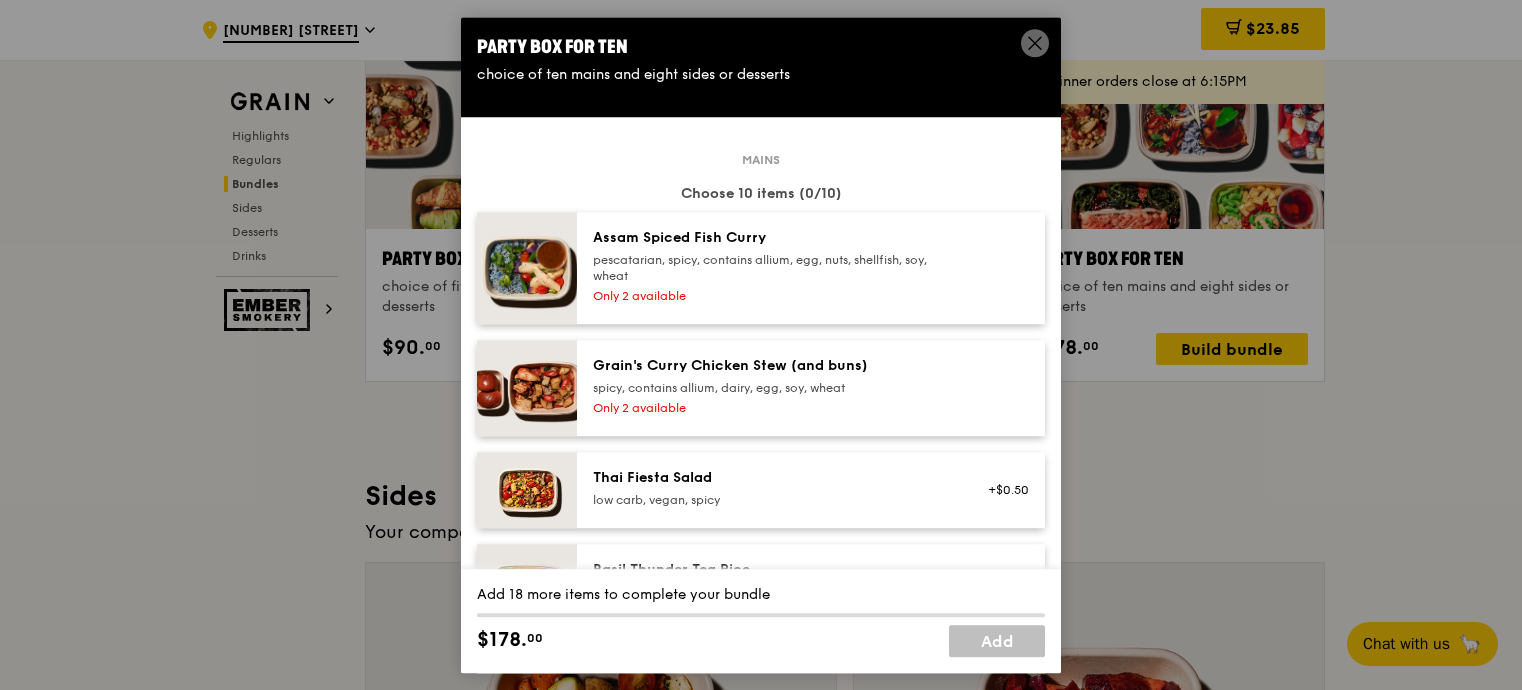 click on "Only 2 available" at bounding box center [772, 296] 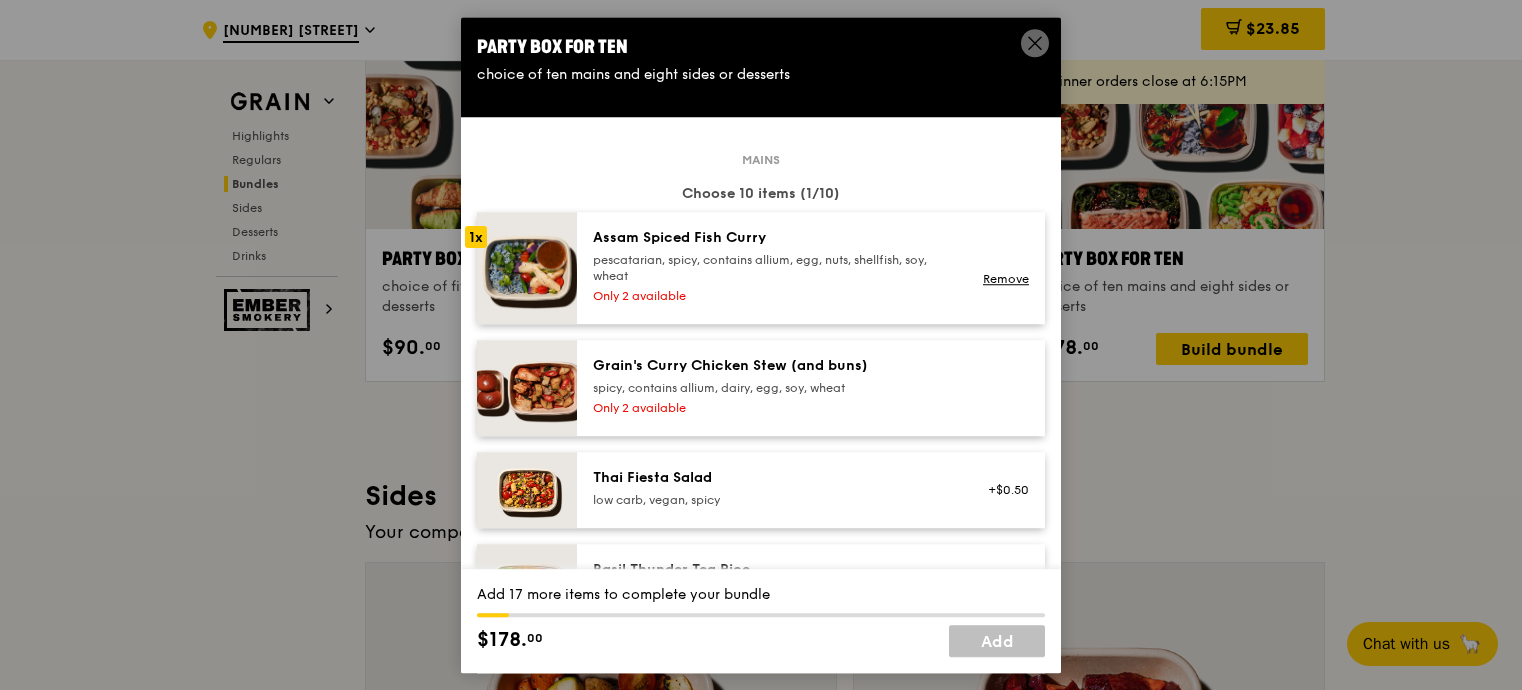 click on "Only 2 available" at bounding box center [772, 296] 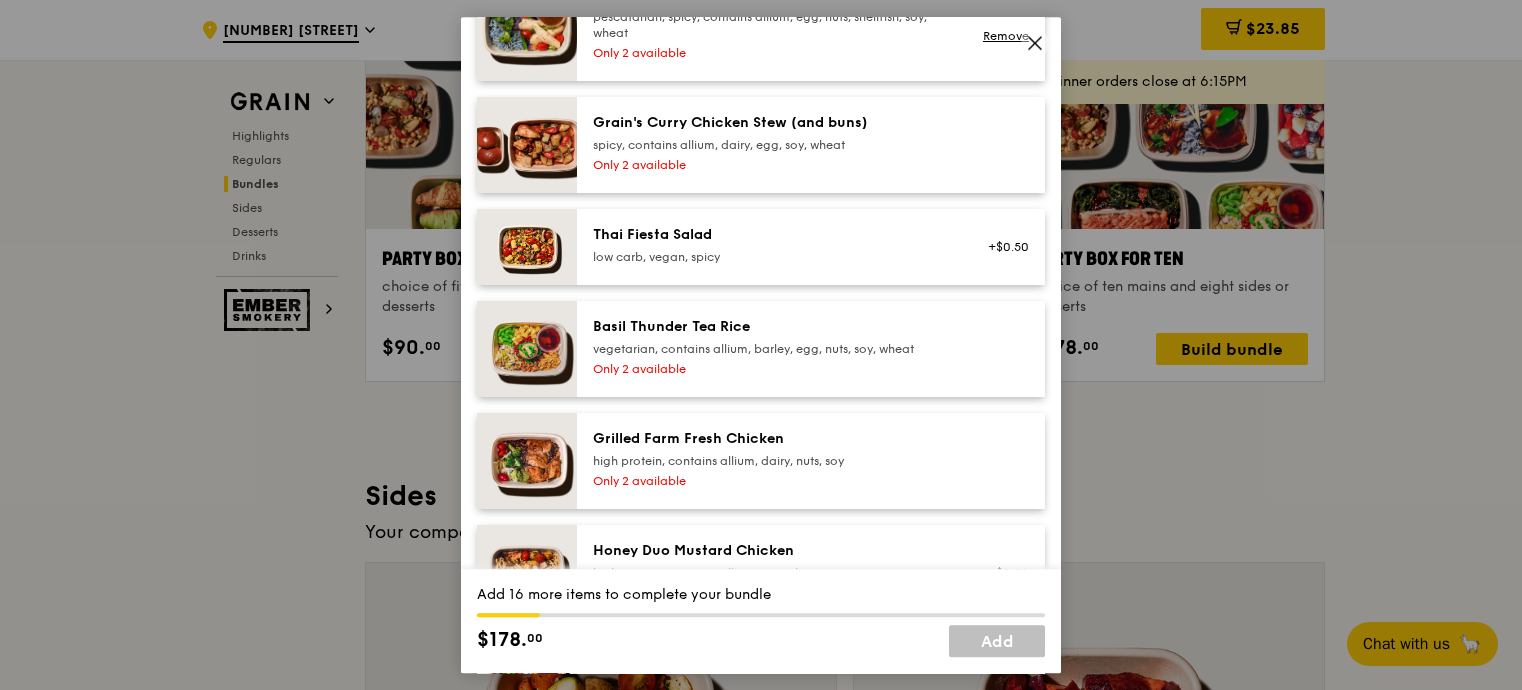 scroll, scrollTop: 453, scrollLeft: 0, axis: vertical 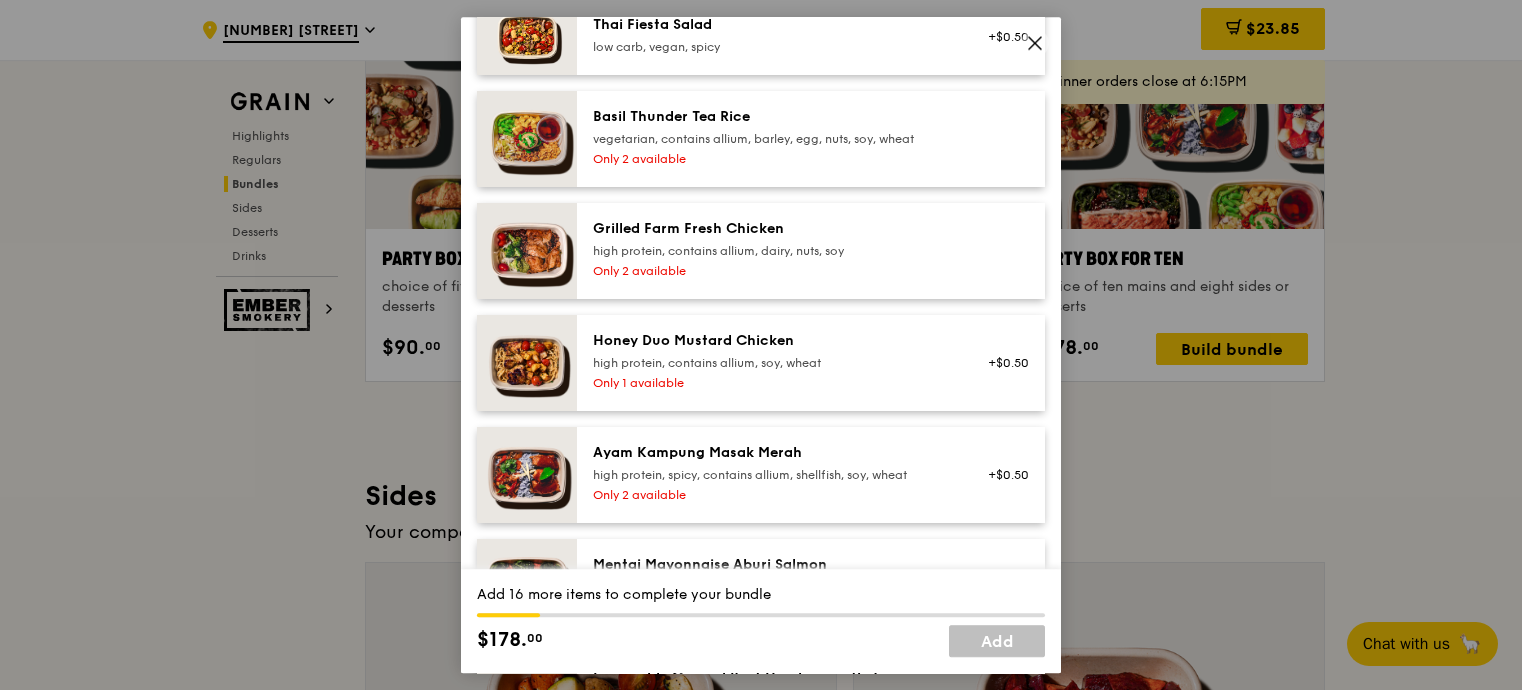 click on "high protein, contains allium, dairy, nuts, soy" at bounding box center (772, 251) 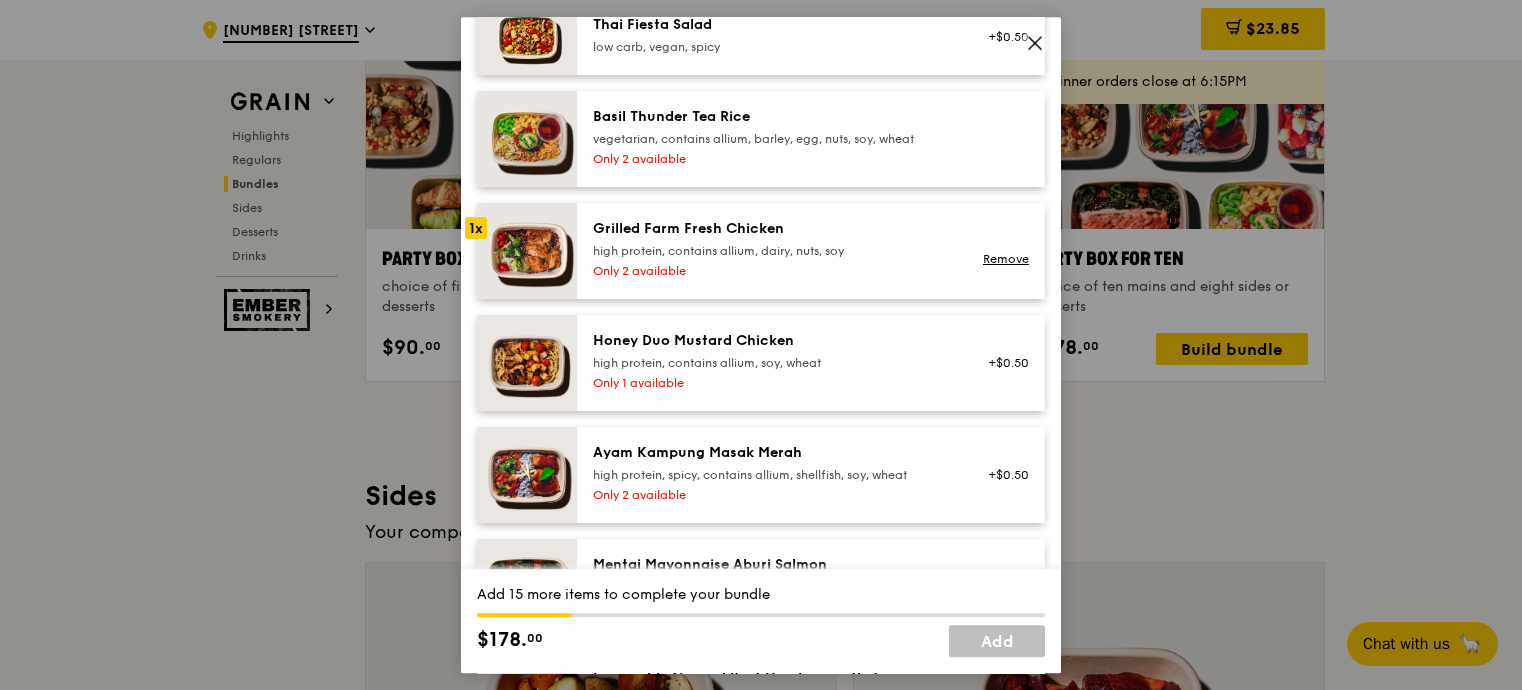 click on "high protein, contains allium, dairy, nuts, soy" at bounding box center (772, 251) 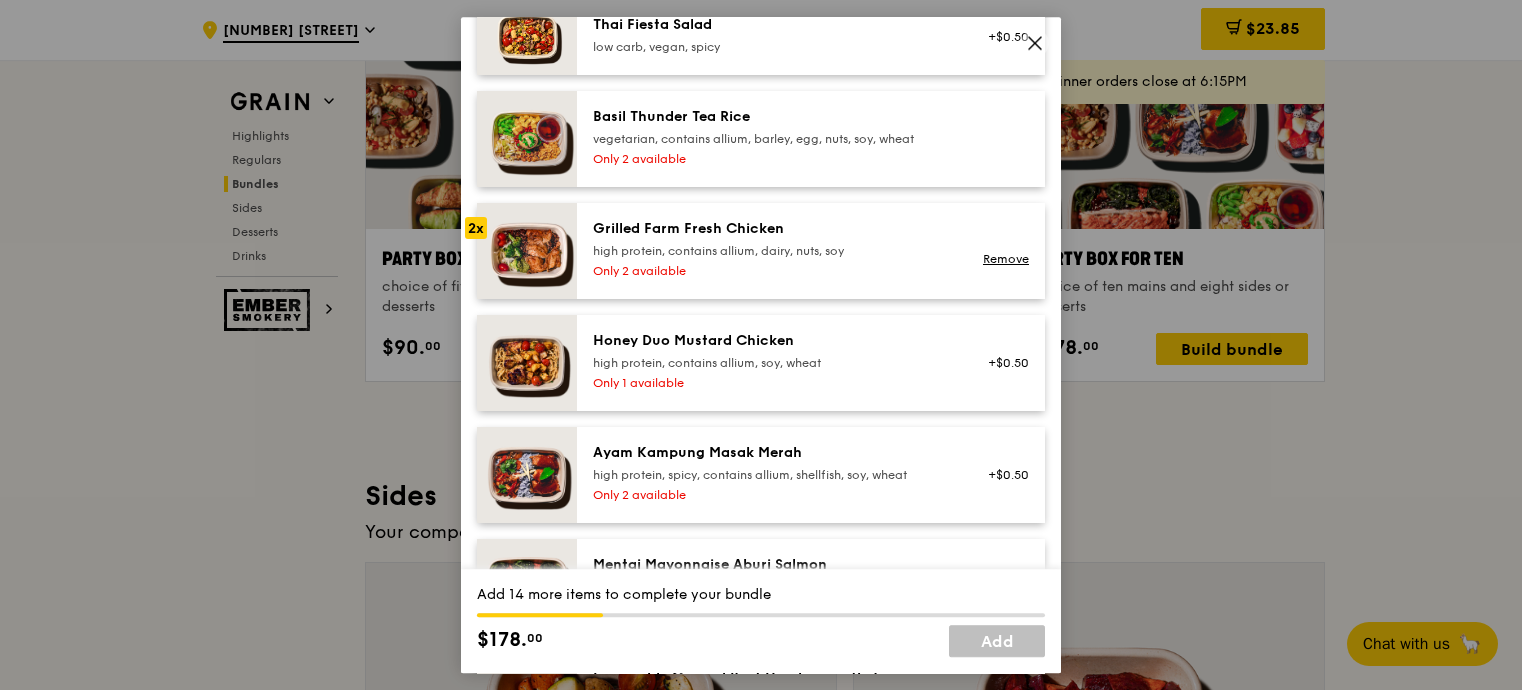 click on "Only 1 available" at bounding box center [772, 383] 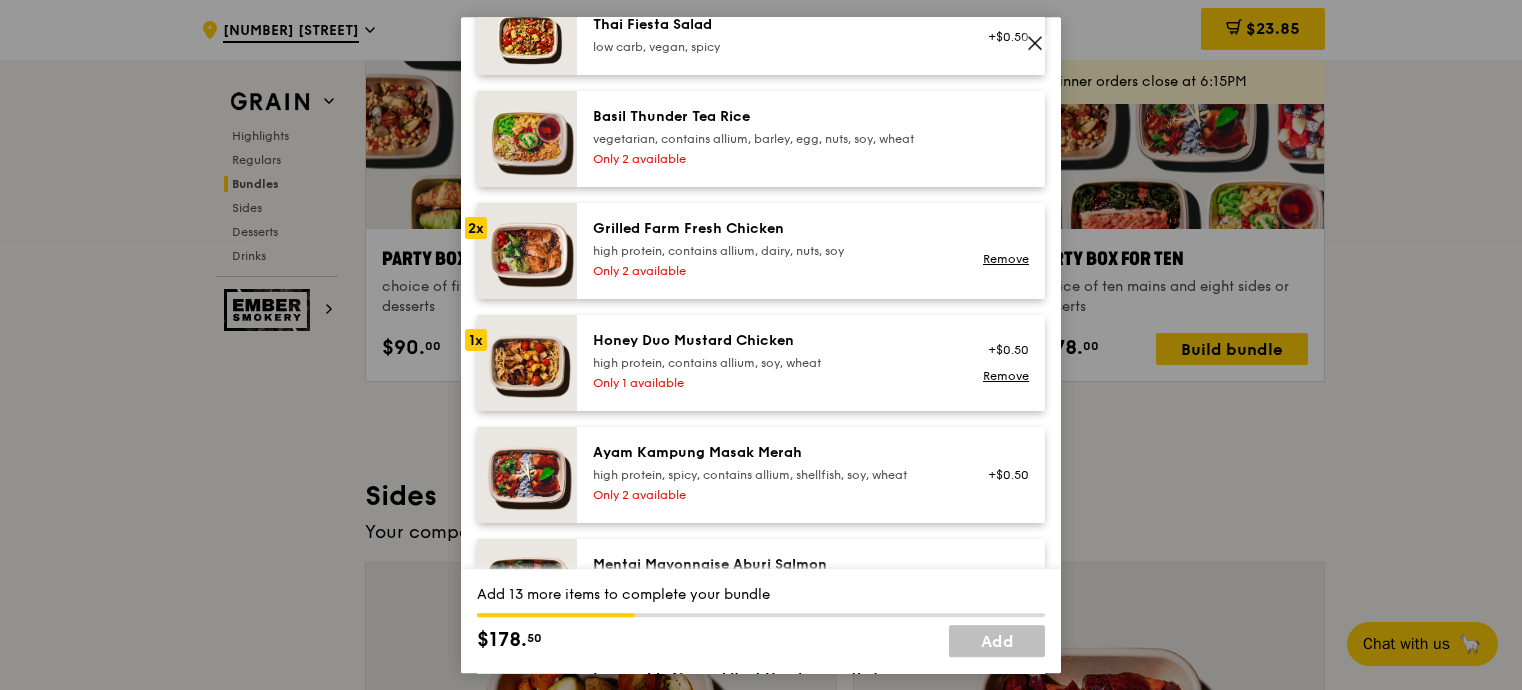 click on "Only 1 available" at bounding box center (772, 383) 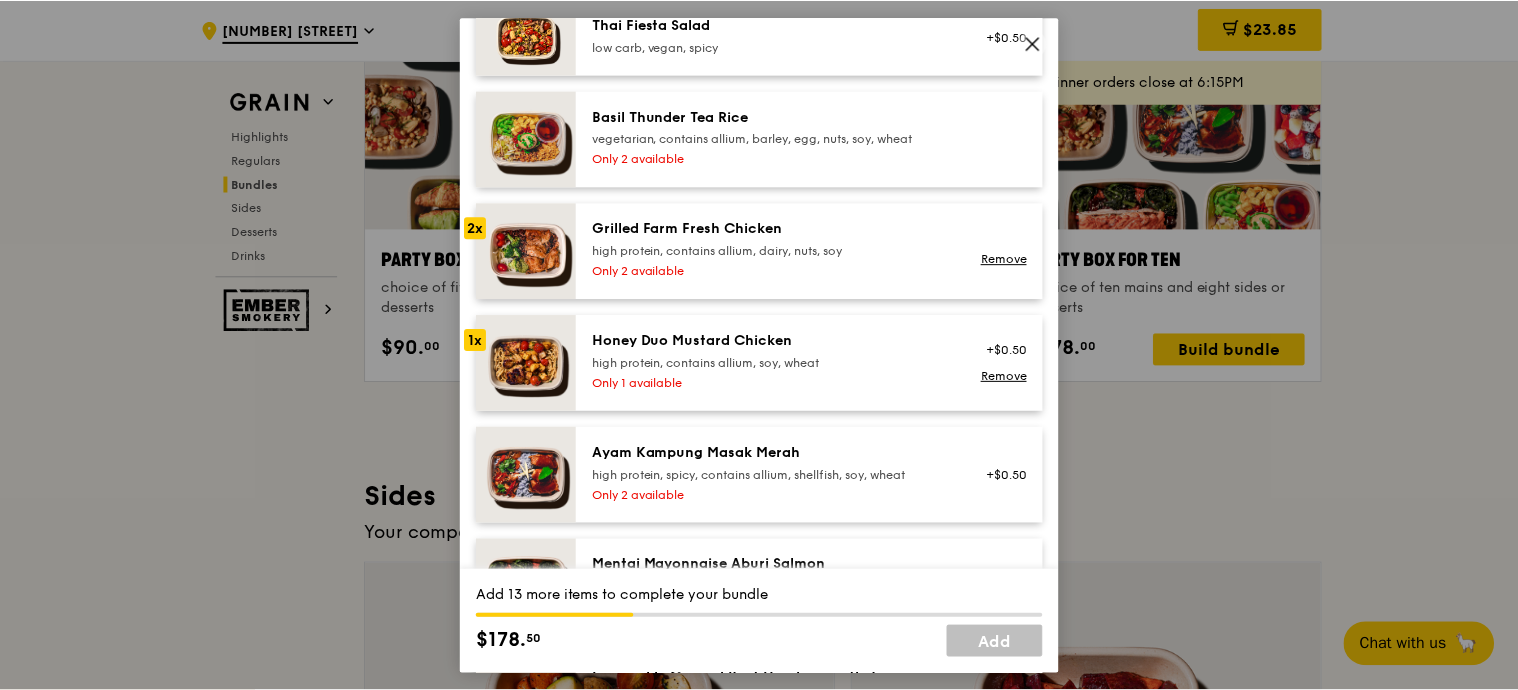 scroll, scrollTop: 680, scrollLeft: 0, axis: vertical 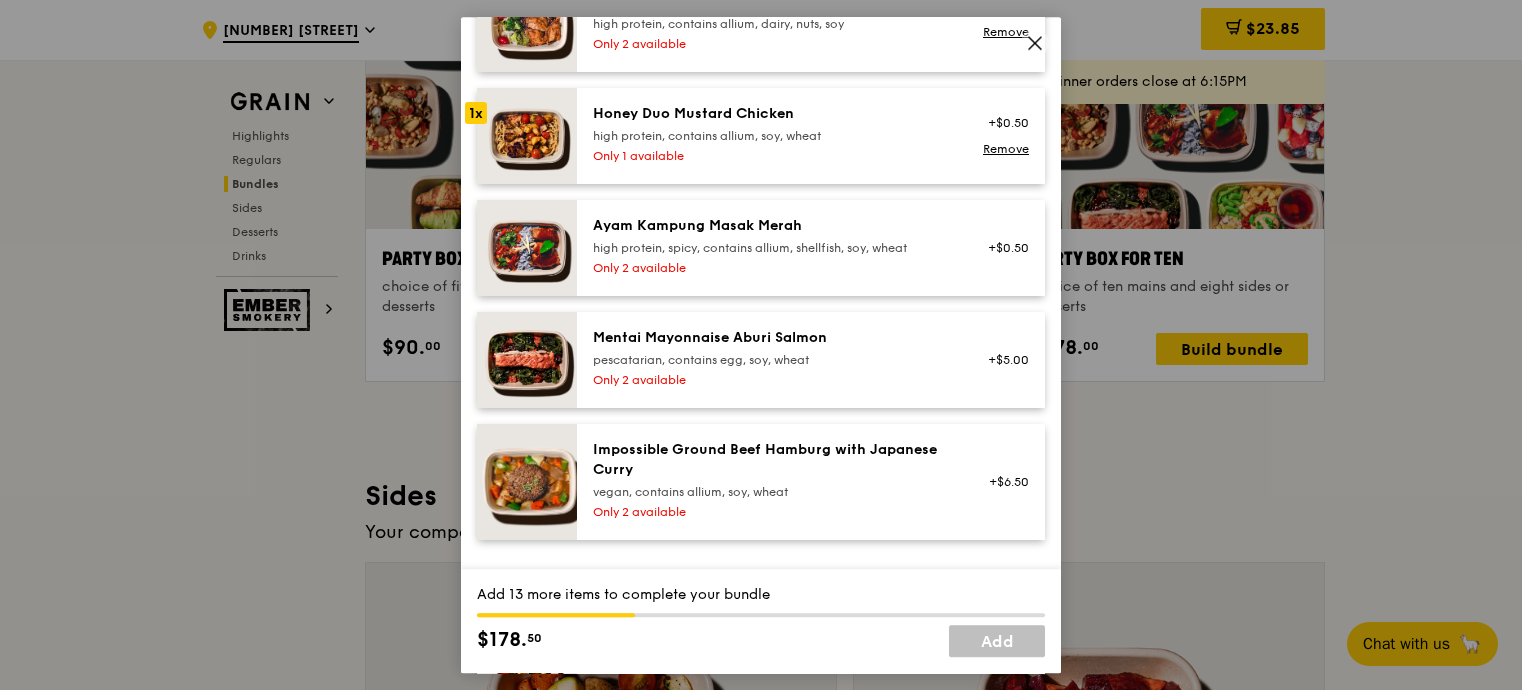 click 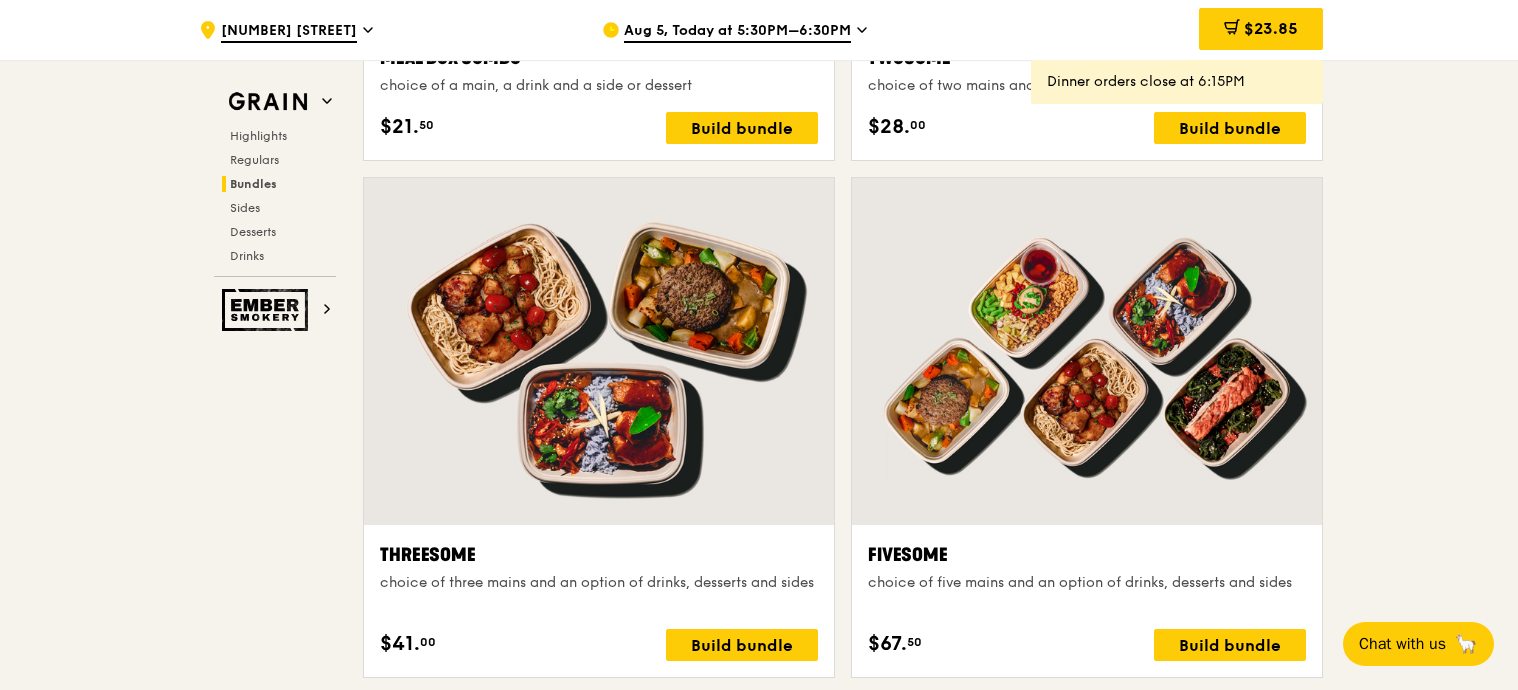 scroll, scrollTop: 3230, scrollLeft: 0, axis: vertical 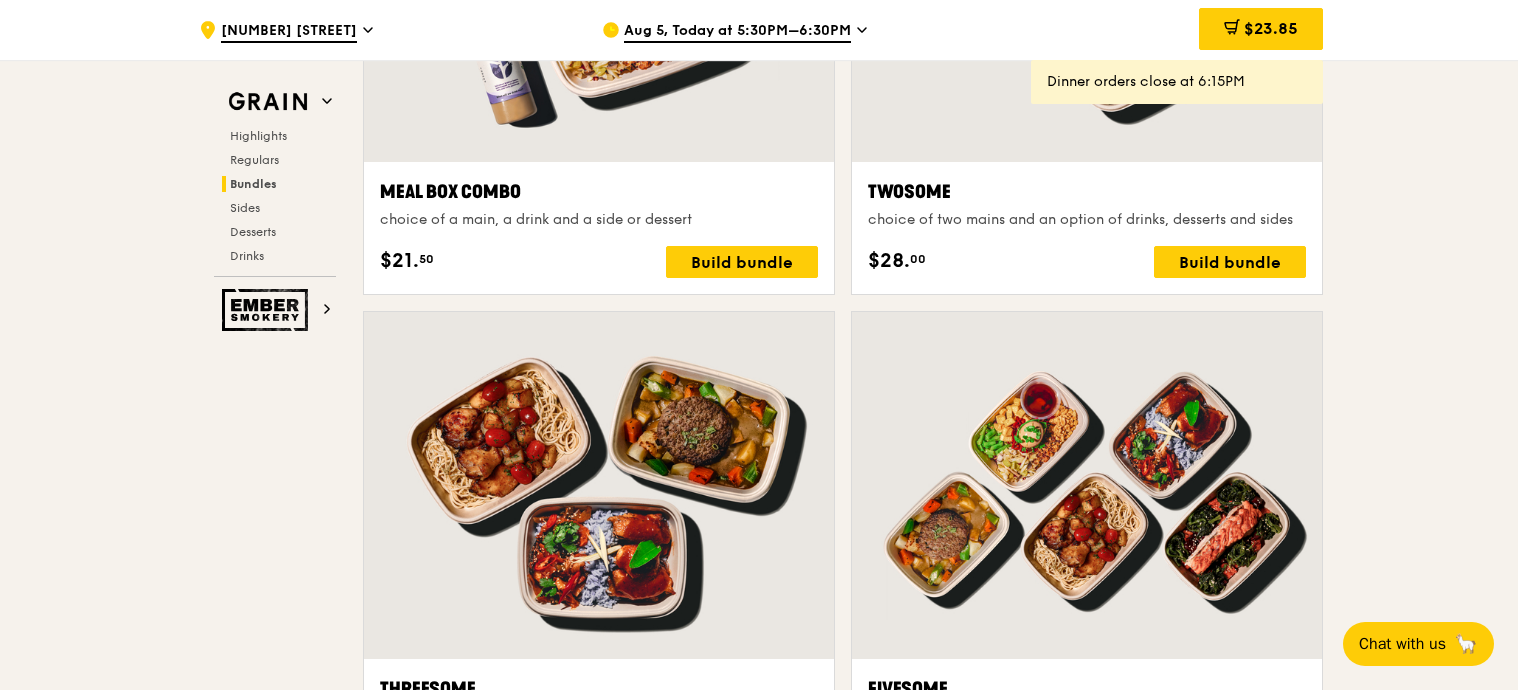 click on "Aug 5, Today at 5:30PM–6:30PM" at bounding box center [787, 30] 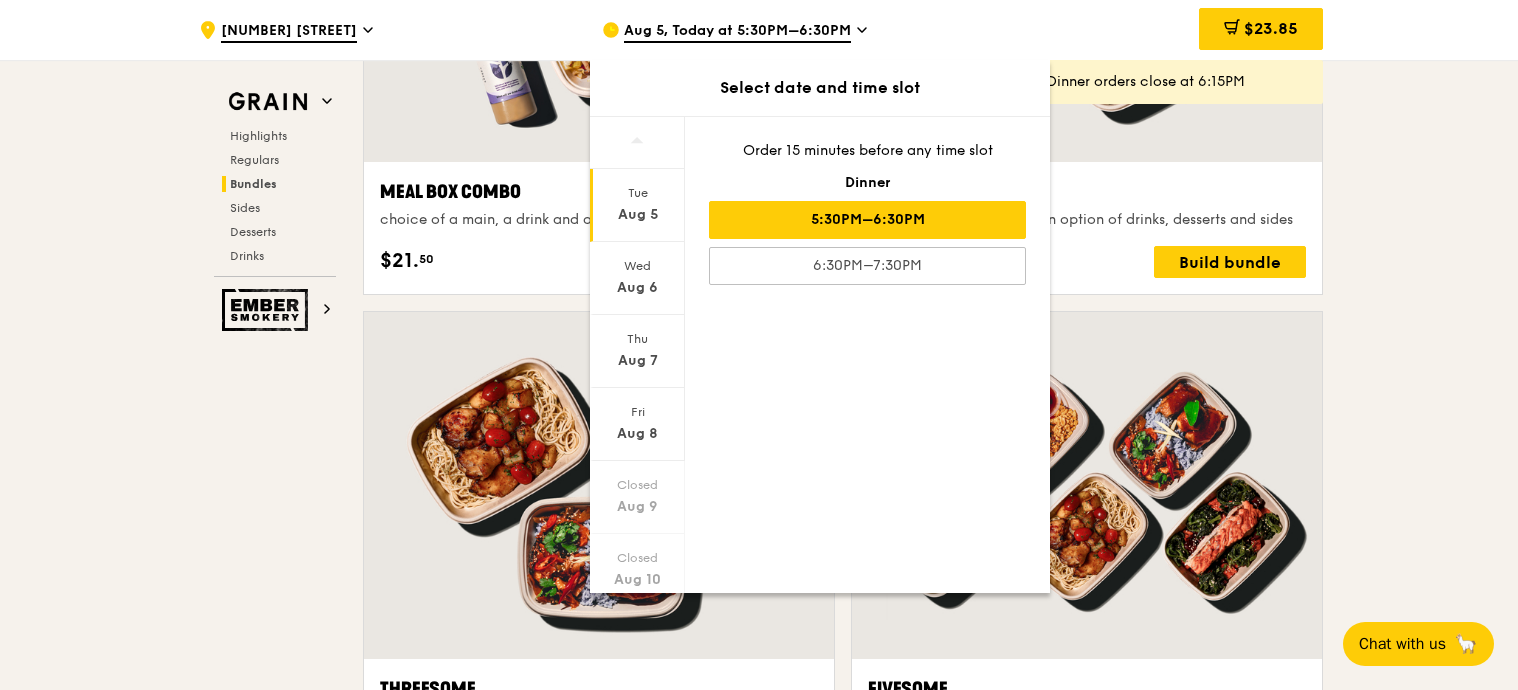 drag, startPoint x: 470, startPoint y: 46, endPoint x: 458, endPoint y: 27, distance: 22.472204 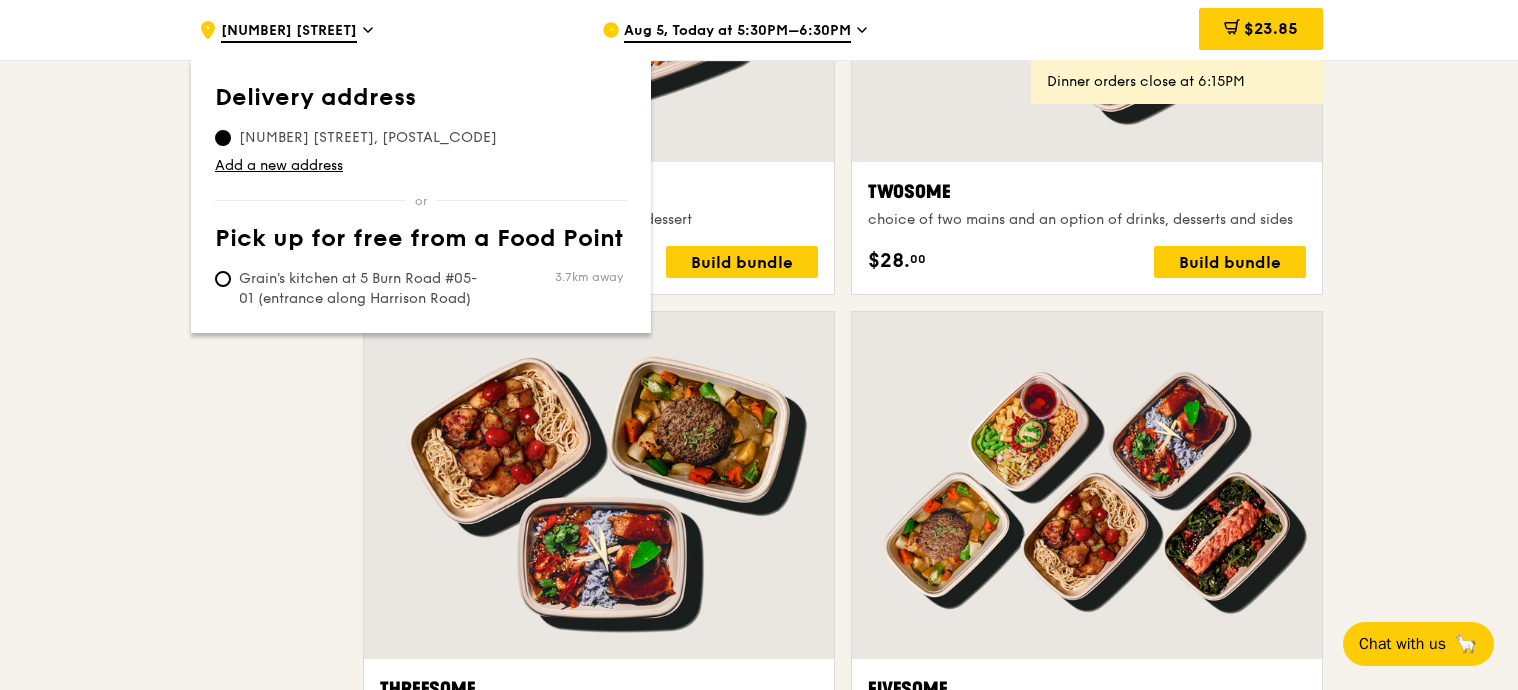 click 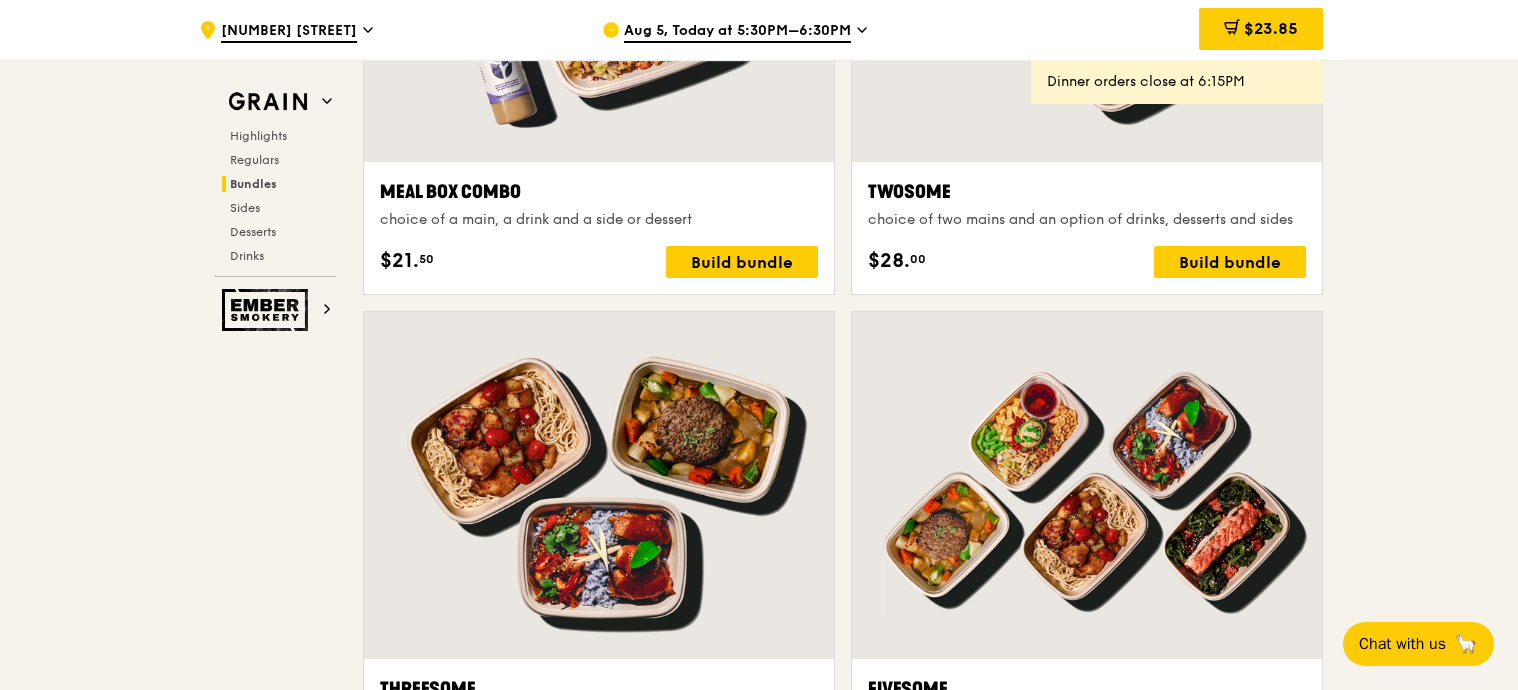 click at bounding box center [368, 33] 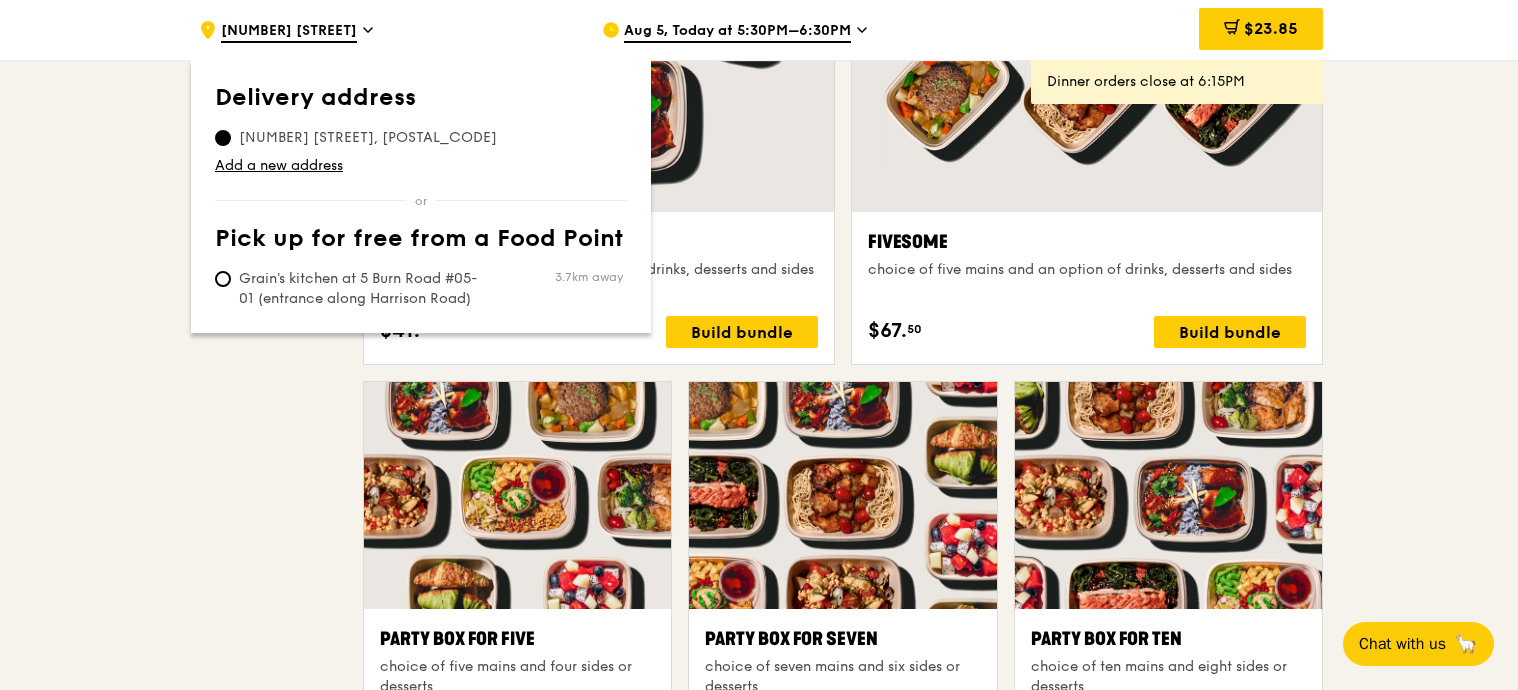 scroll, scrollTop: 3689, scrollLeft: 0, axis: vertical 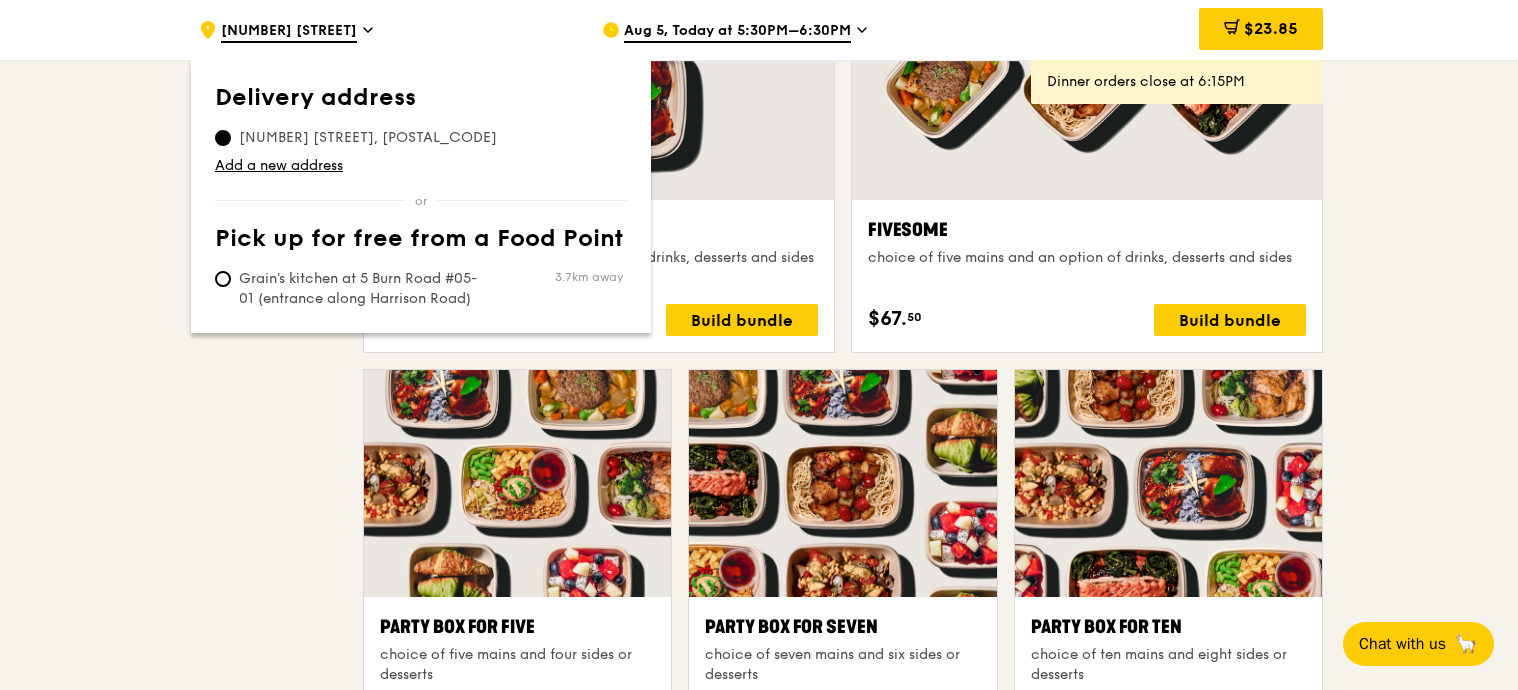 drag, startPoint x: 813, startPoint y: 21, endPoint x: 807, endPoint y: 32, distance: 12.529964 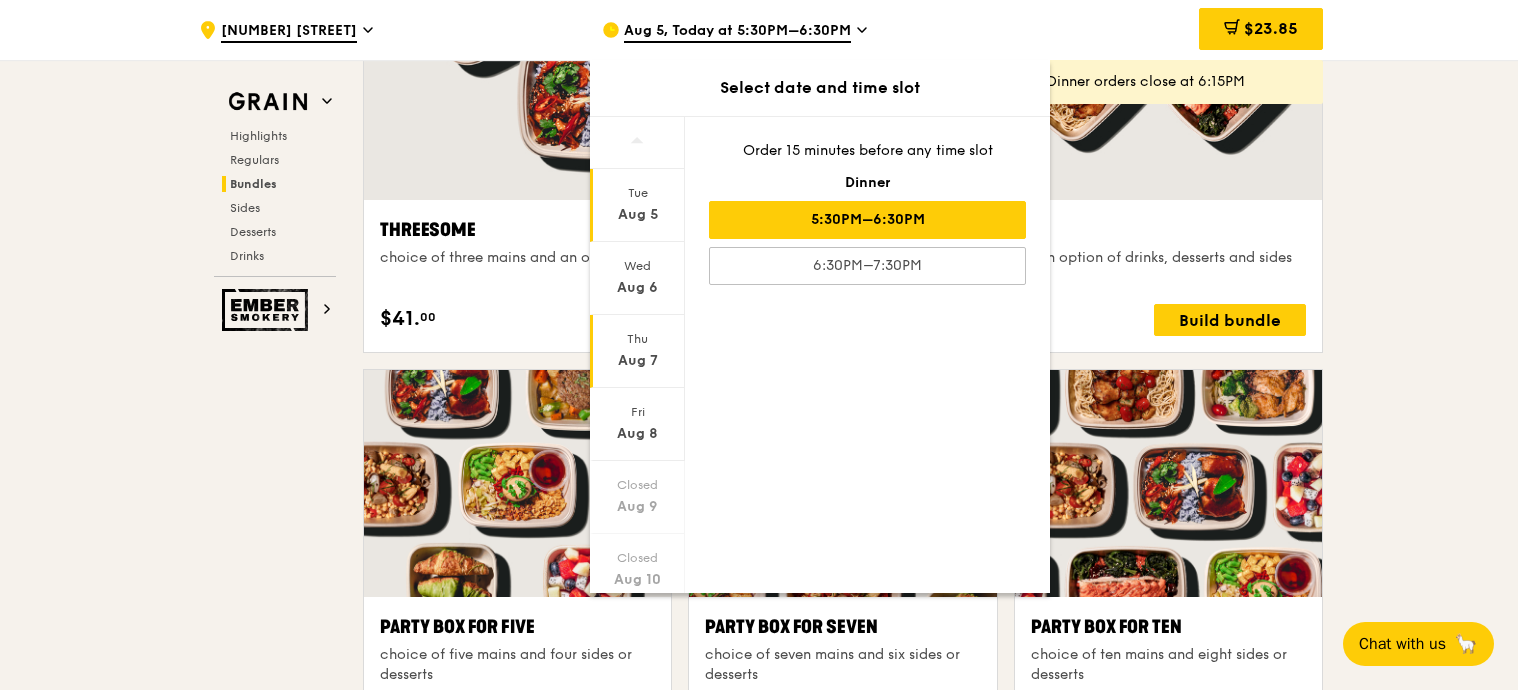 scroll, scrollTop: 137, scrollLeft: 0, axis: vertical 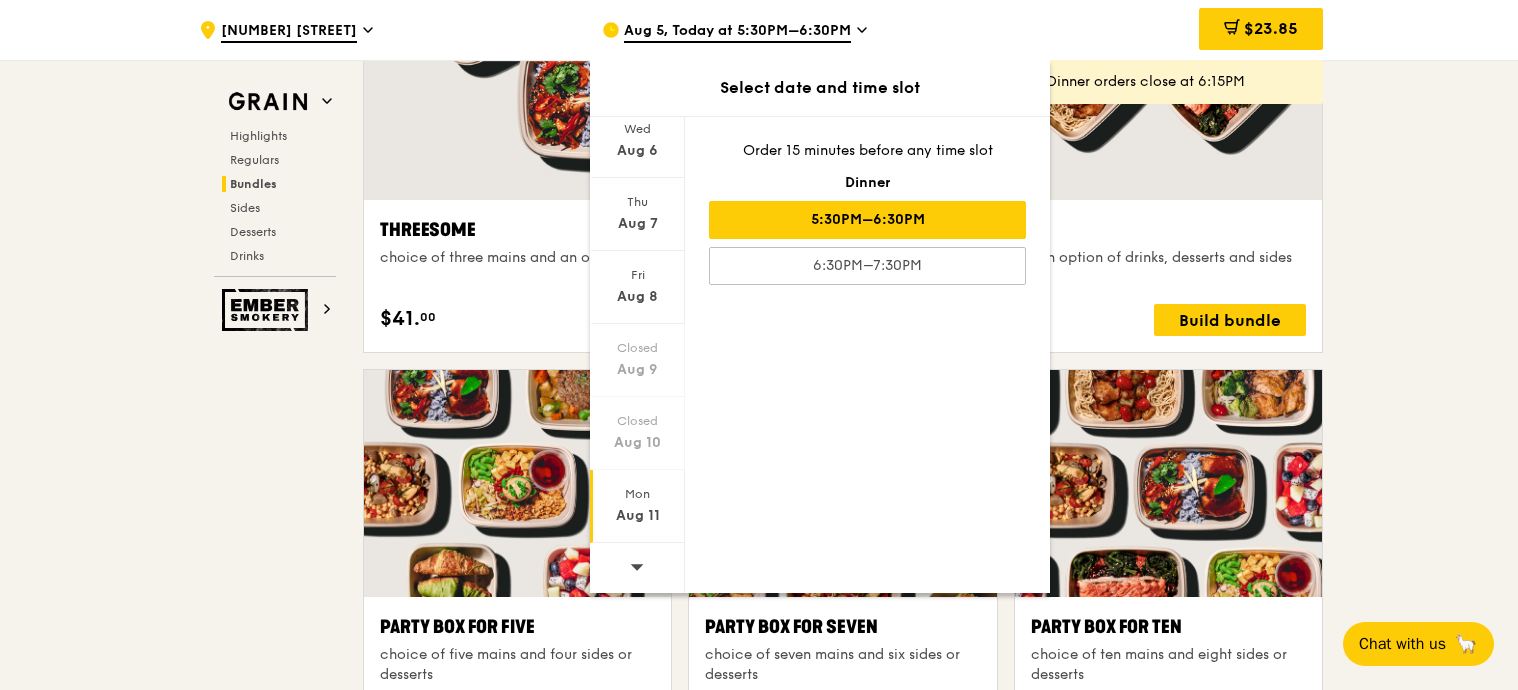 click on "Aug 11" at bounding box center (637, 516) 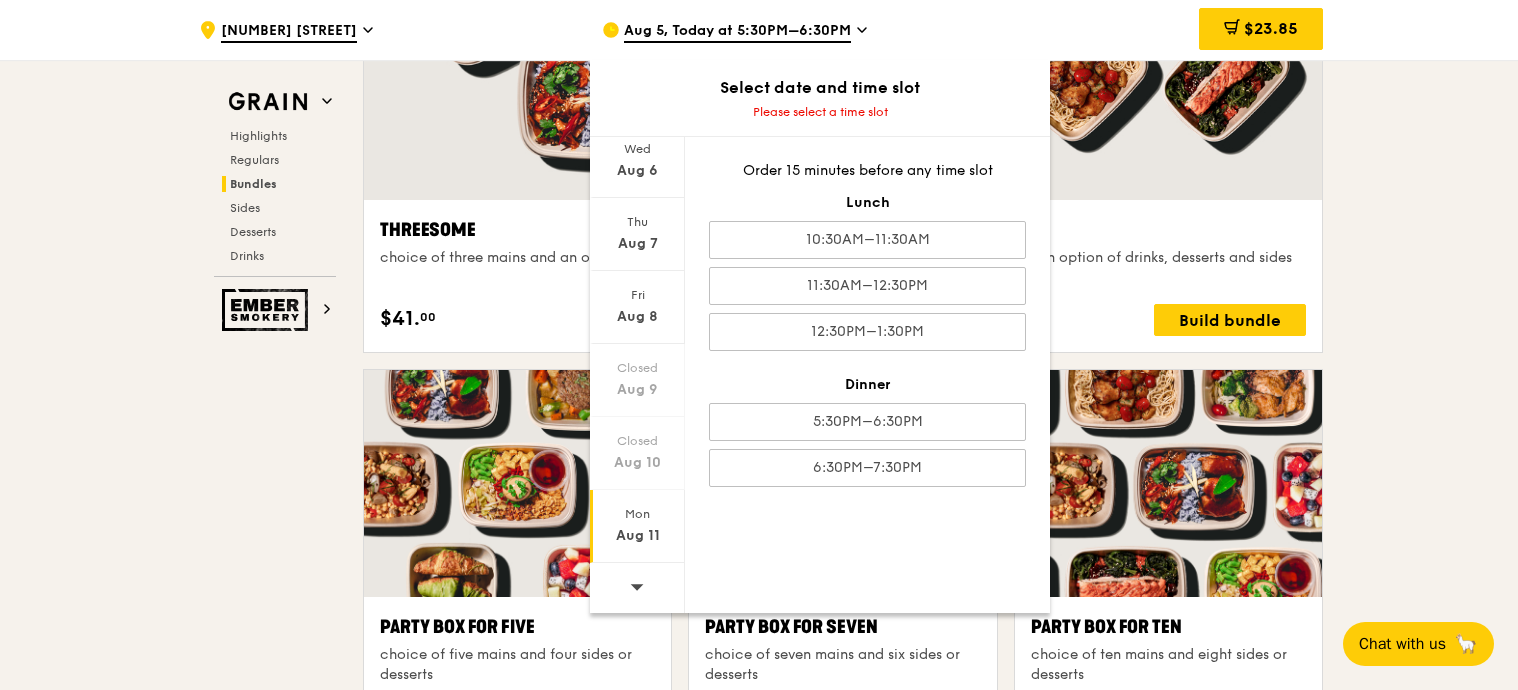 click 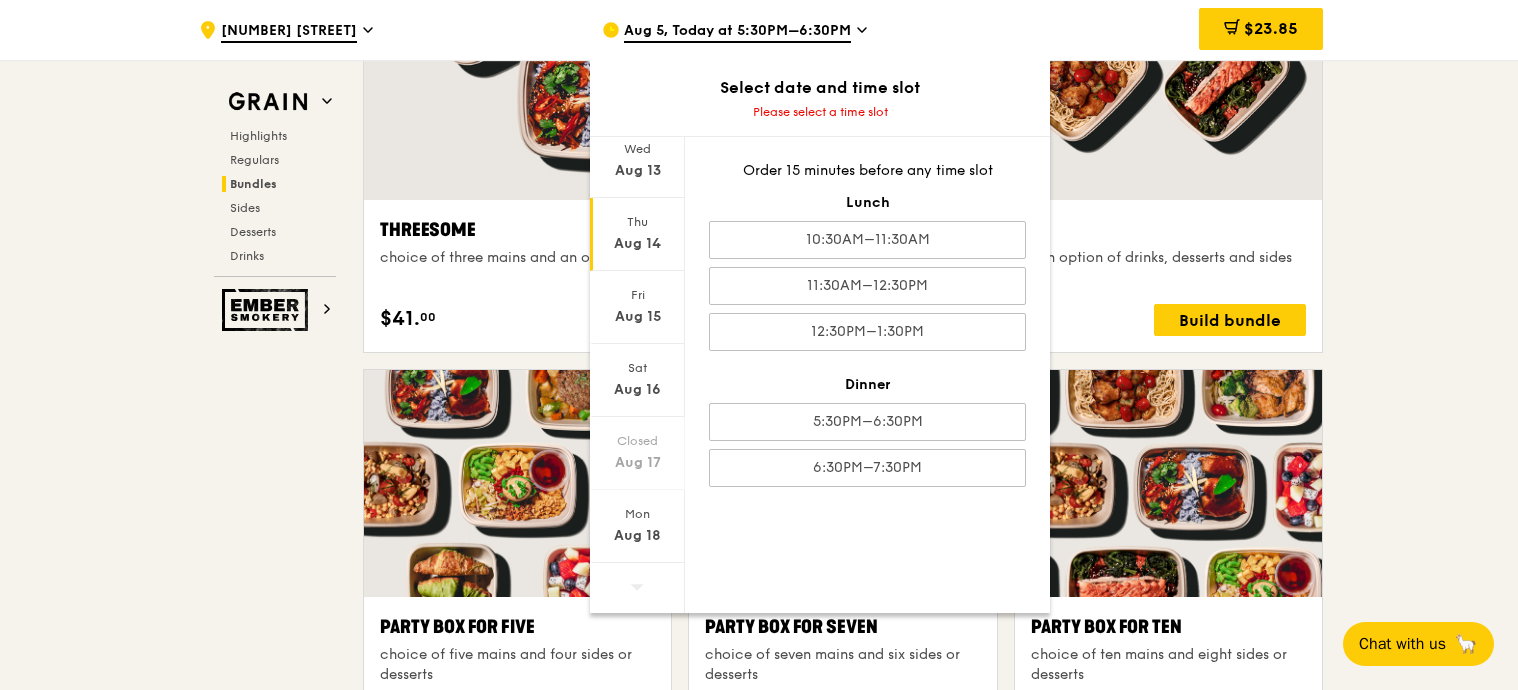click on "Aug 14" at bounding box center [637, 244] 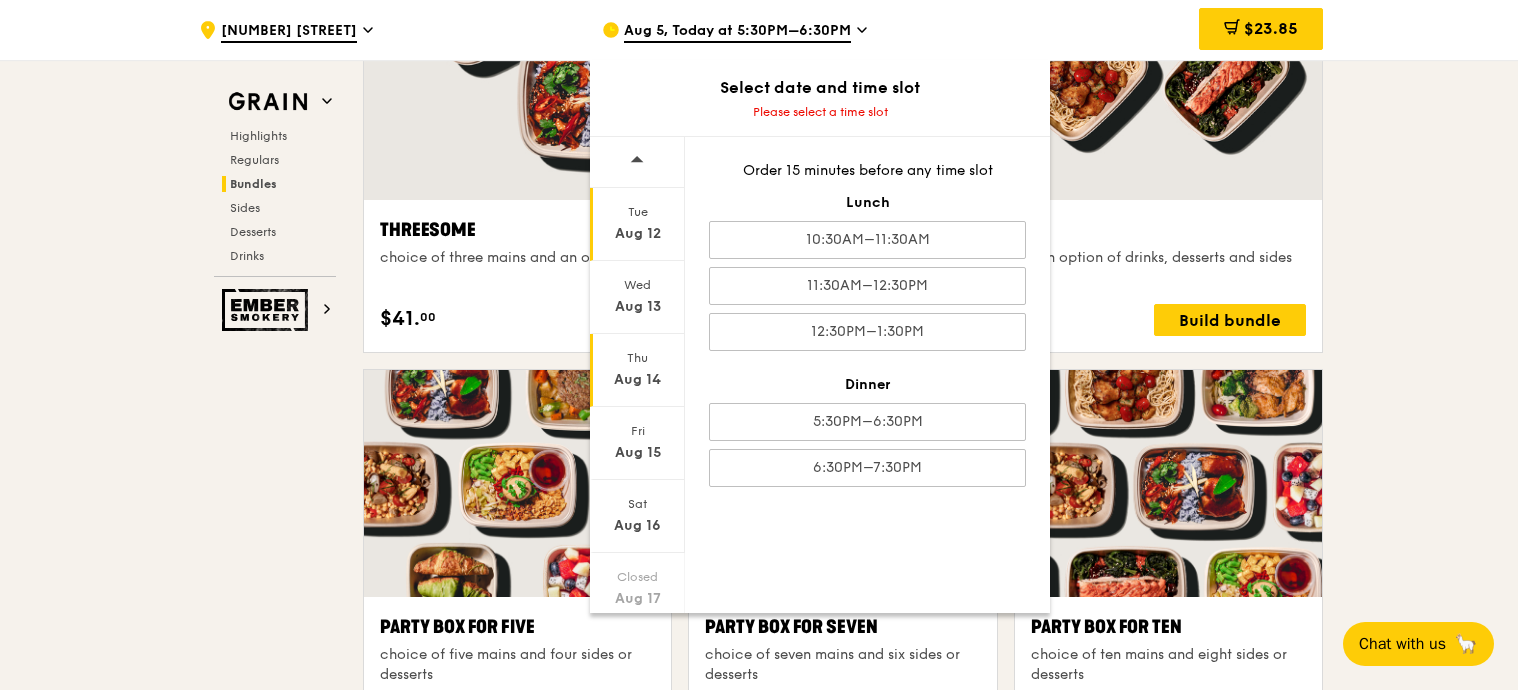 scroll, scrollTop: 0, scrollLeft: 0, axis: both 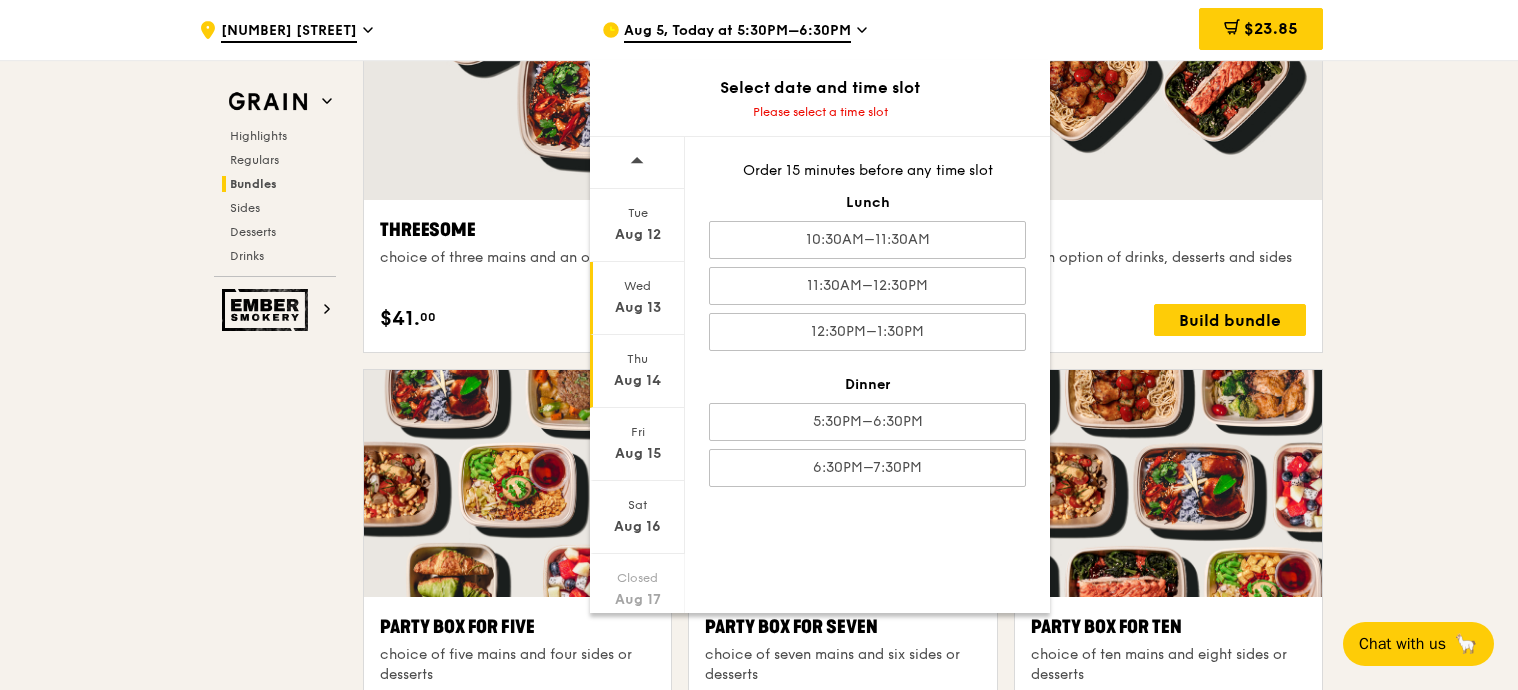 click on "Wed" at bounding box center [637, 286] 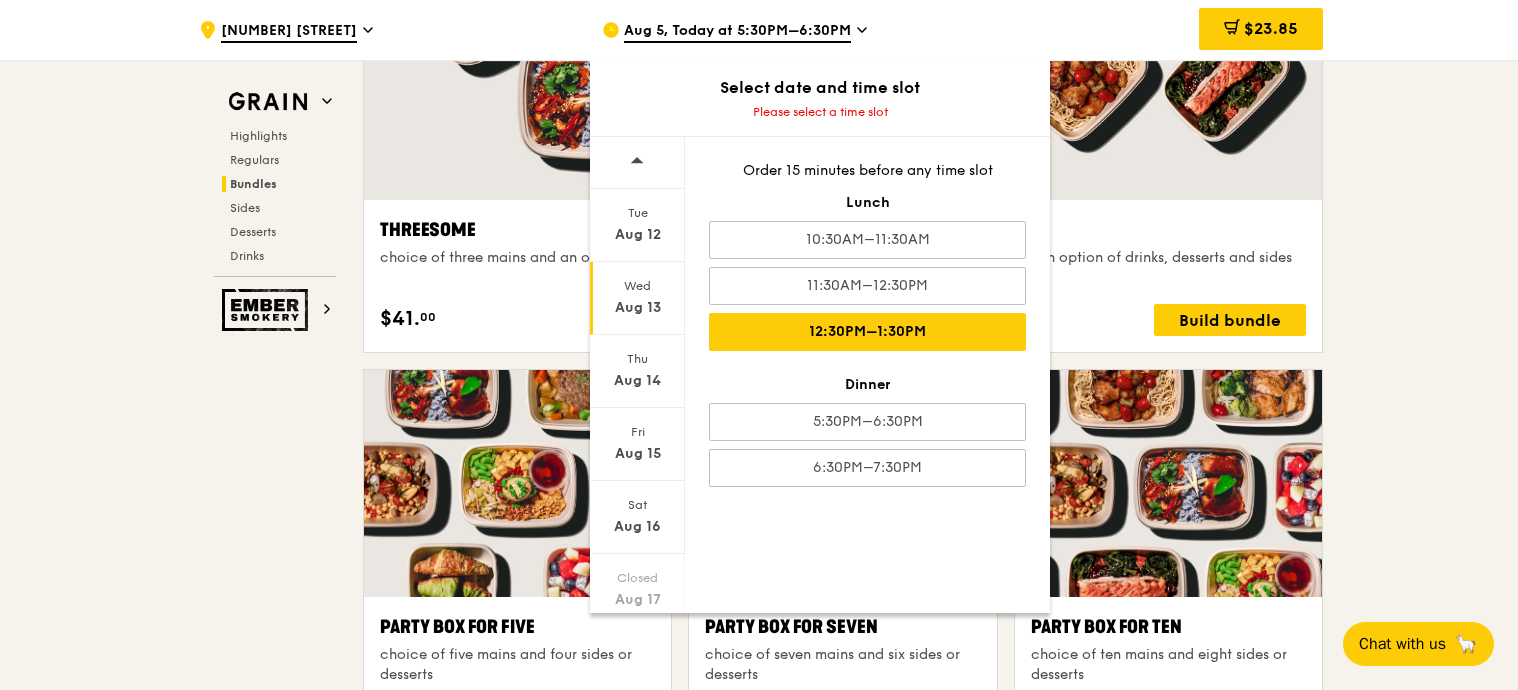 click on "12:30PM–1:30PM" at bounding box center [867, 332] 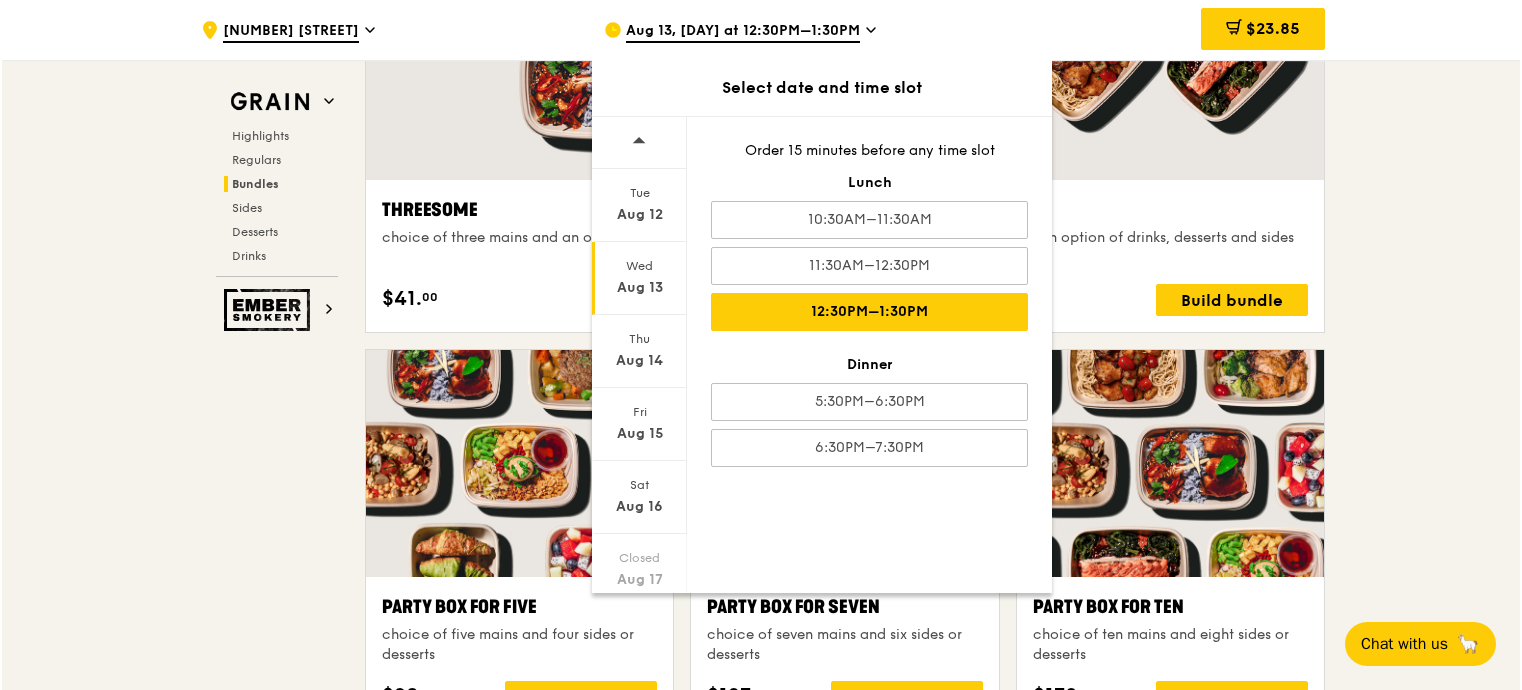 scroll, scrollTop: 3670, scrollLeft: 0, axis: vertical 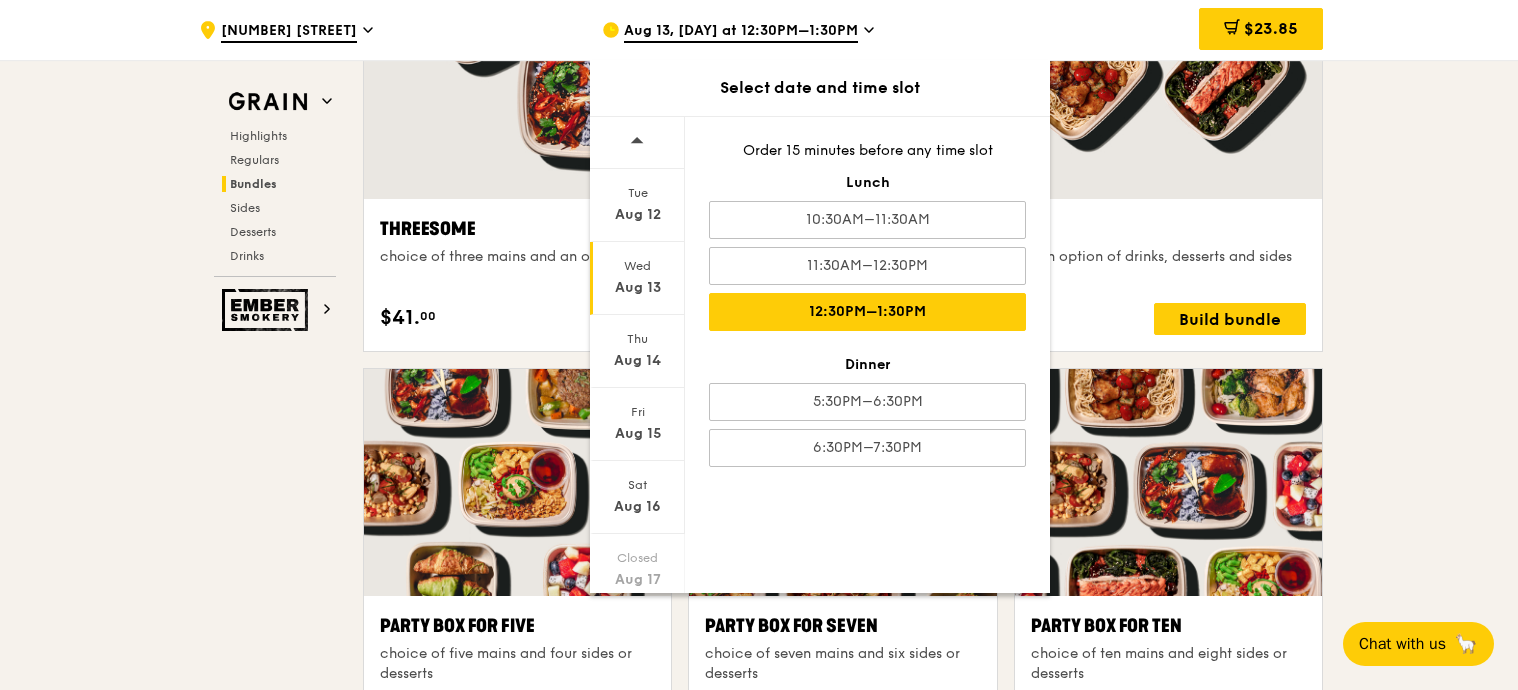 drag, startPoint x: 1160, startPoint y: 23, endPoint x: 1150, endPoint y: 21, distance: 10.198039 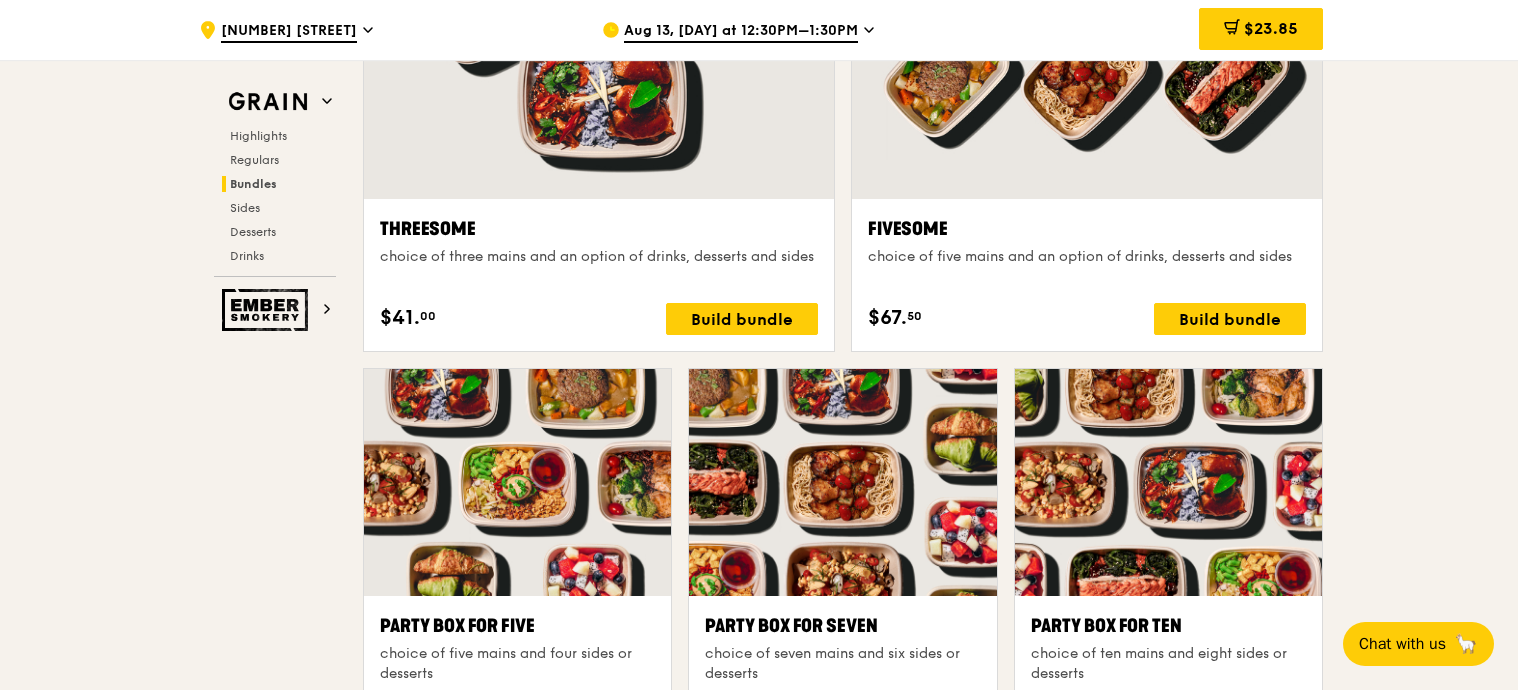 click on "$23.85" at bounding box center (1162, 30) 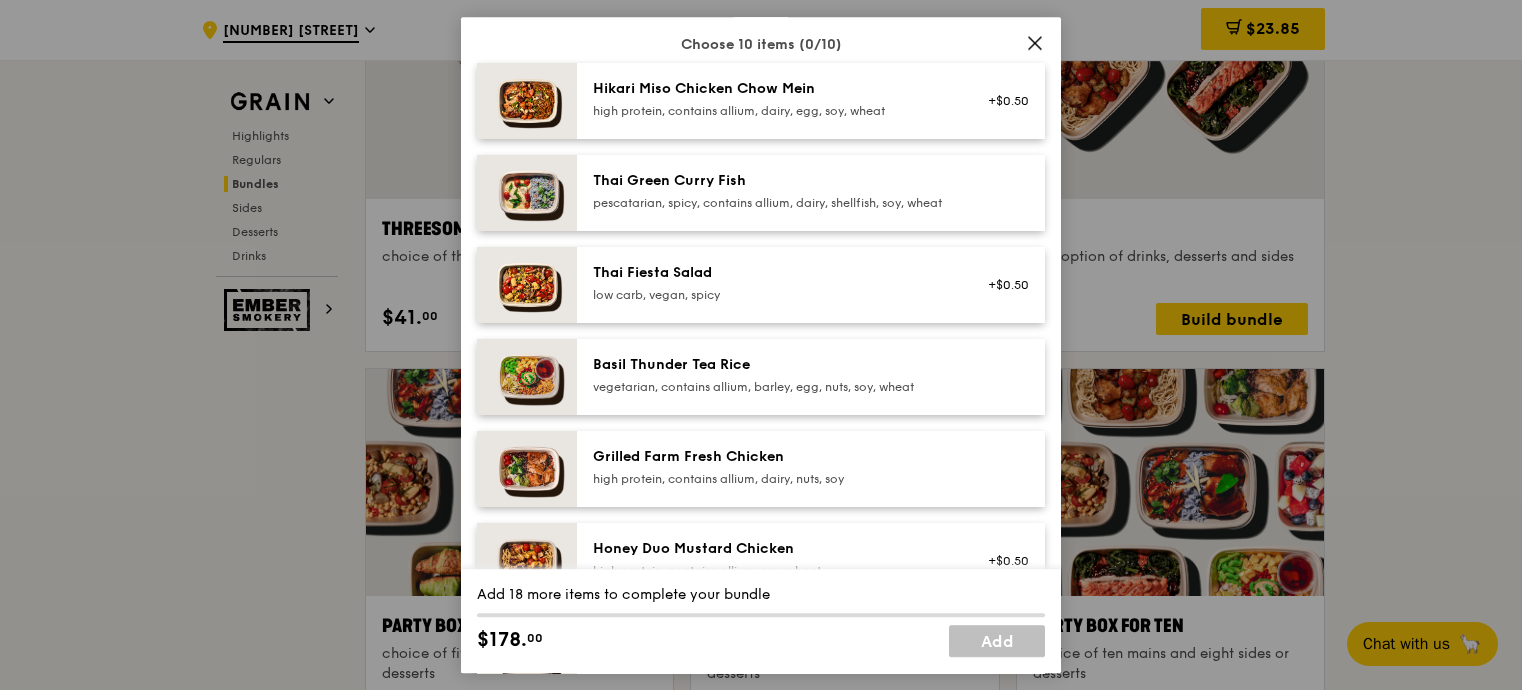 scroll, scrollTop: 150, scrollLeft: 0, axis: vertical 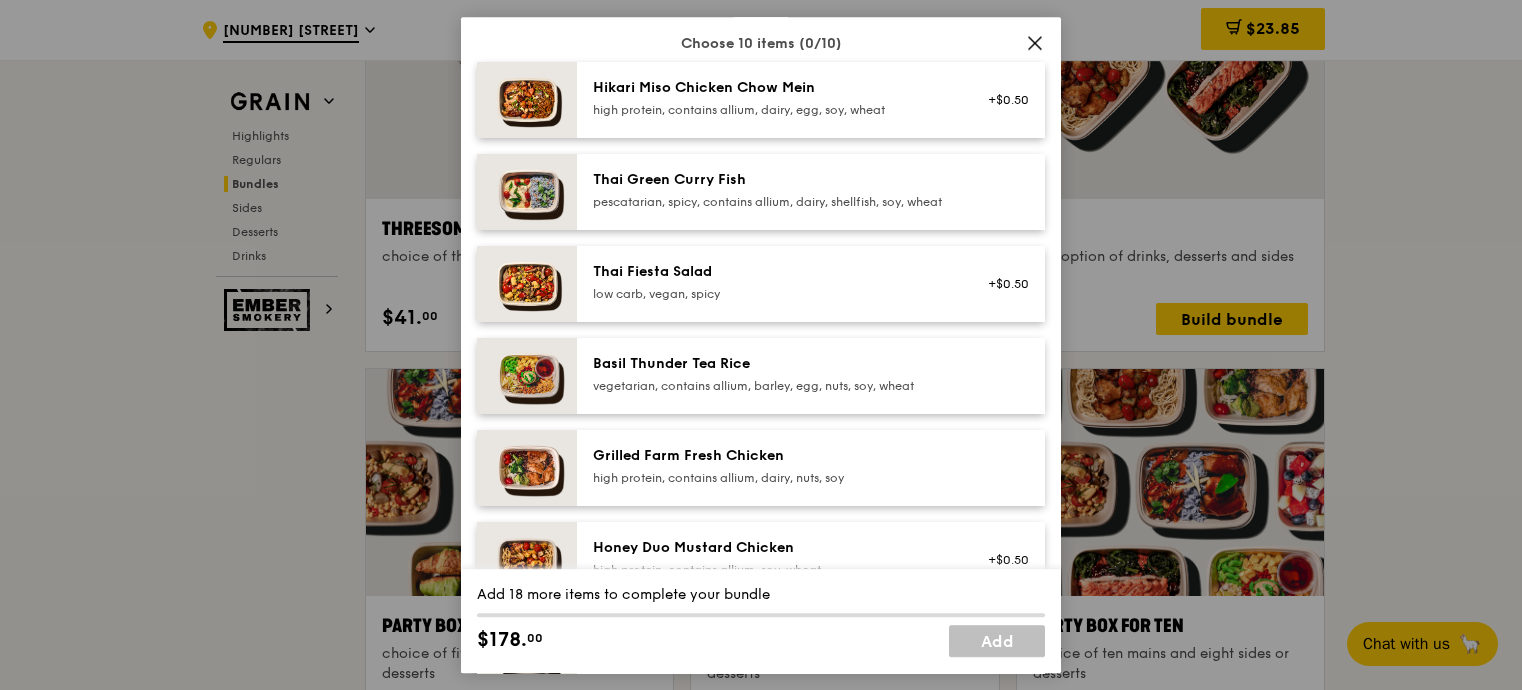 click on "Hikari Miso Chicken Chow Mein
high protein, contains allium, dairy, egg, soy, wheat
+$0.50" at bounding box center (811, 100) 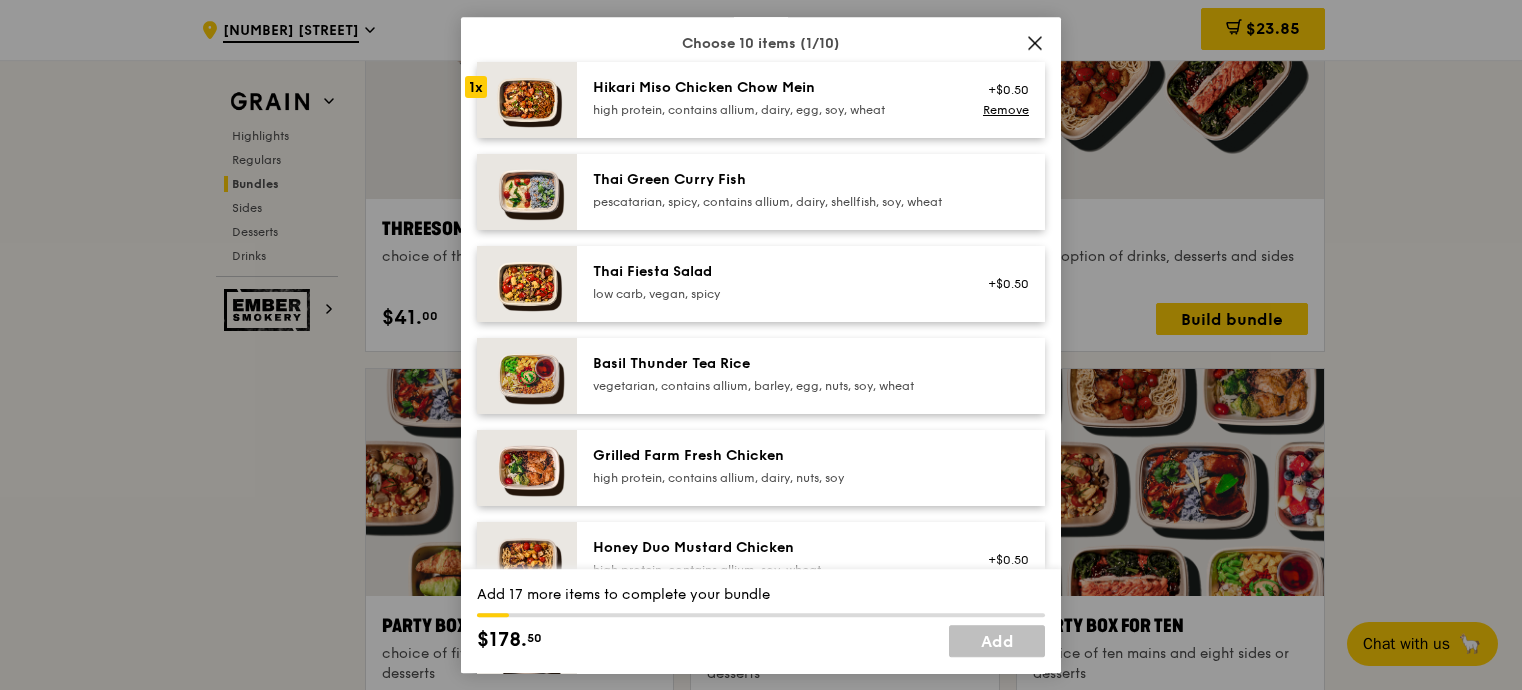 click on "high protein, contains allium, dairy, egg, soy, wheat" at bounding box center [772, 110] 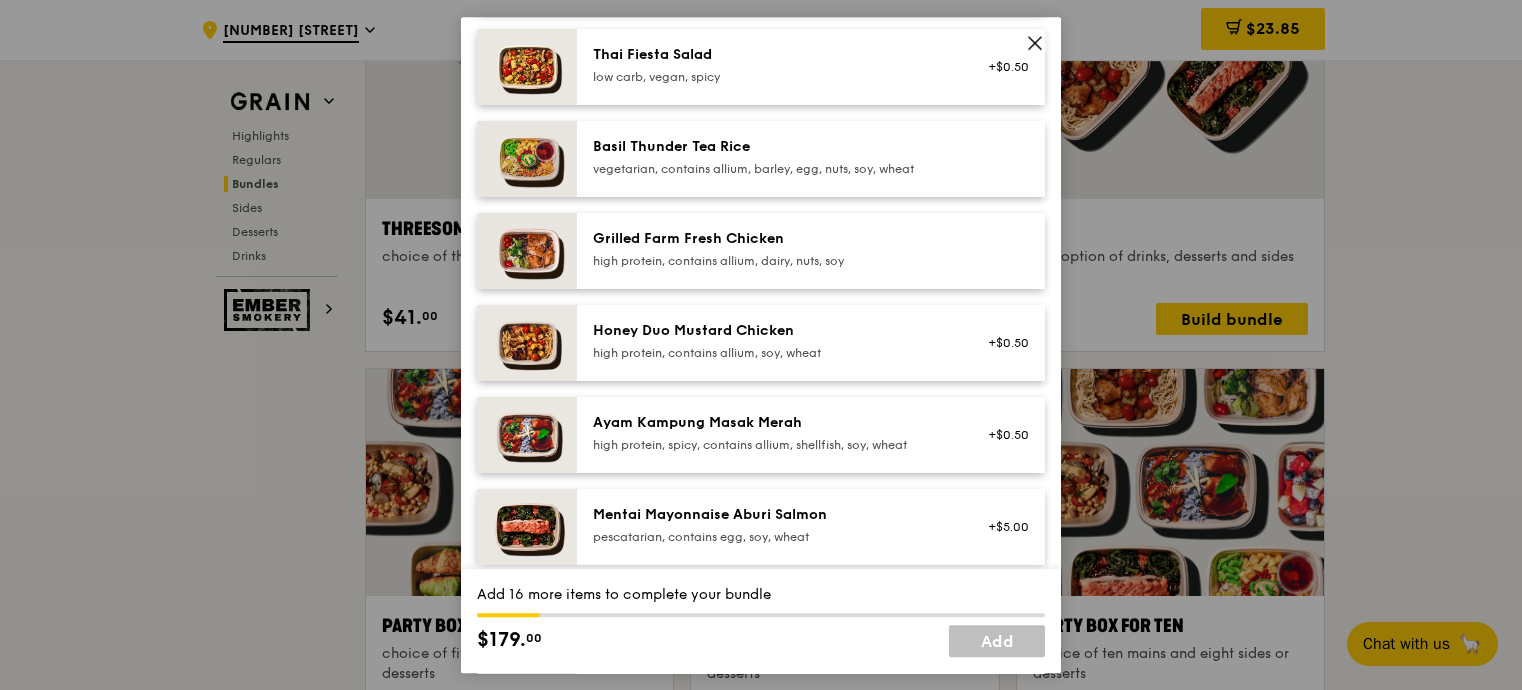 scroll, scrollTop: 376, scrollLeft: 0, axis: vertical 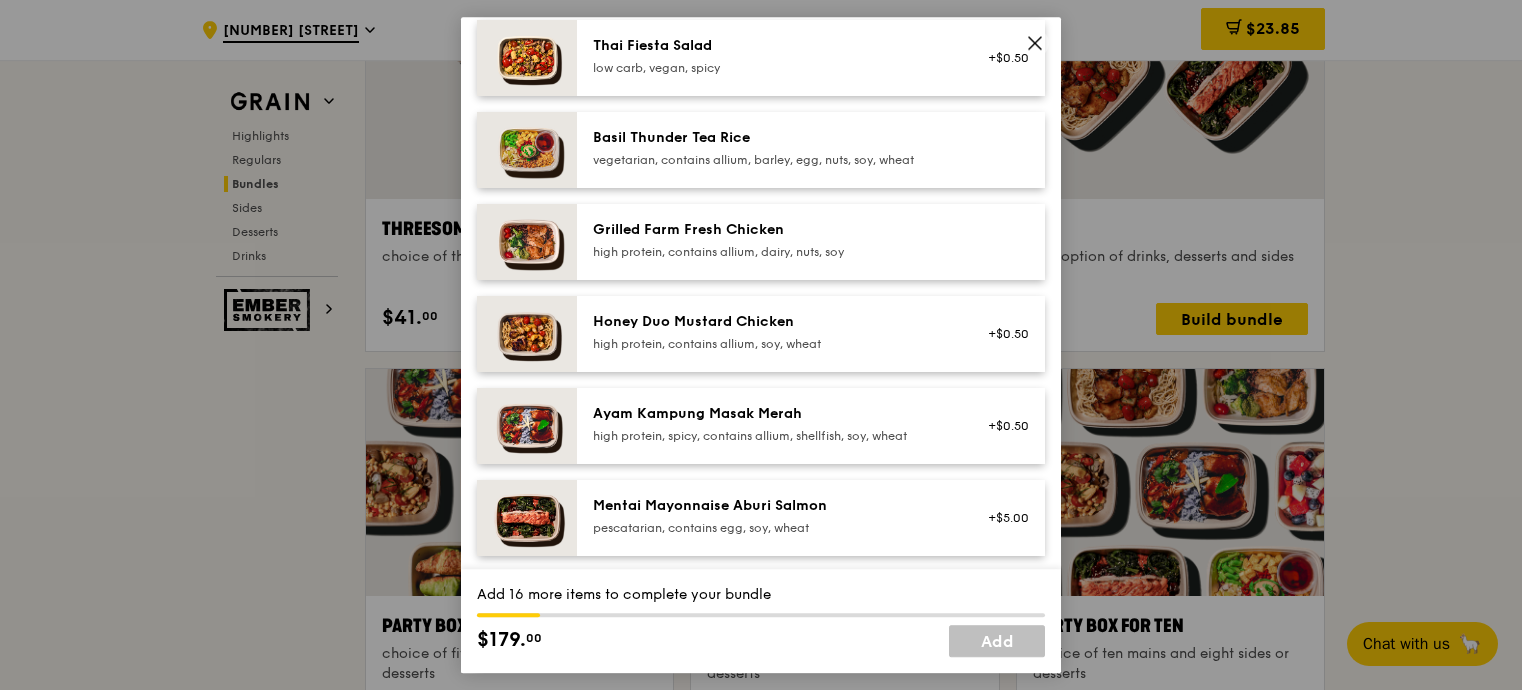 click on "high protein, contains allium, dairy, nuts, soy" at bounding box center (772, 252) 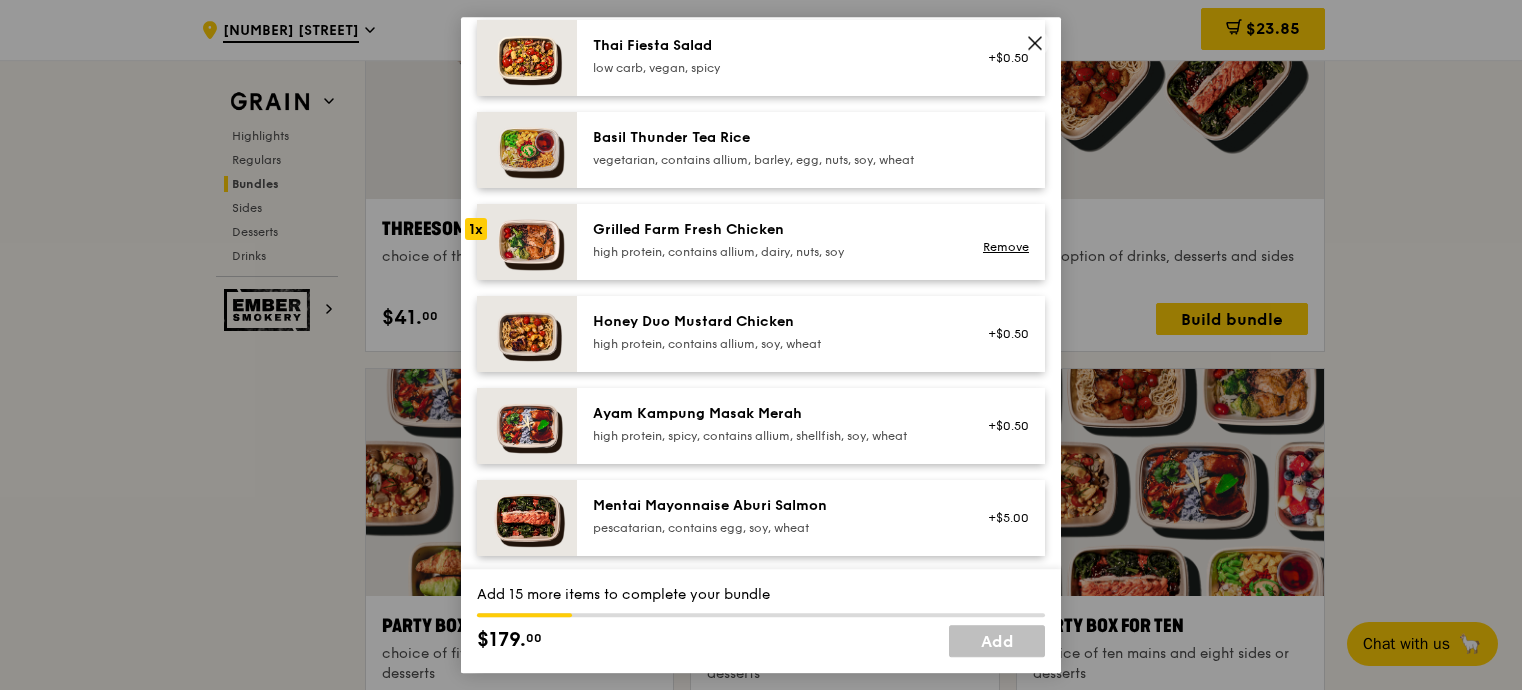 click on "high protein, contains allium, dairy, nuts, soy" at bounding box center (772, 252) 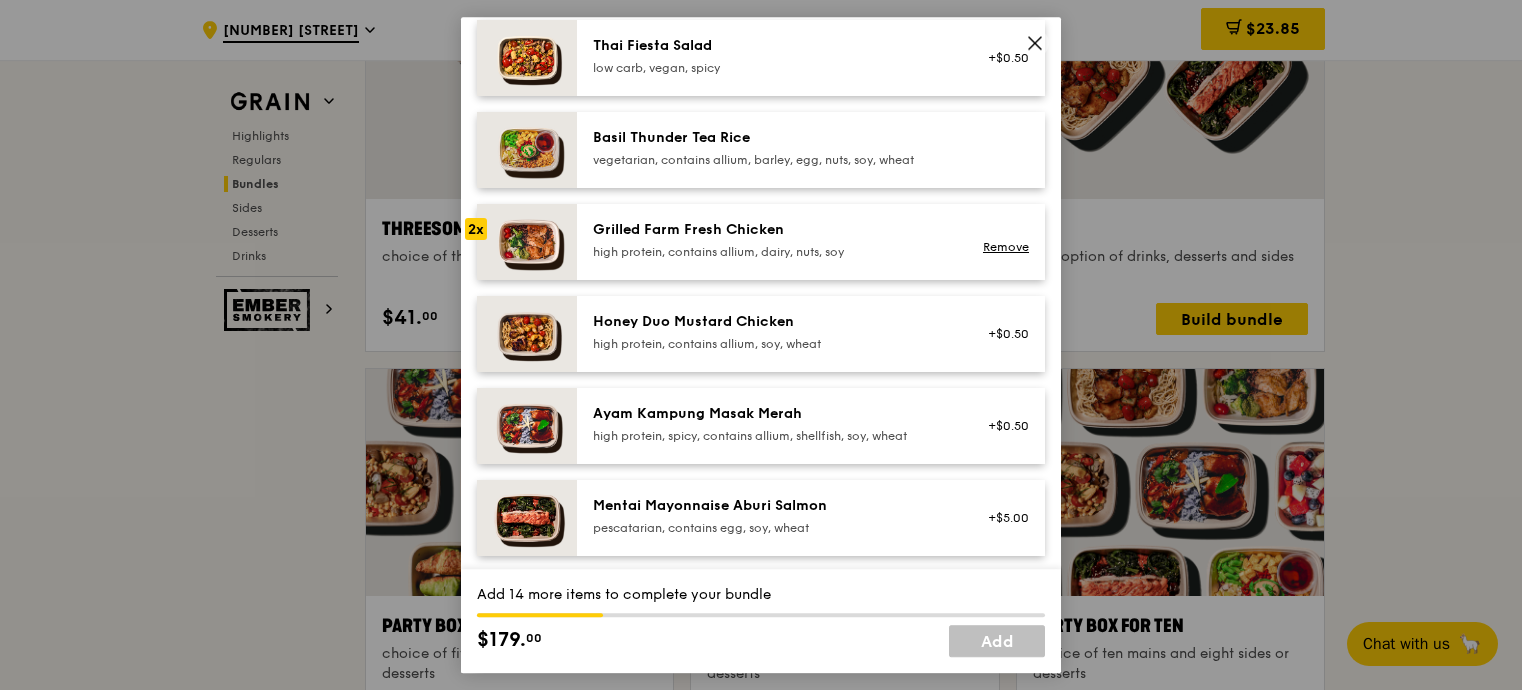 click on "high protein, contains allium, soy, wheat" at bounding box center (772, 344) 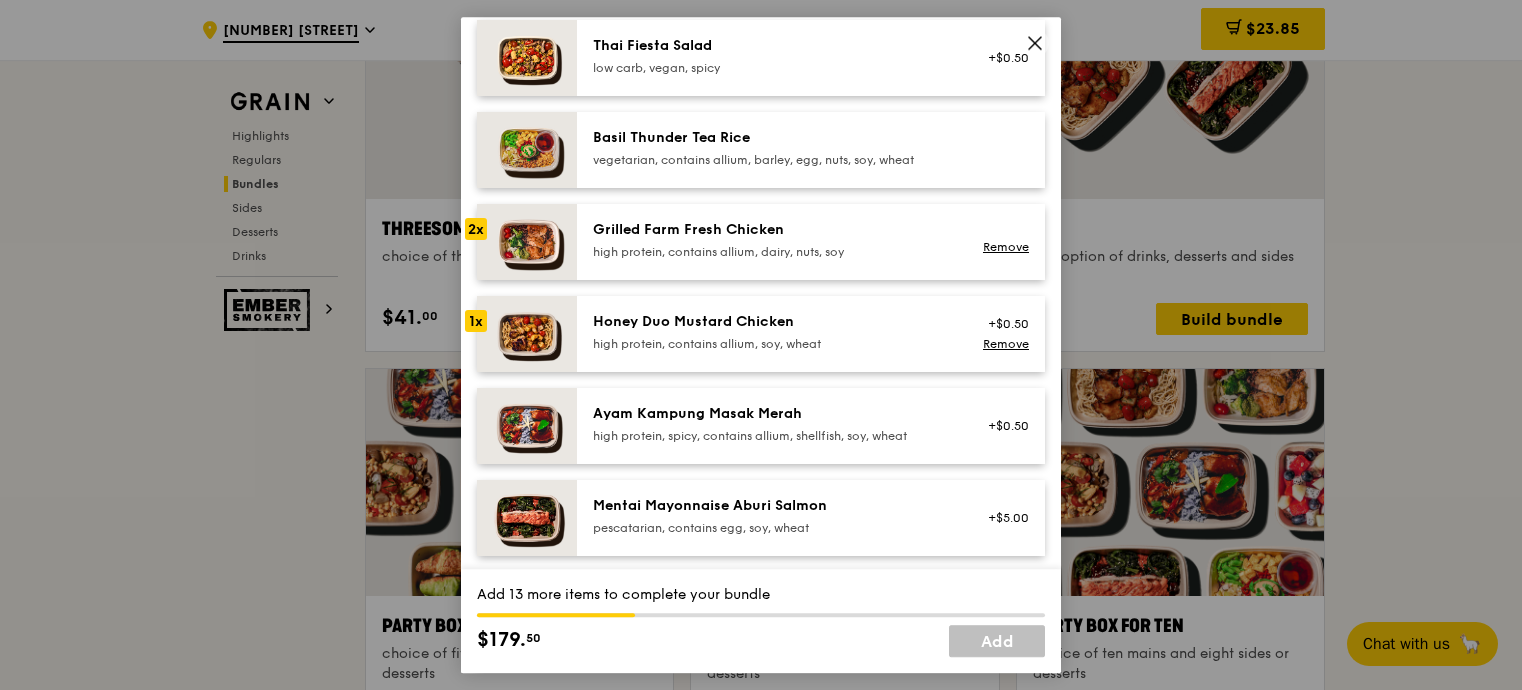 click on "high protein, contains allium, soy, wheat" at bounding box center [772, 344] 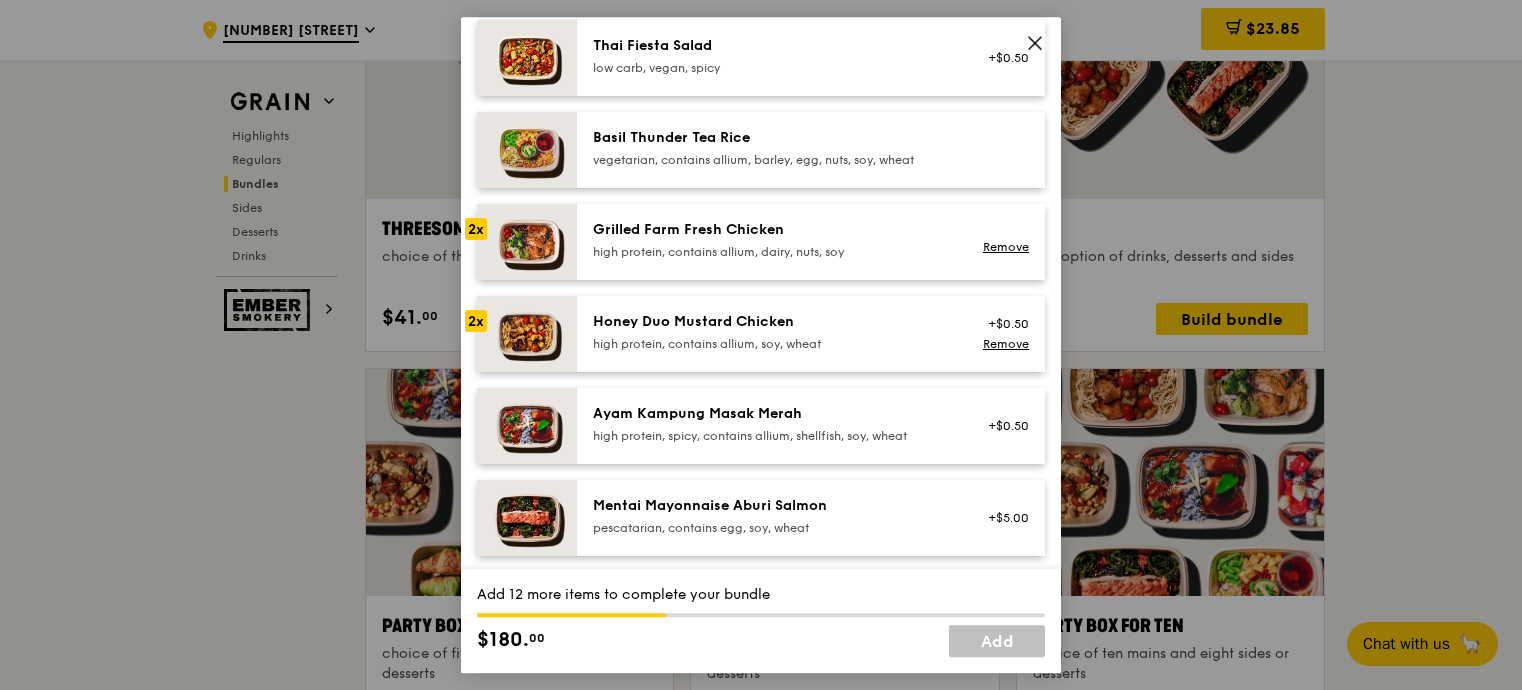 scroll, scrollTop: 527, scrollLeft: 0, axis: vertical 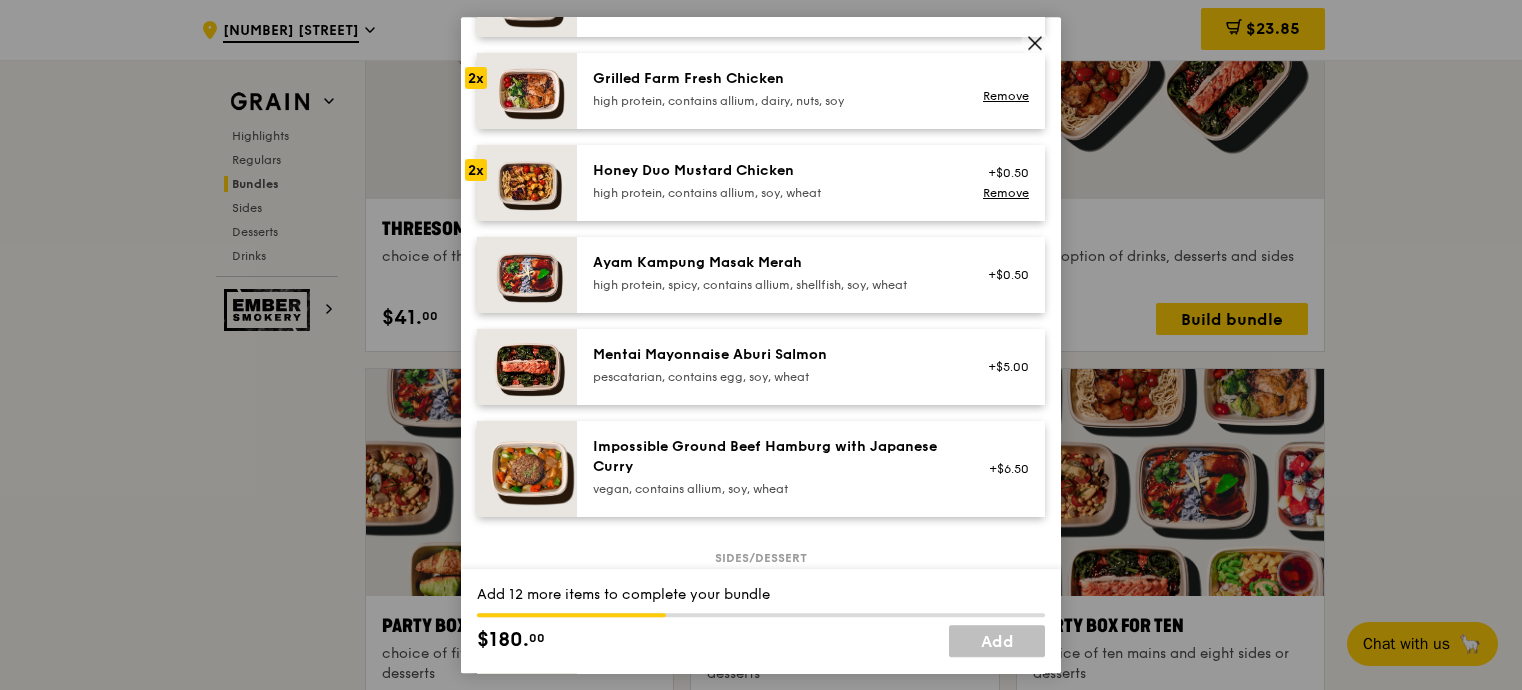 click on "Ayam Kampung Masak Merah" at bounding box center (772, 263) 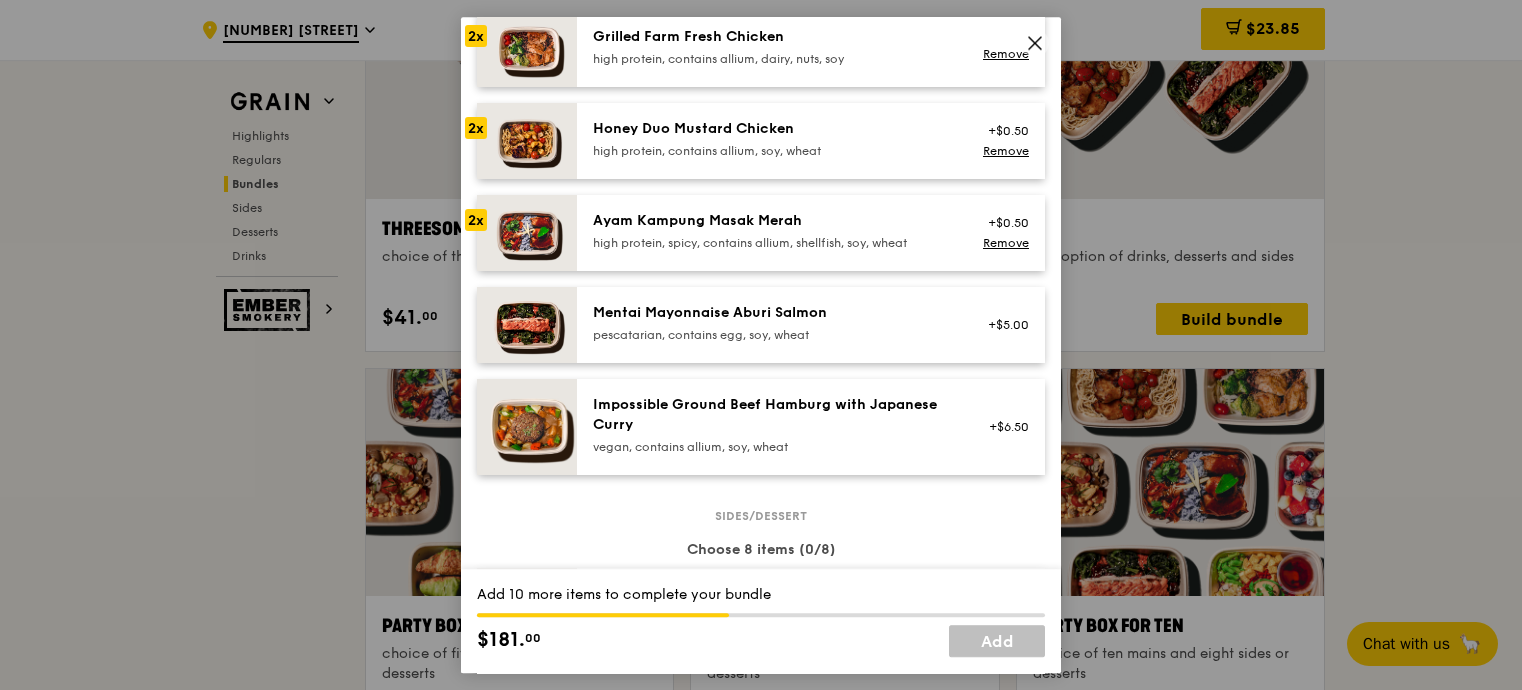 scroll, scrollTop: 602, scrollLeft: 0, axis: vertical 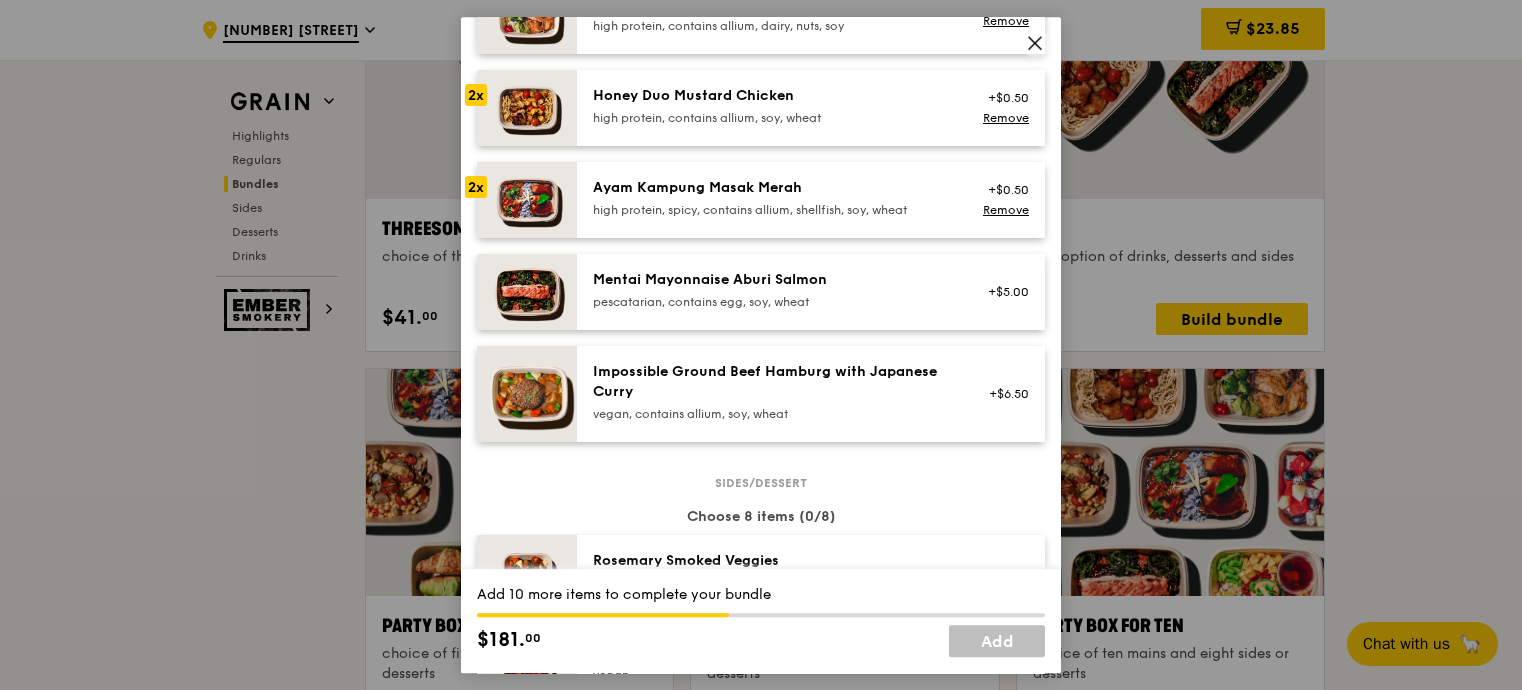 click on "pescatarian, contains egg, soy, wheat" at bounding box center [772, 302] 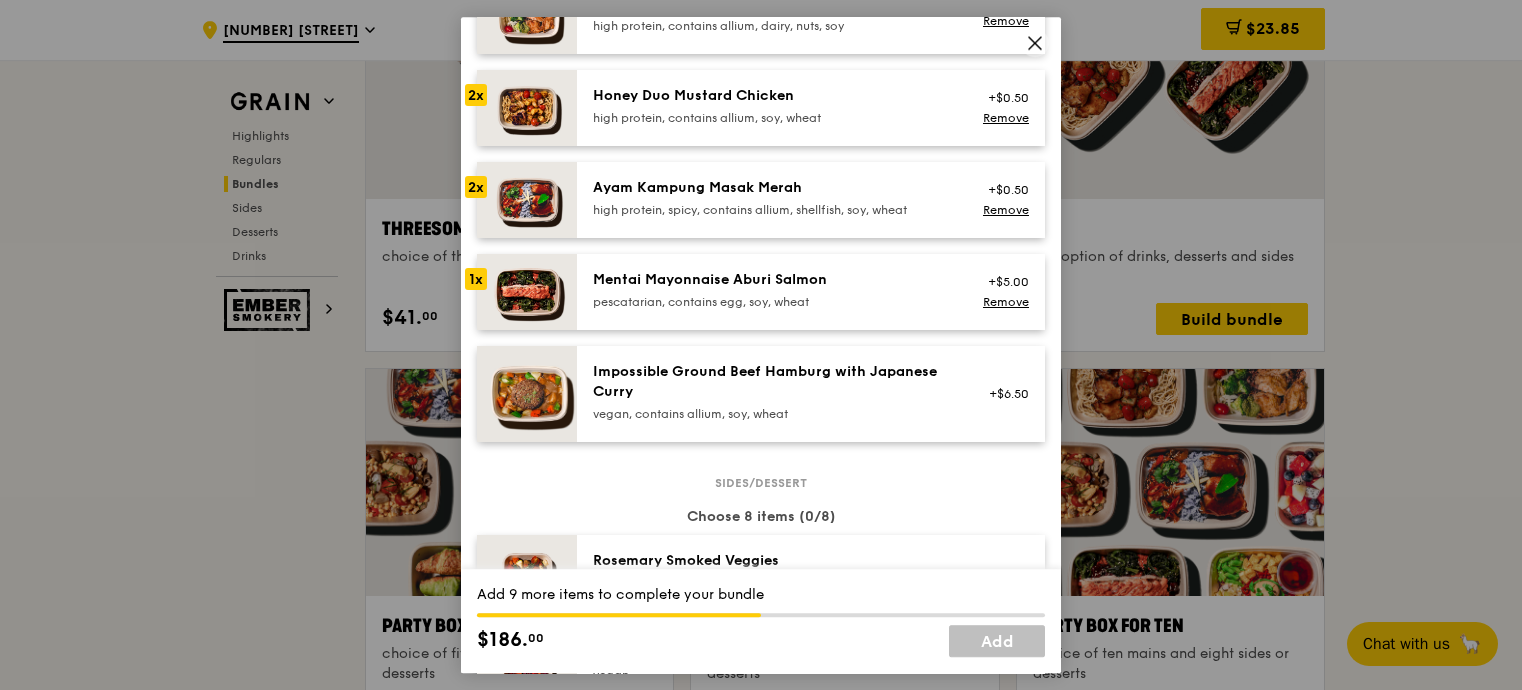 click on "pescatarian, contains egg, soy, wheat" at bounding box center [772, 302] 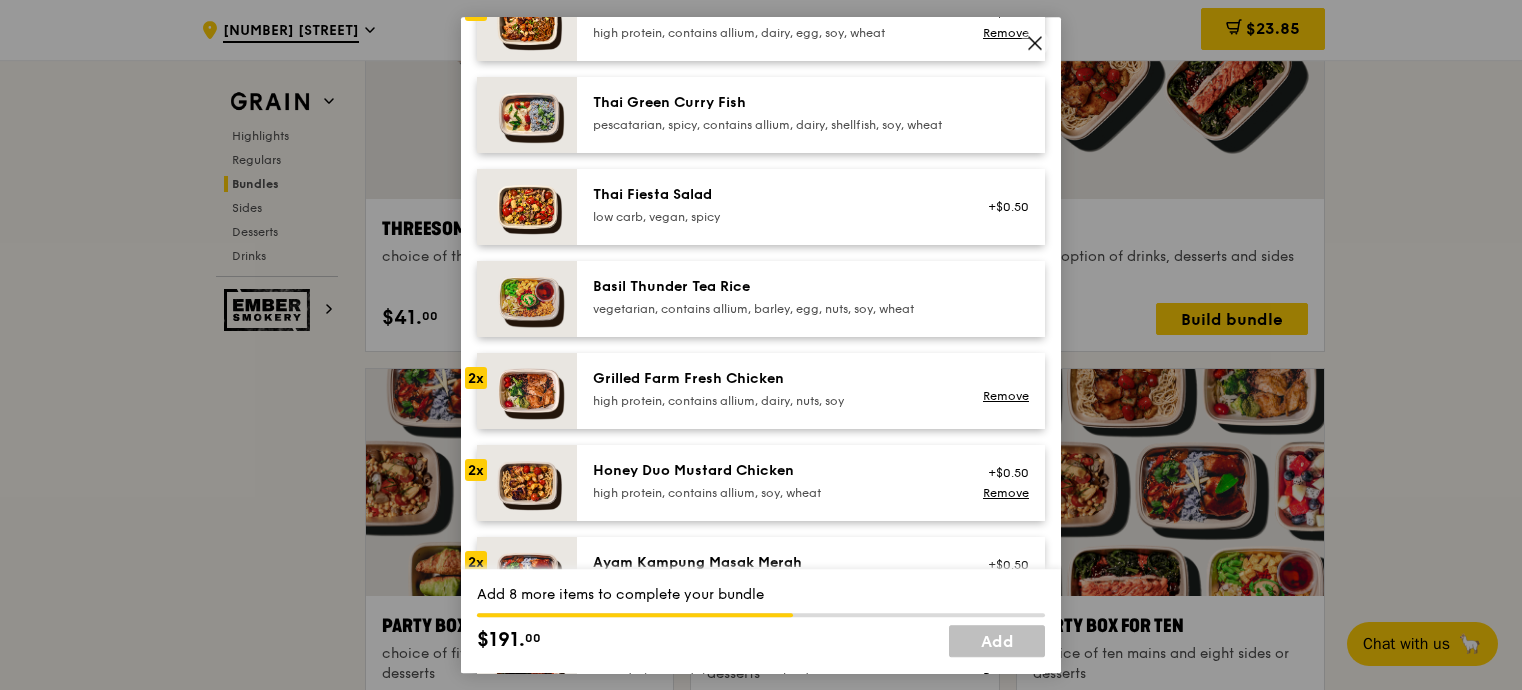 scroll, scrollTop: 0, scrollLeft: 0, axis: both 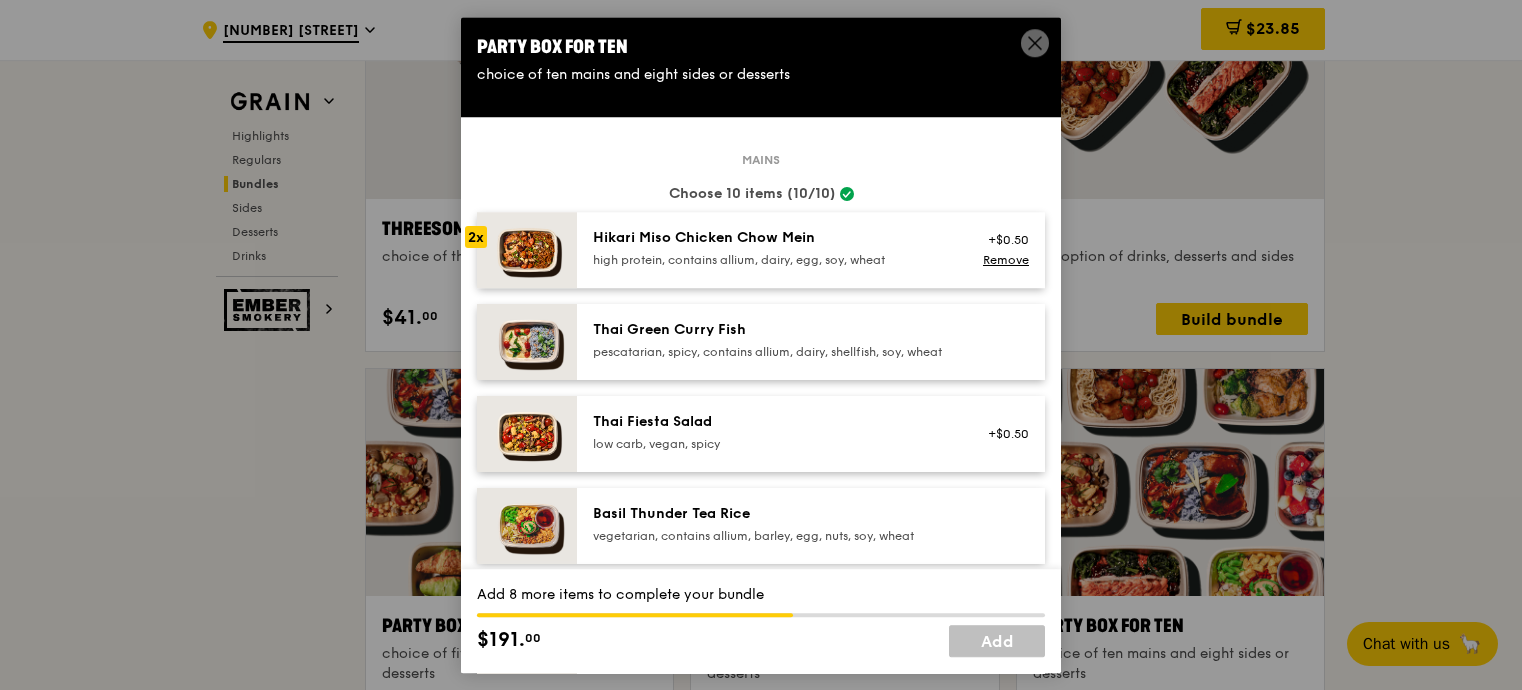 click on "Hikari Miso Chicken Chow Mein
high protein, contains allium, dairy, egg, soy, wheat" at bounding box center [772, 248] 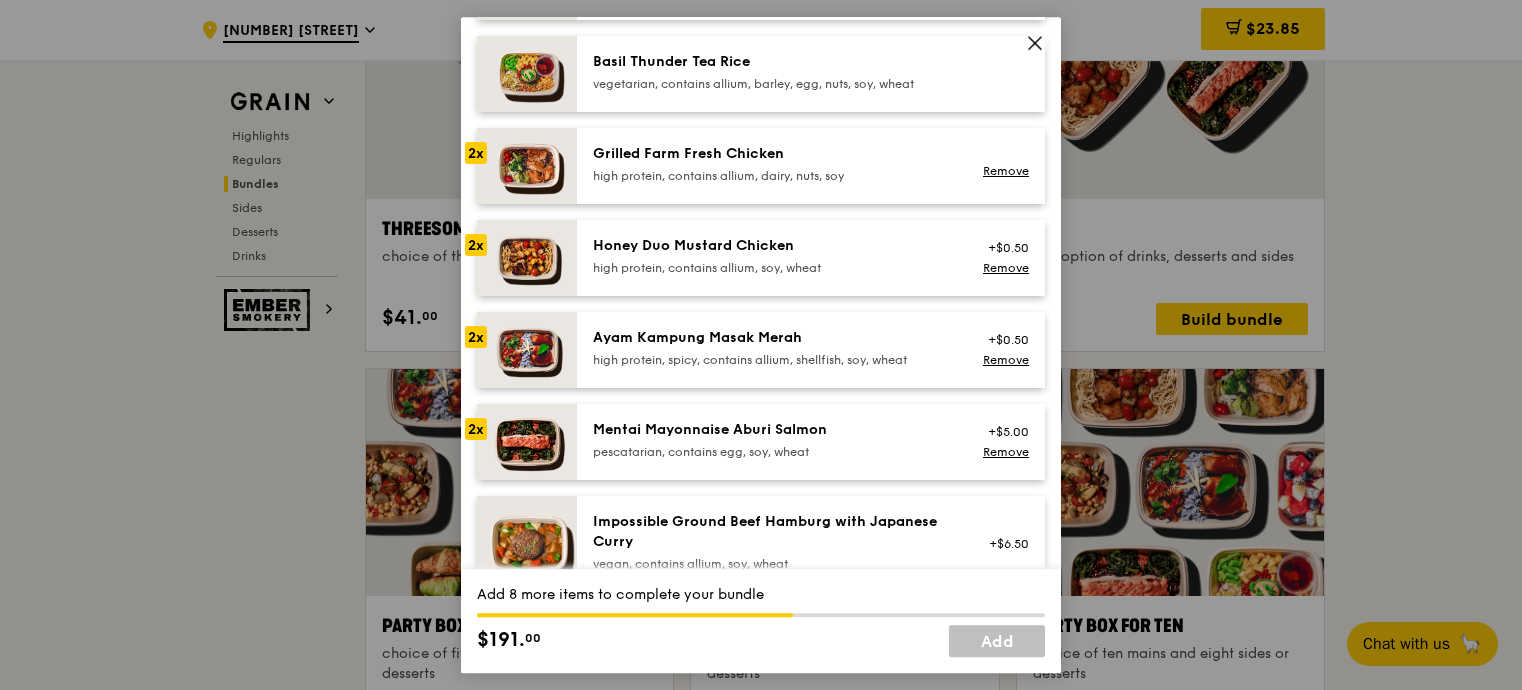 scroll, scrollTop: 904, scrollLeft: 0, axis: vertical 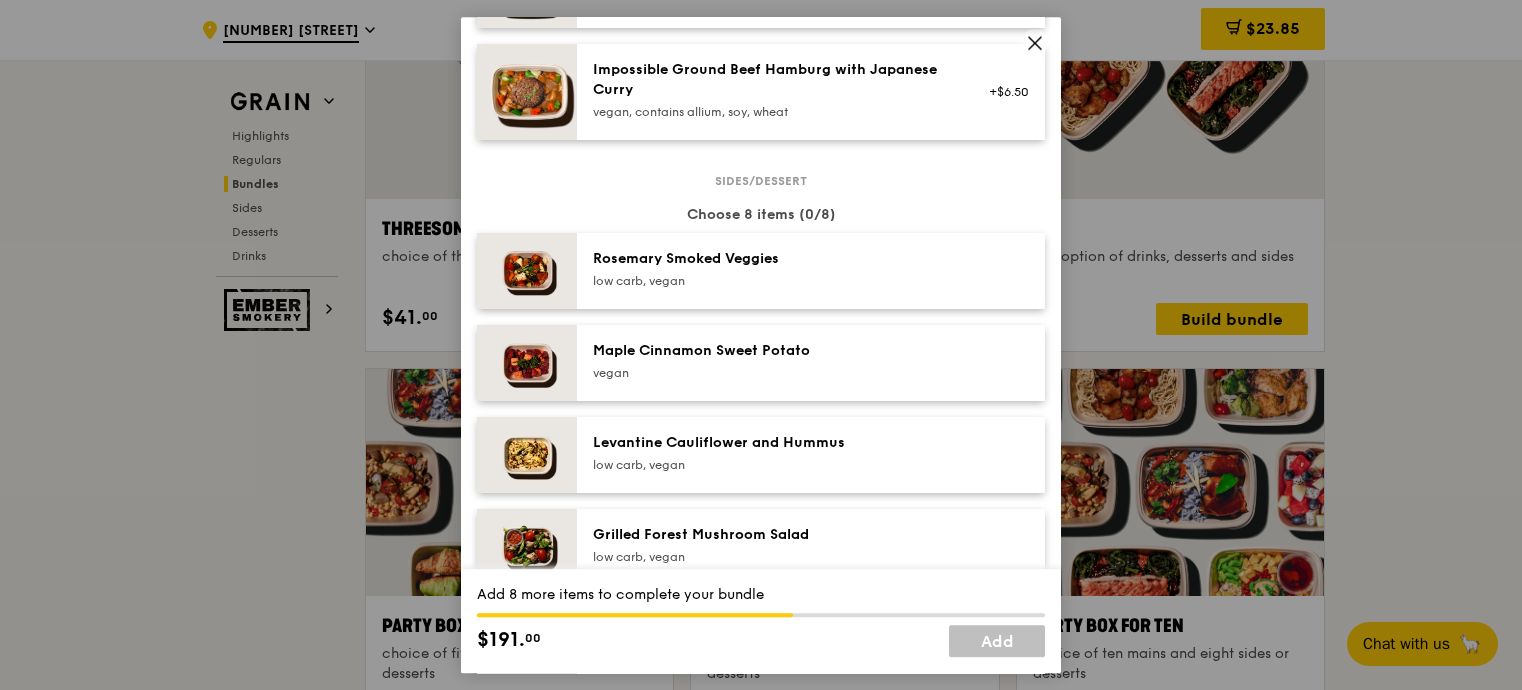 click on "Rosemary Smoked Veggies" at bounding box center (772, 259) 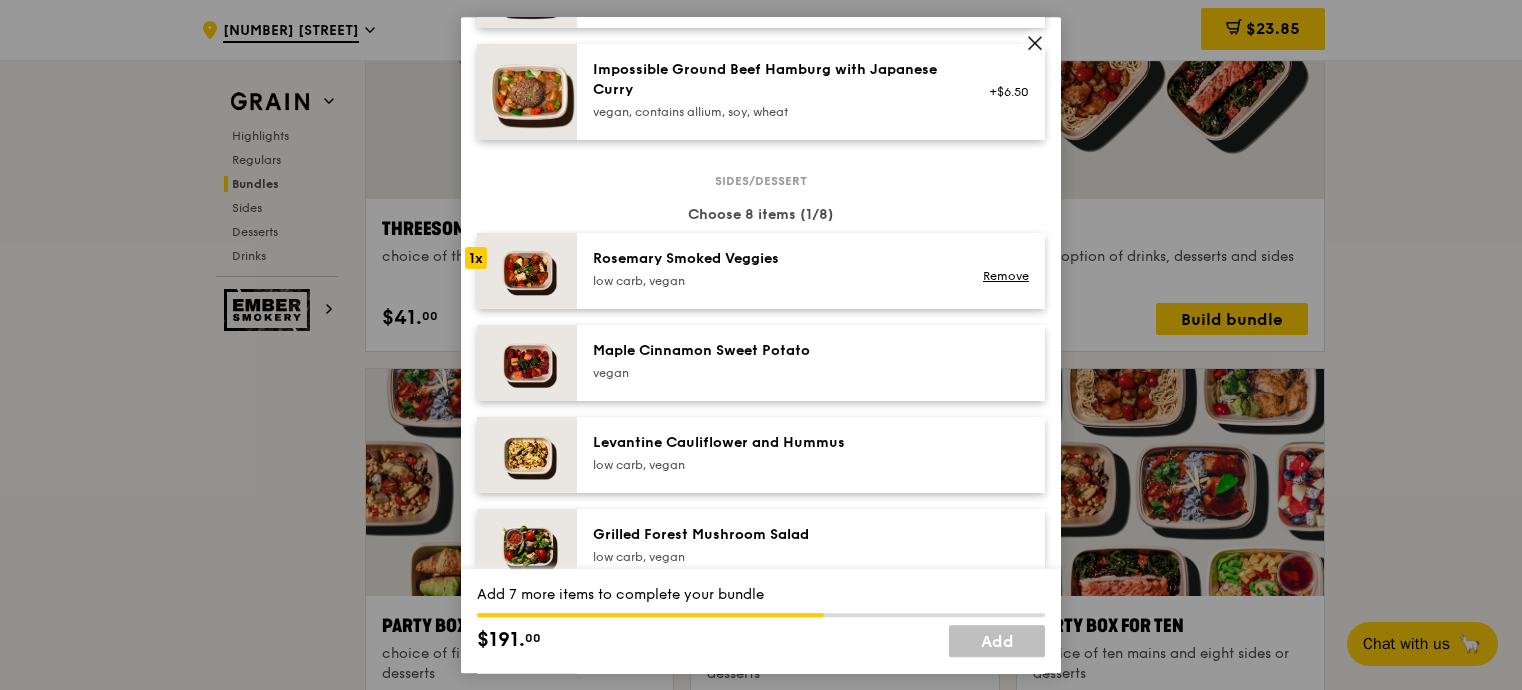 click on "Maple Cinnamon Sweet Potato
vegan" at bounding box center [811, 363] 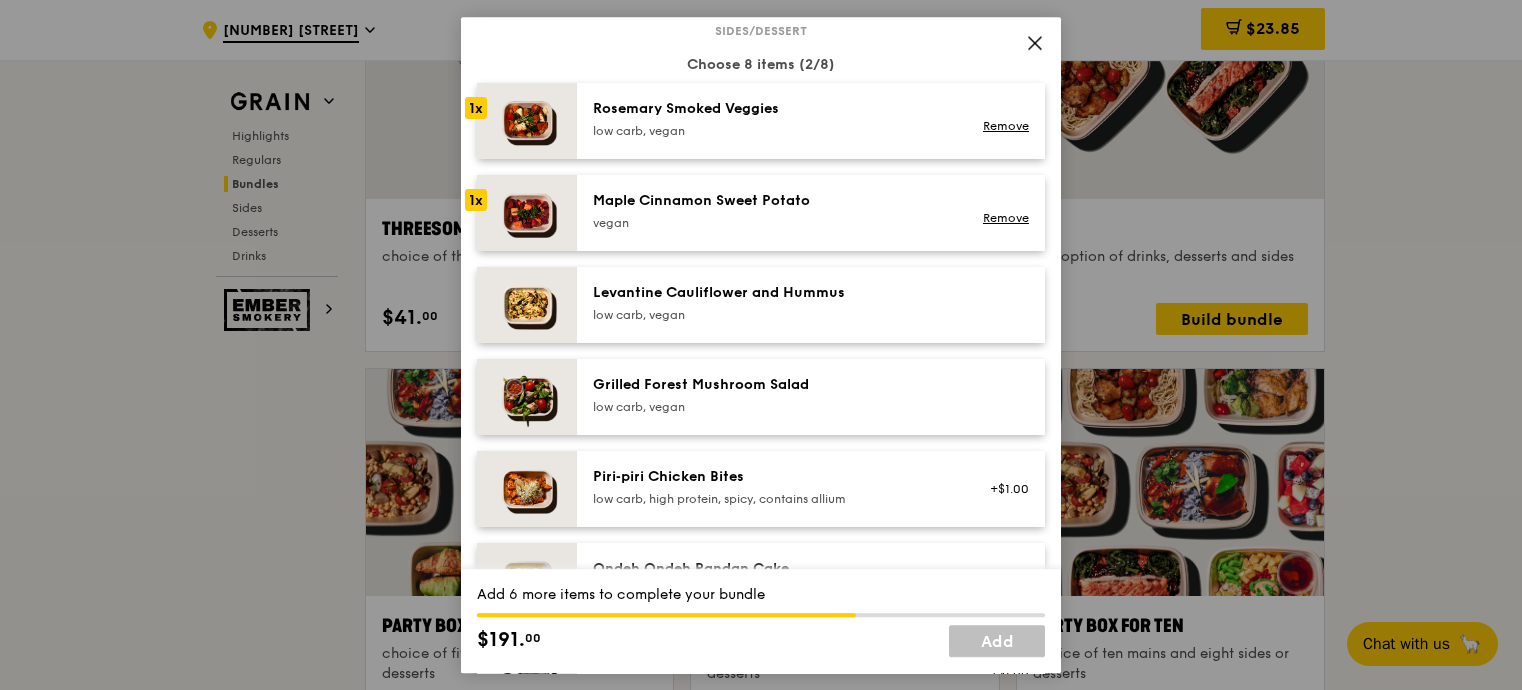 scroll, scrollTop: 1141, scrollLeft: 0, axis: vertical 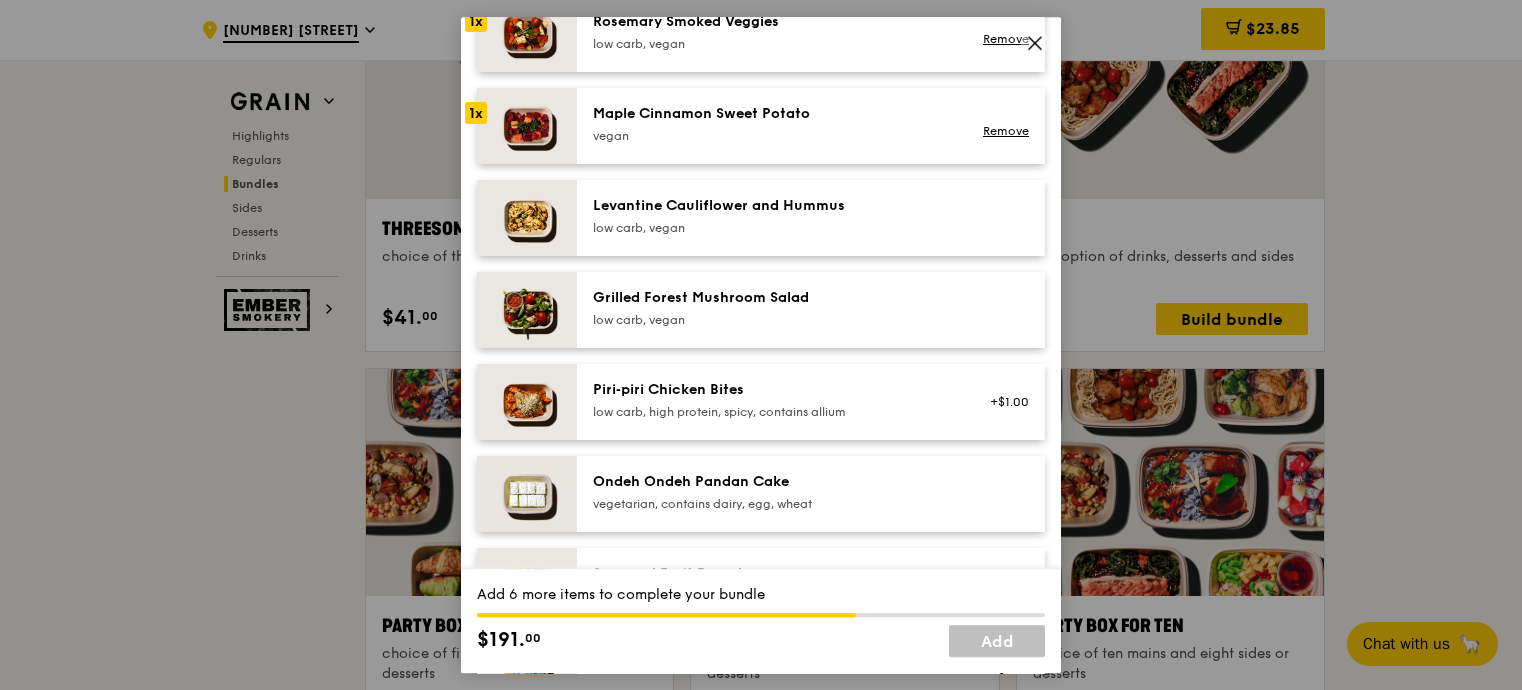 drag, startPoint x: 858, startPoint y: 233, endPoint x: 846, endPoint y: 272, distance: 40.804413 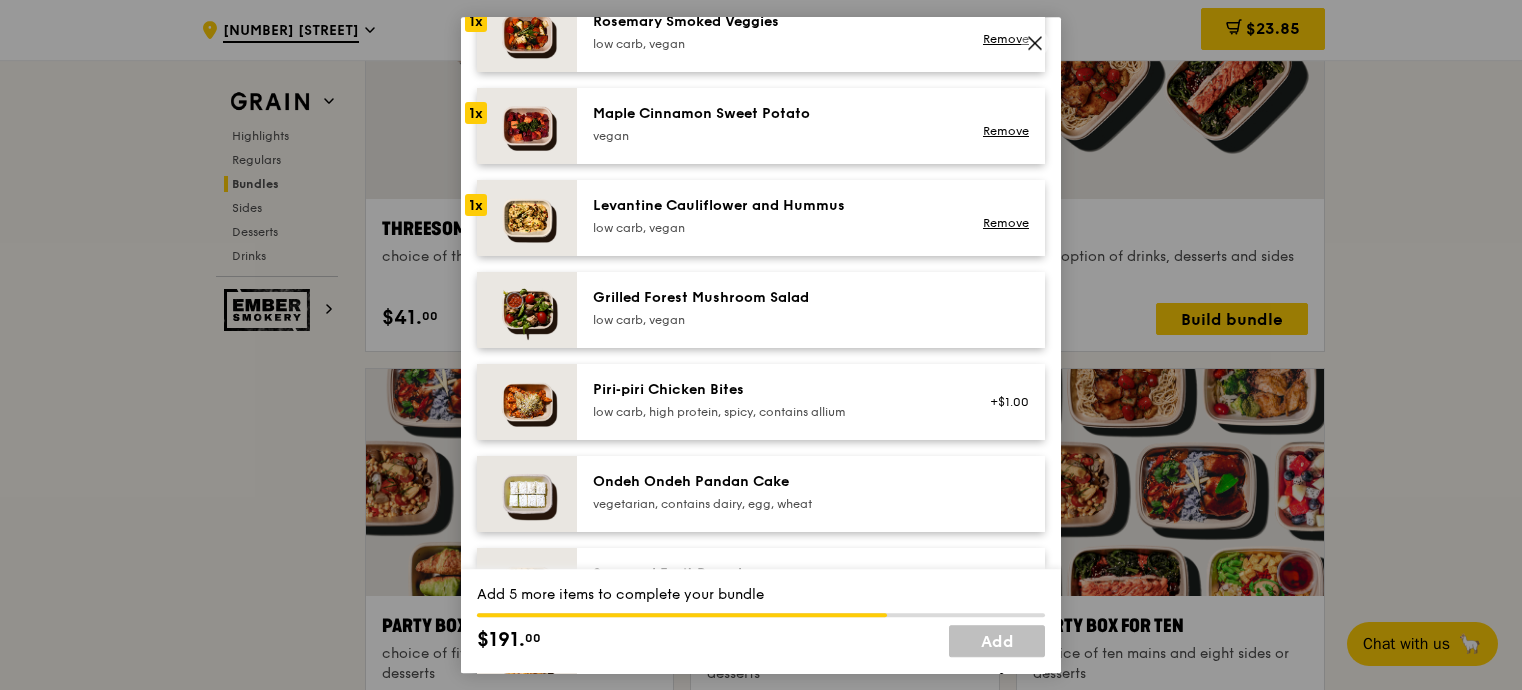 click on "Grilled Forest Mushroom Salad" at bounding box center (772, 298) 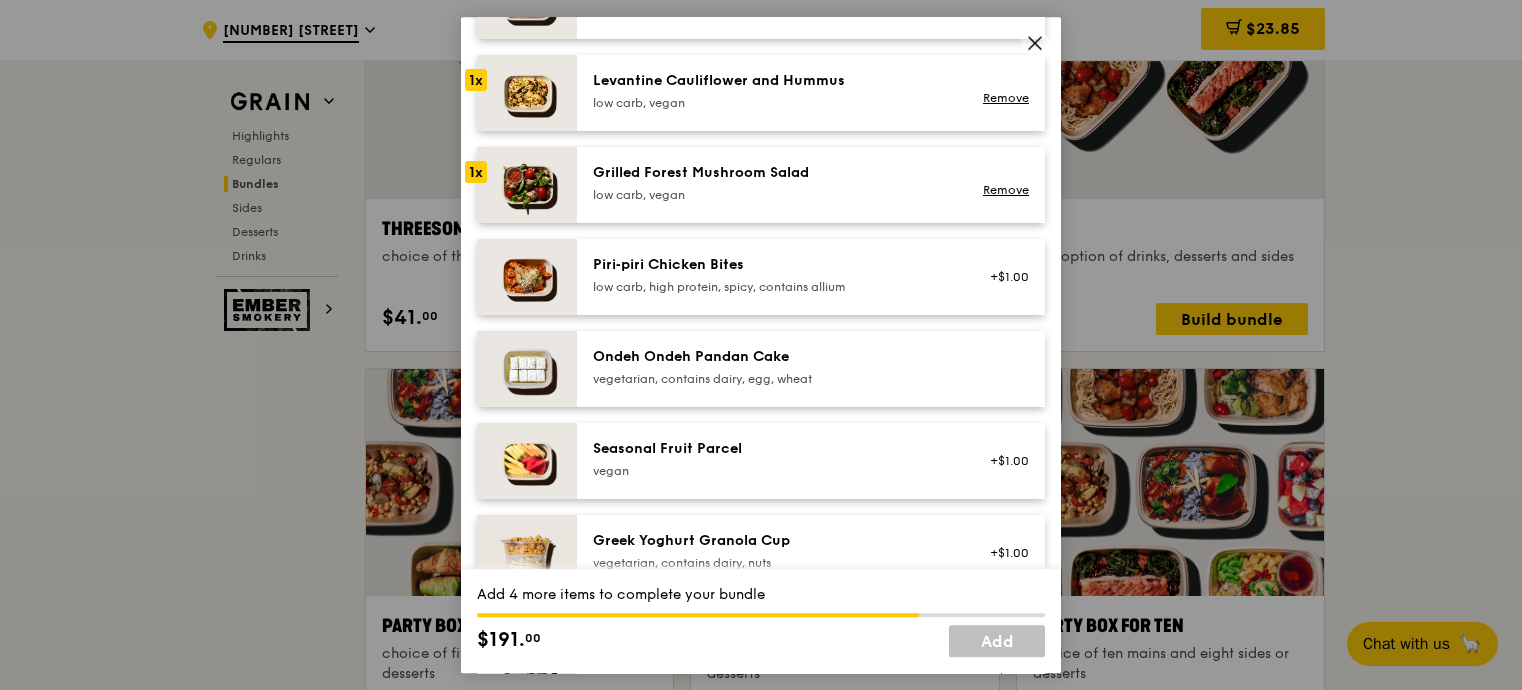 scroll, scrollTop: 1291, scrollLeft: 0, axis: vertical 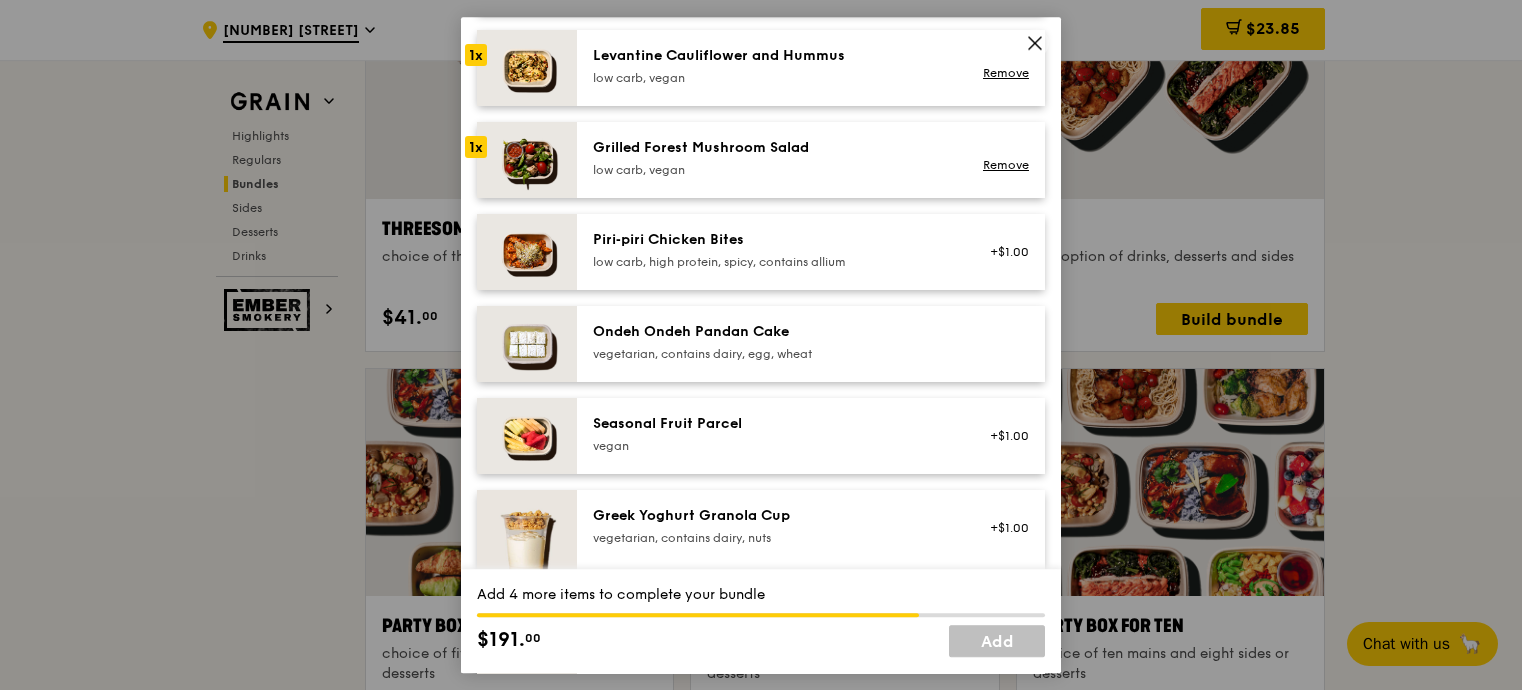 click on "low carb, high protein, spicy, contains allium" at bounding box center (772, 262) 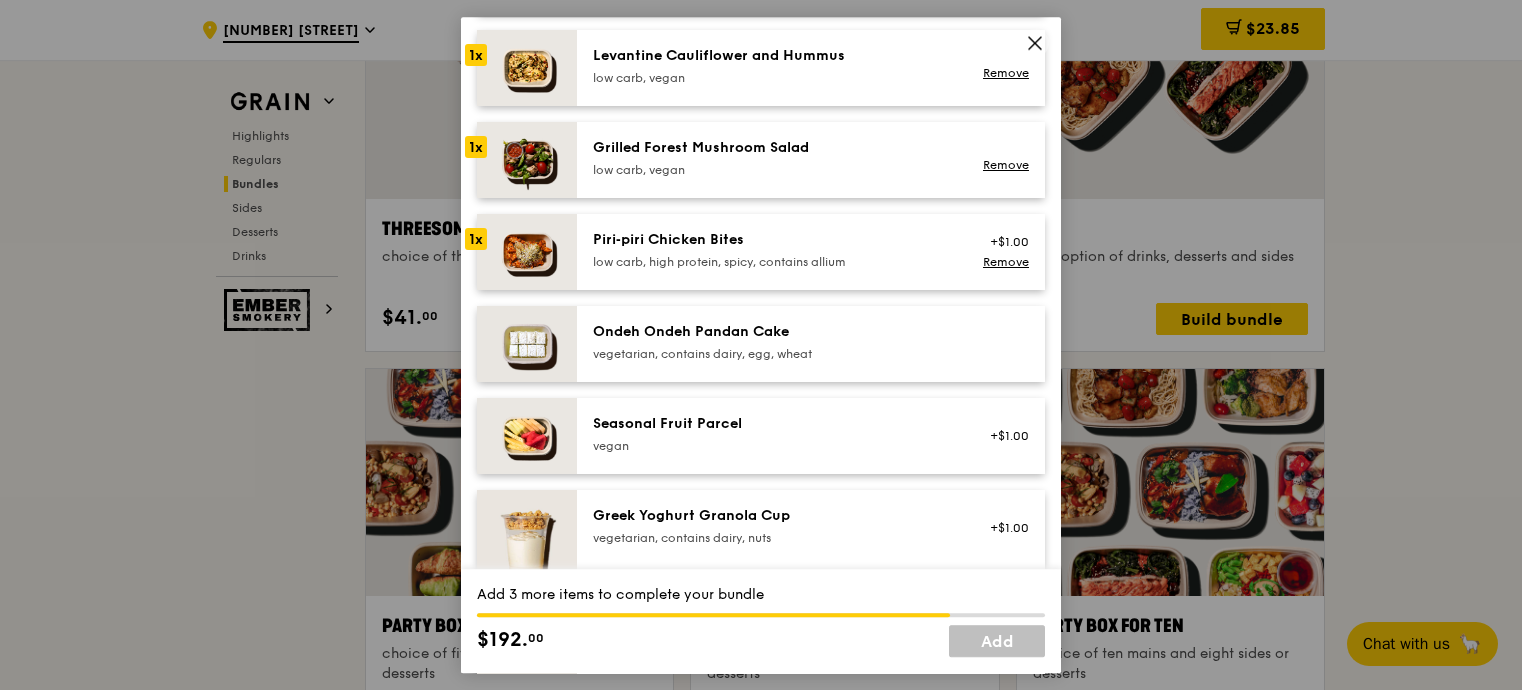 click on "Ondeh Ondeh Pandan Cake" at bounding box center (772, 332) 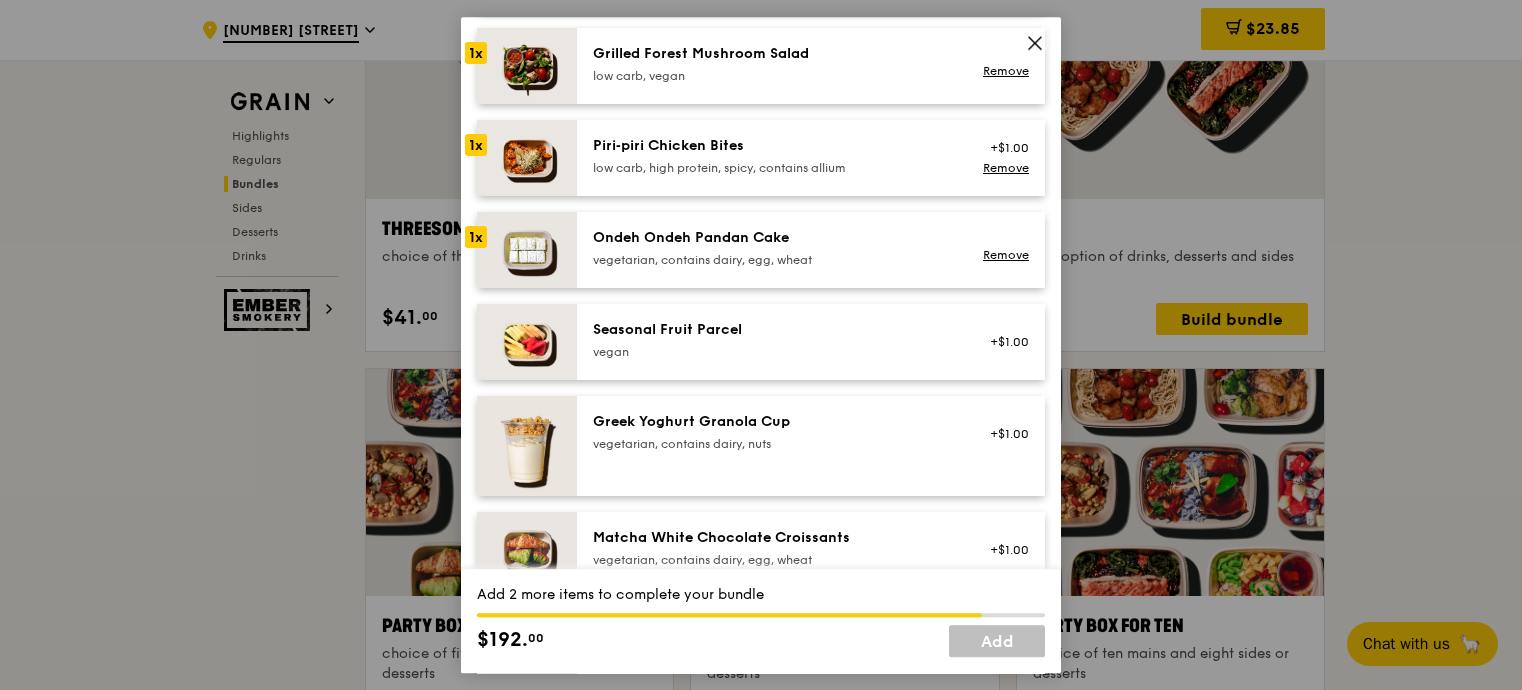scroll, scrollTop: 1443, scrollLeft: 0, axis: vertical 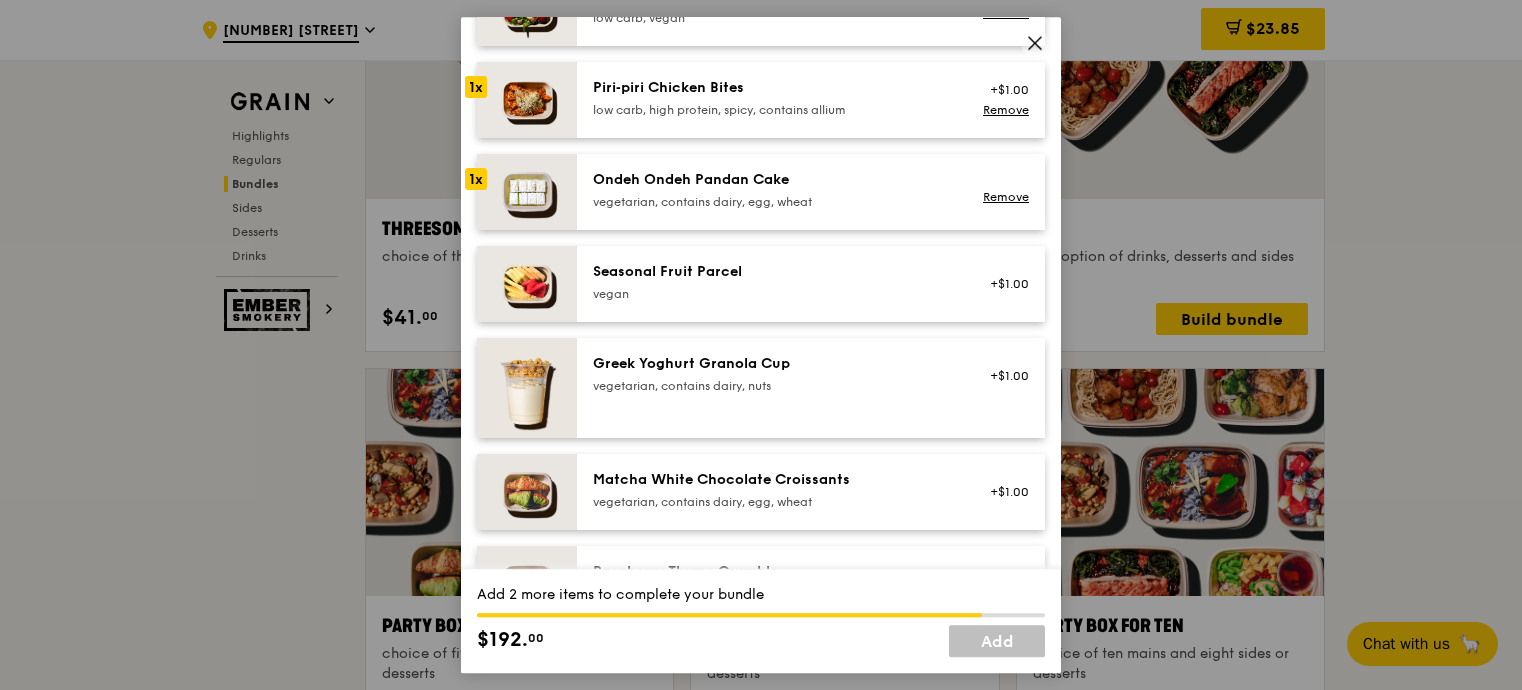 click on "vegan" at bounding box center [772, 294] 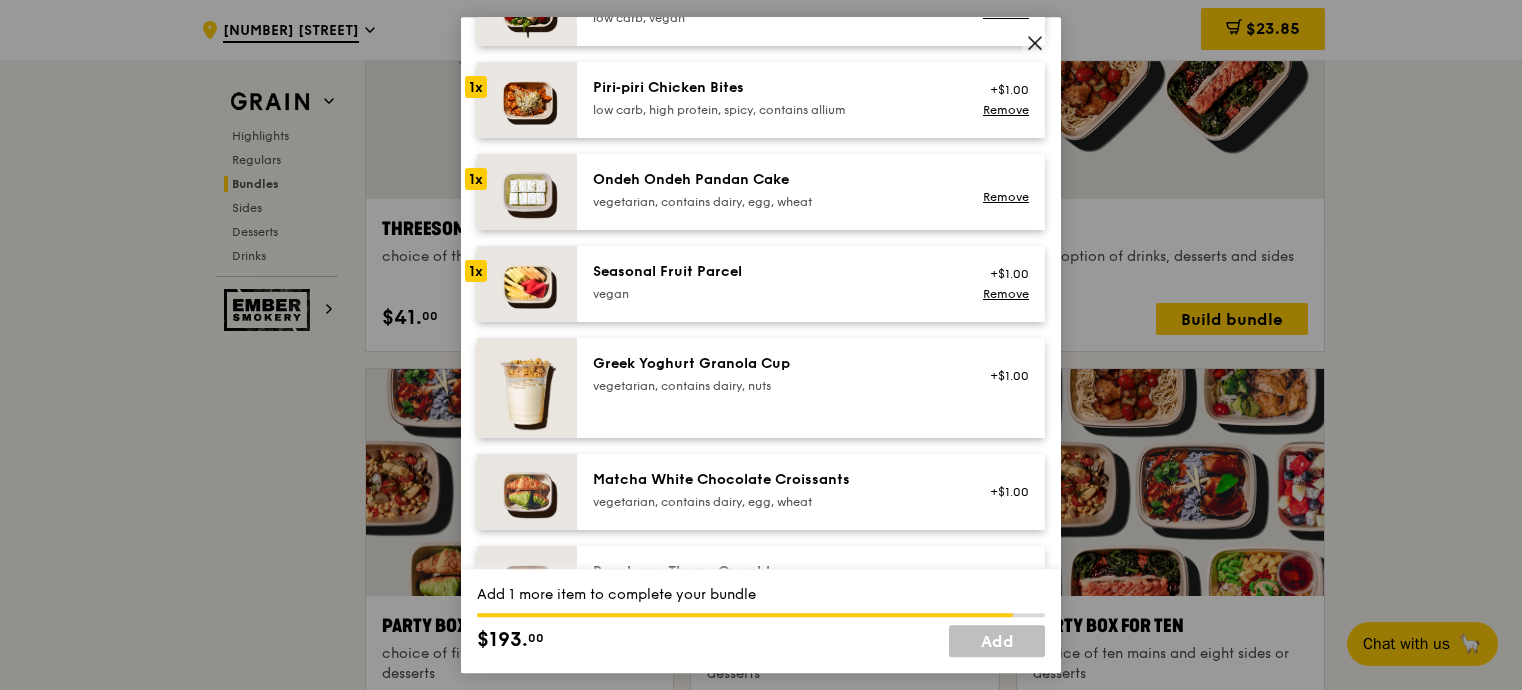 scroll, scrollTop: 1747, scrollLeft: 0, axis: vertical 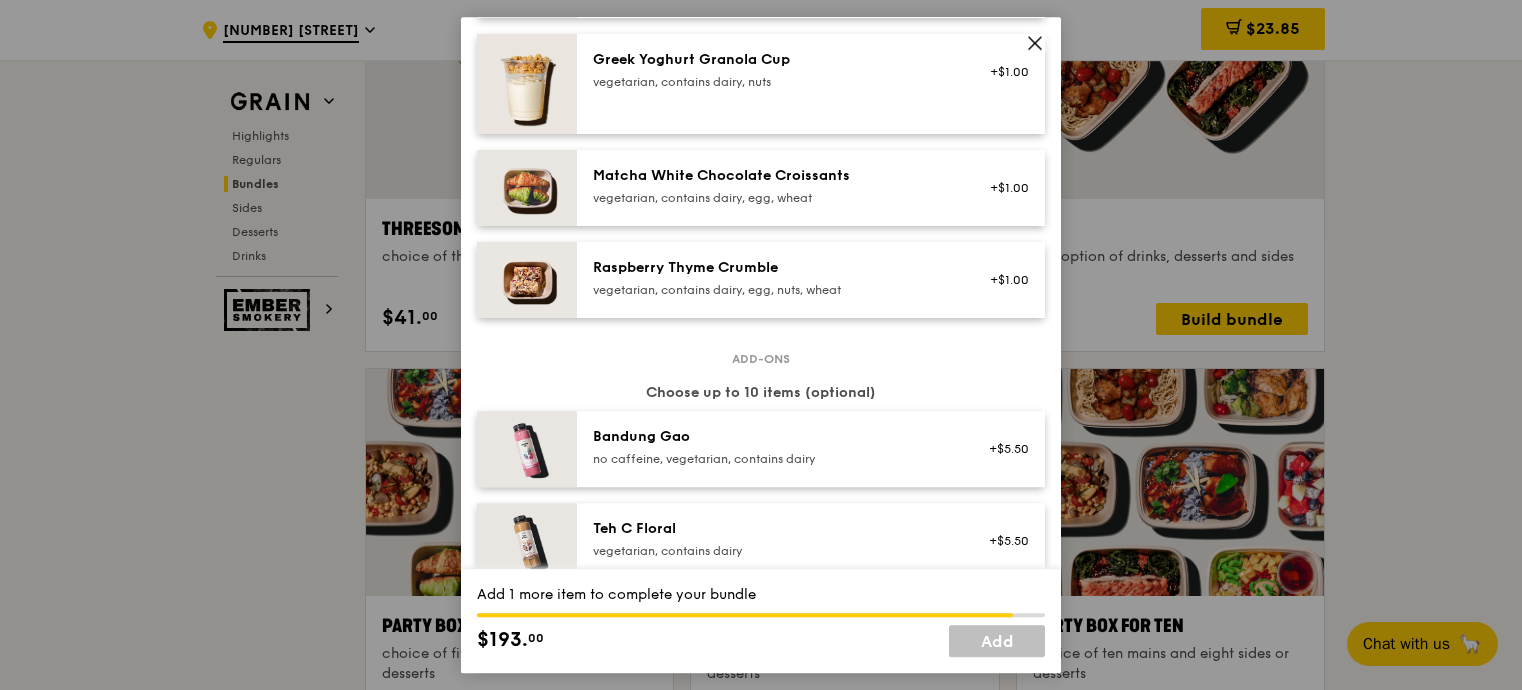 click on "vegetarian, contains dairy, egg, wheat" at bounding box center [772, 198] 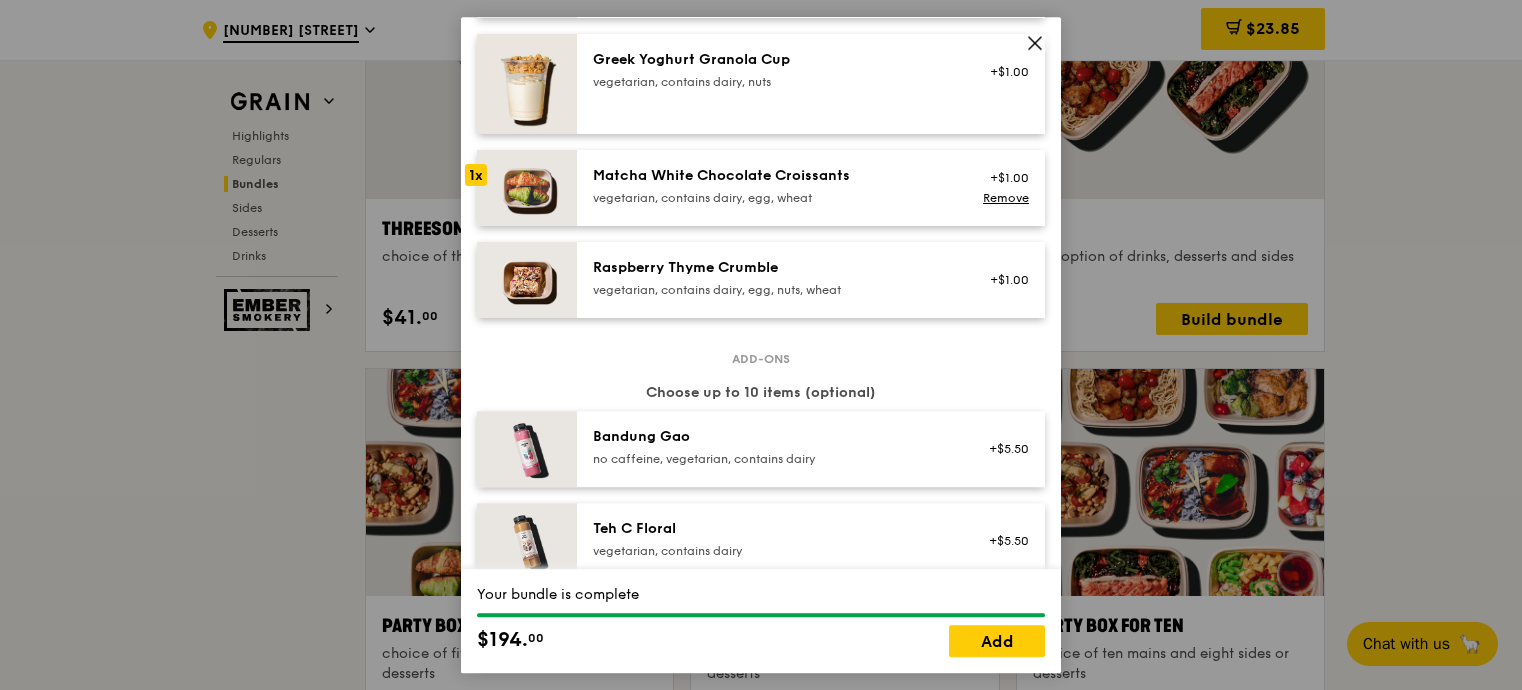 click on "Raspberry Thyme Crumble" at bounding box center (772, 268) 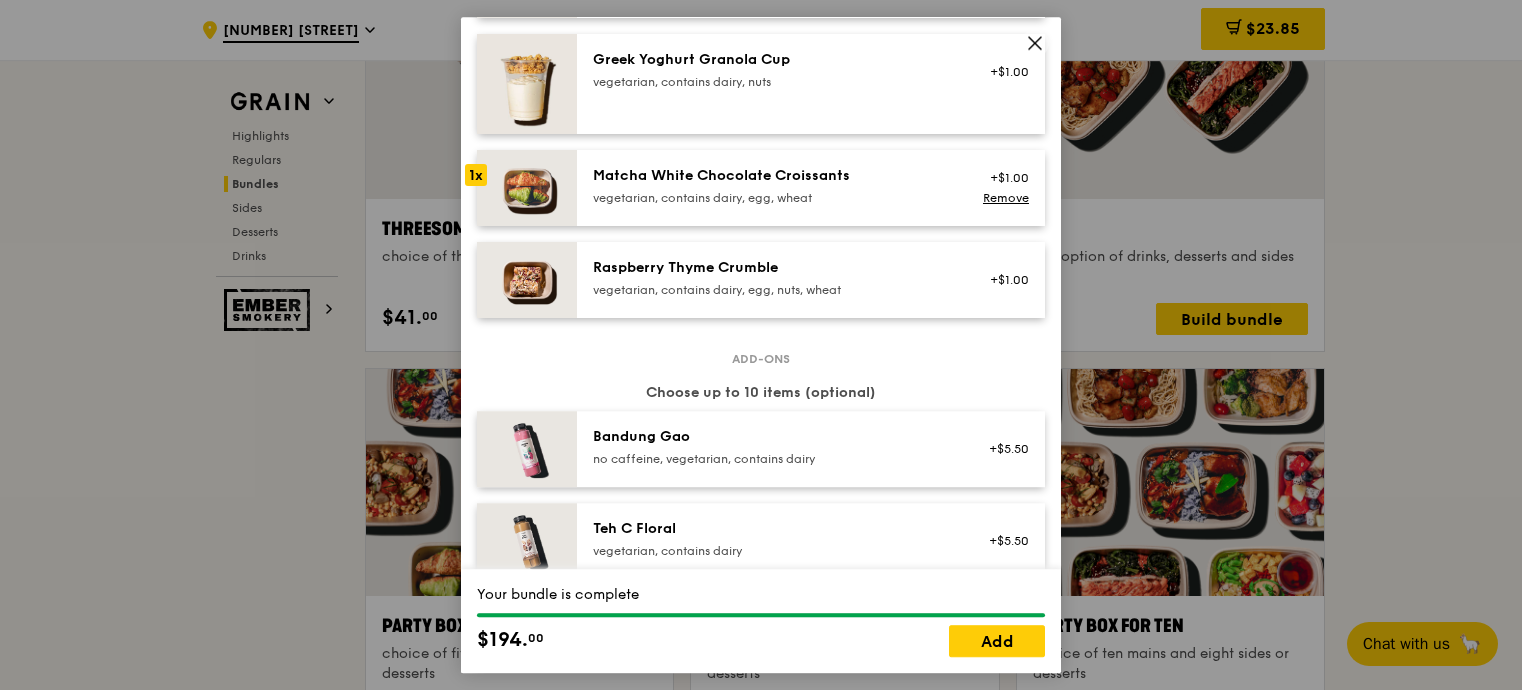 click on "Raspberry Thyme Crumble" at bounding box center [772, 268] 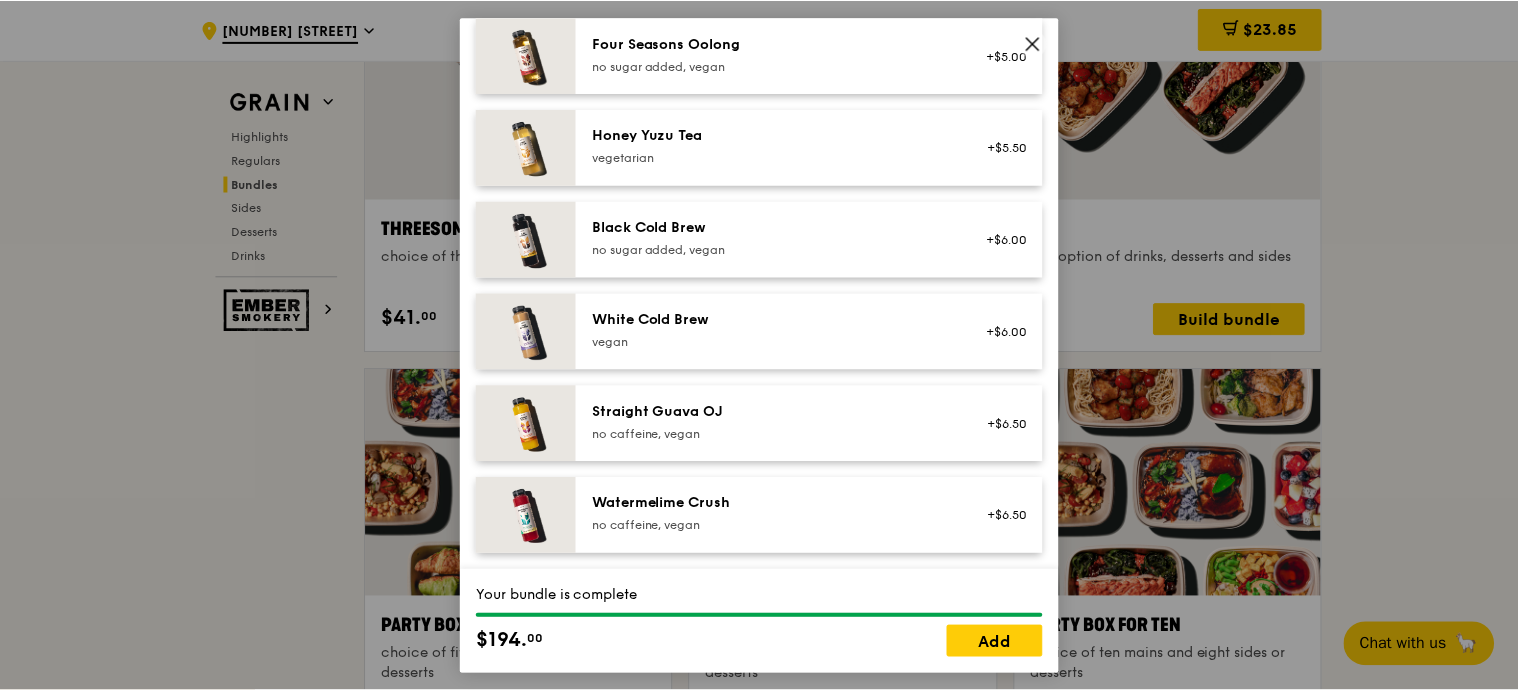 scroll, scrollTop: 2433, scrollLeft: 0, axis: vertical 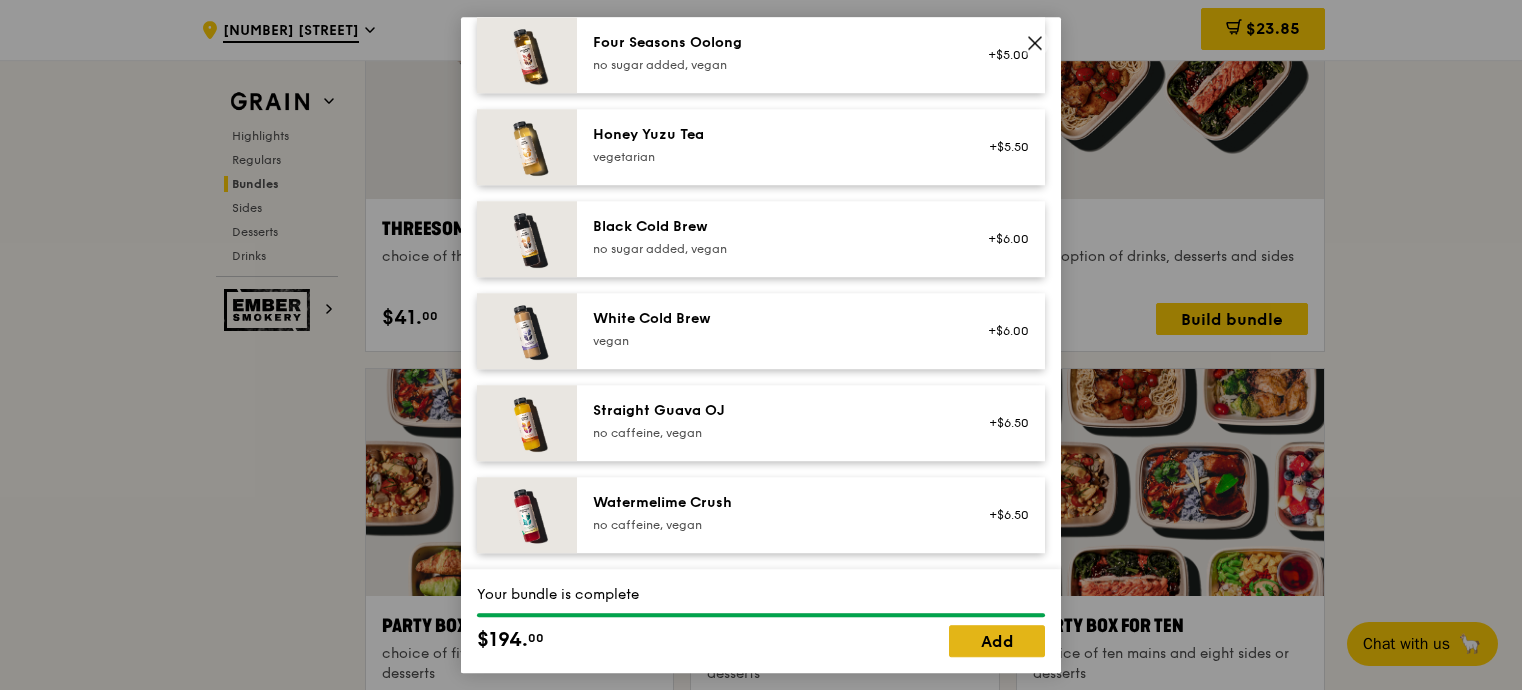 click on "Add" at bounding box center (997, 641) 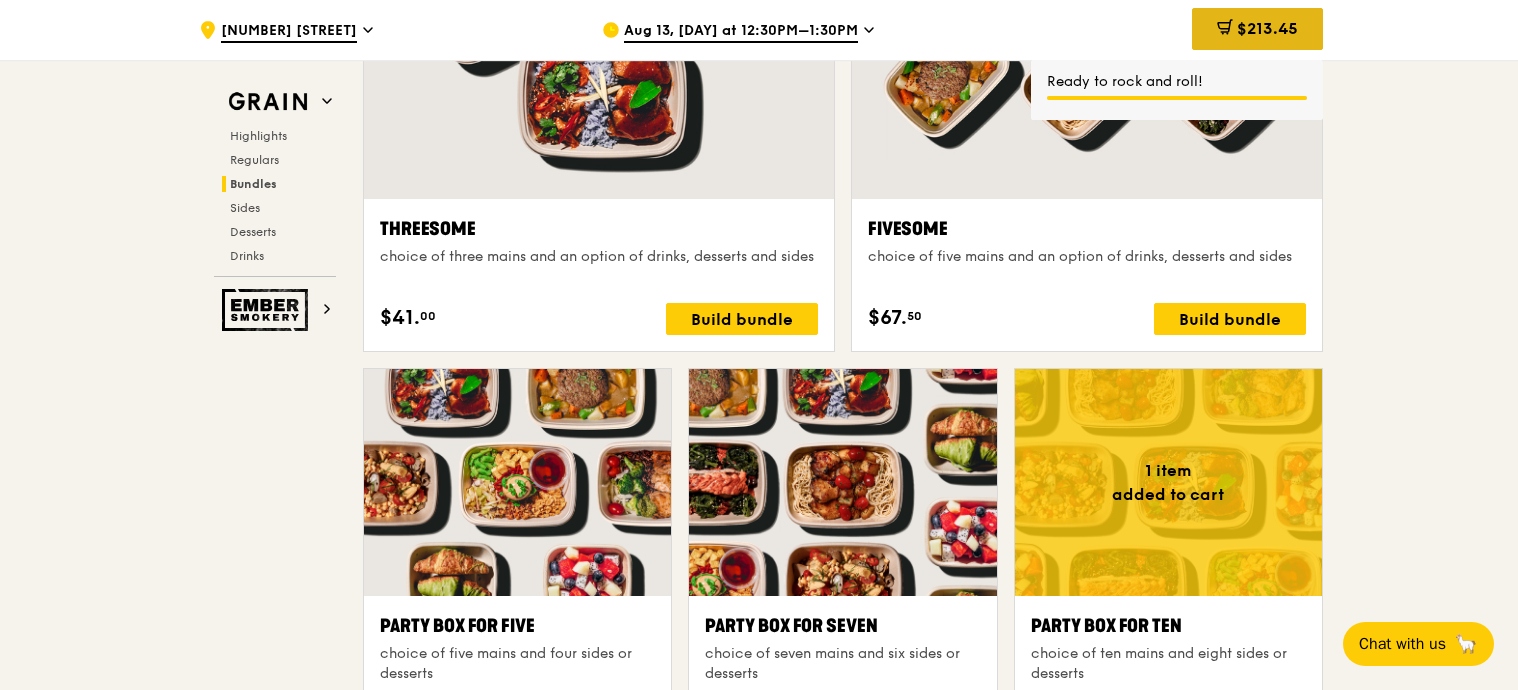 click on "$213.45" at bounding box center (1267, 28) 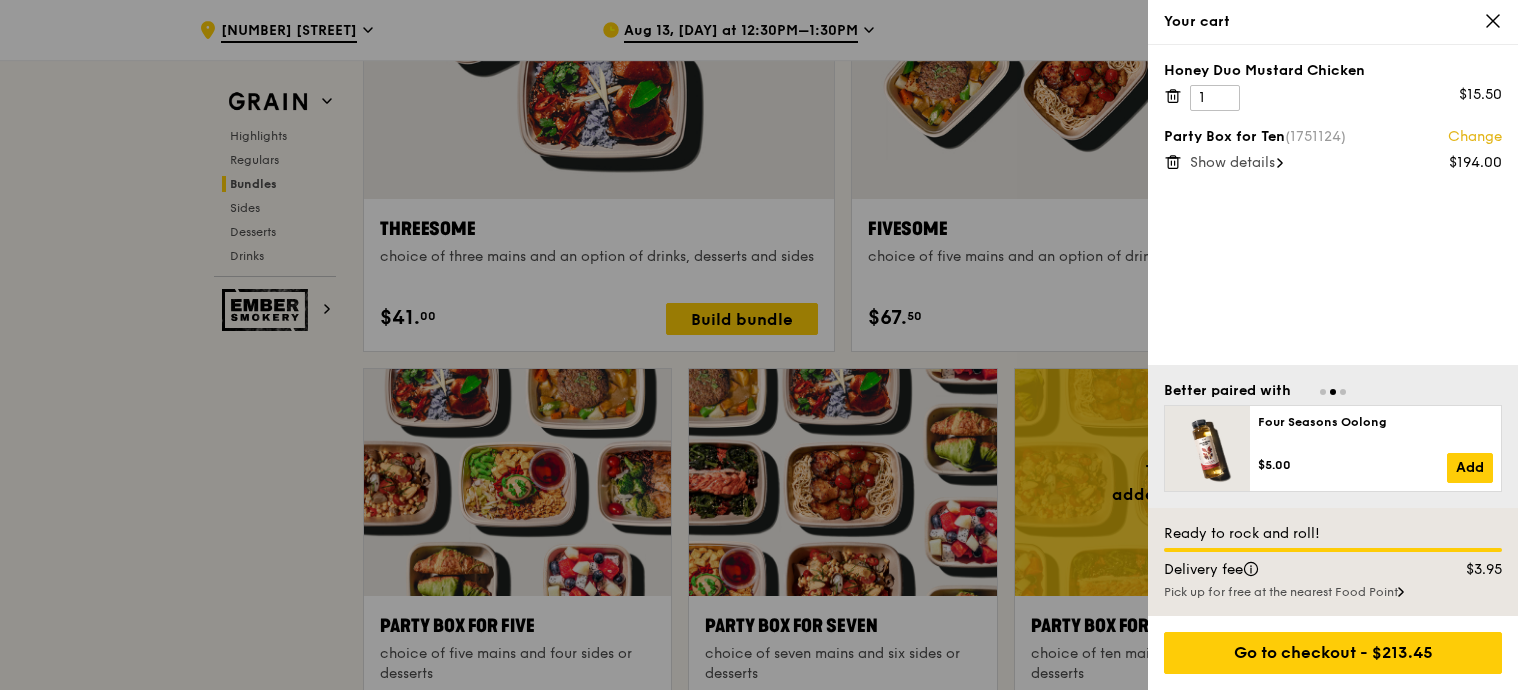 click on "Show details" at bounding box center [1232, 162] 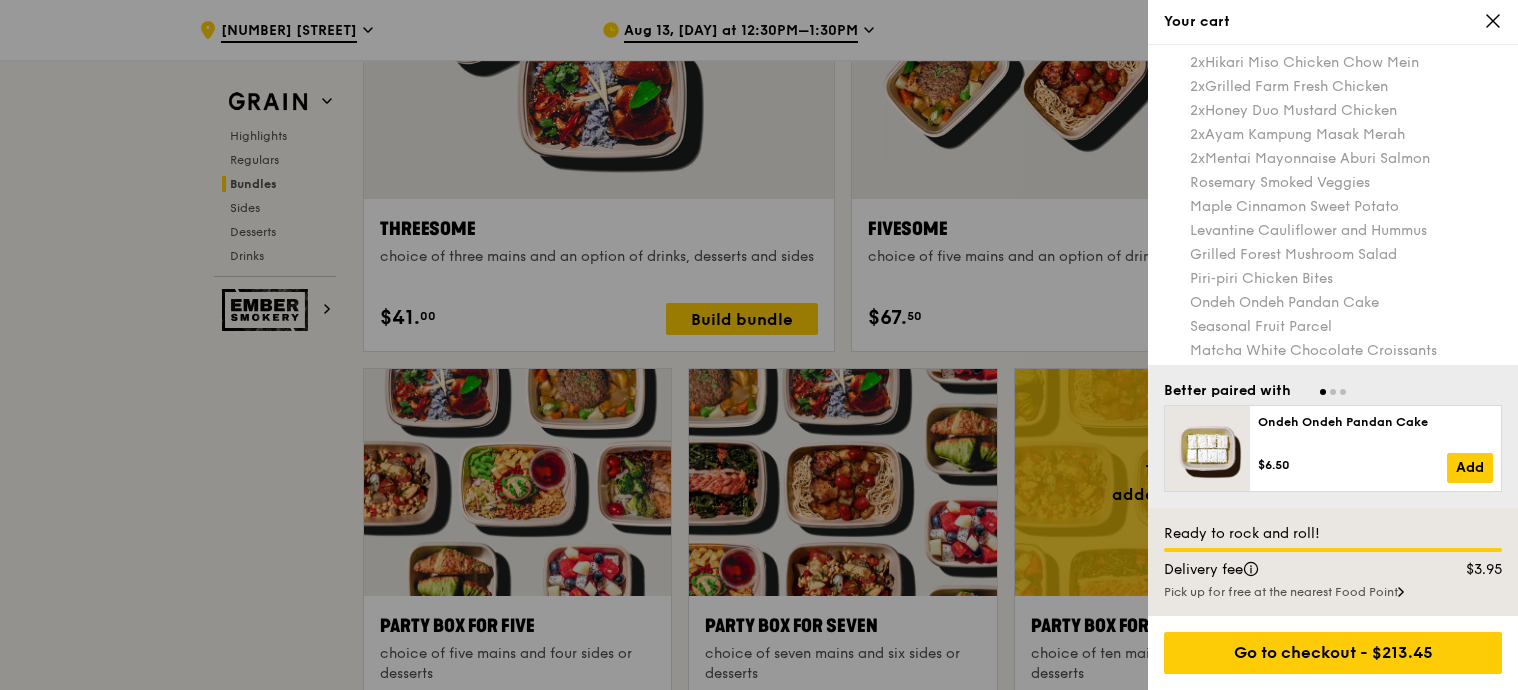 scroll, scrollTop: 133, scrollLeft: 0, axis: vertical 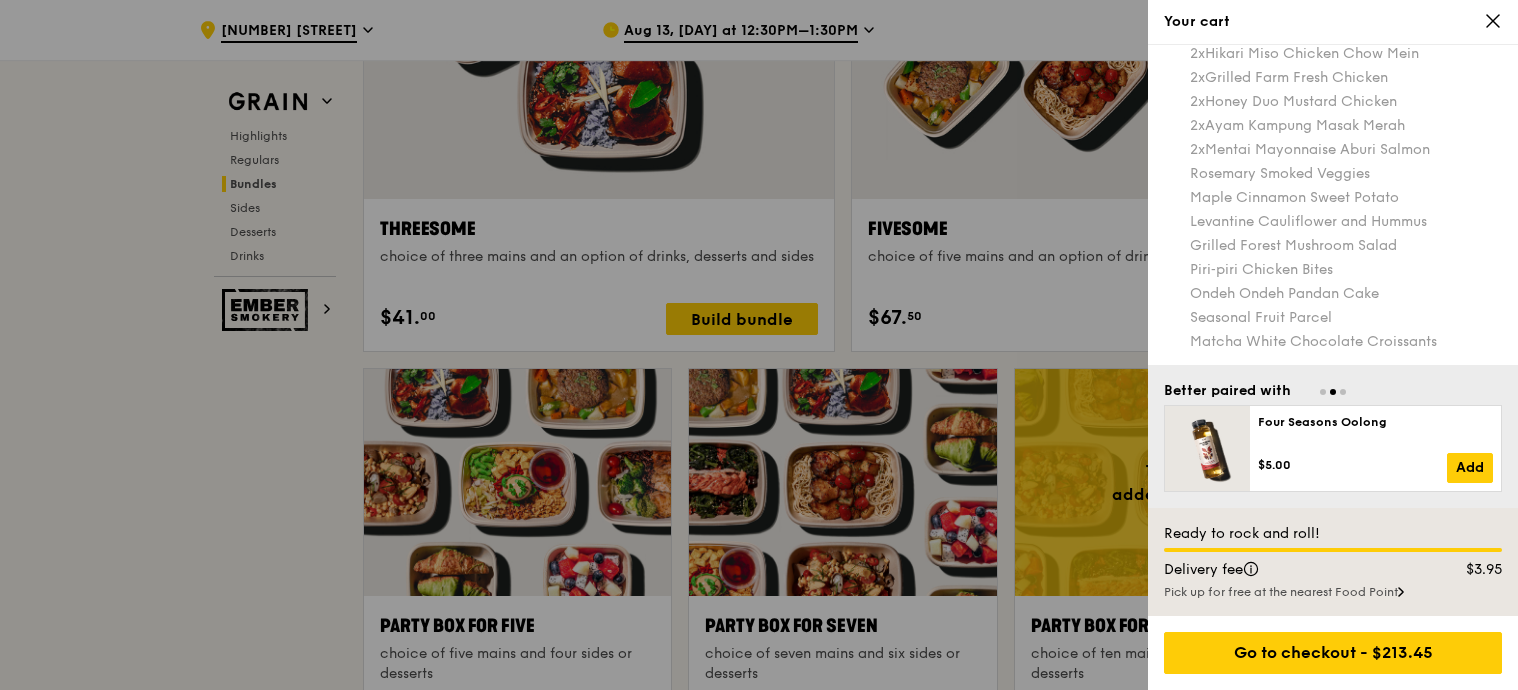 drag, startPoint x: 1194, startPoint y: 161, endPoint x: 1409, endPoint y: 361, distance: 293.64093 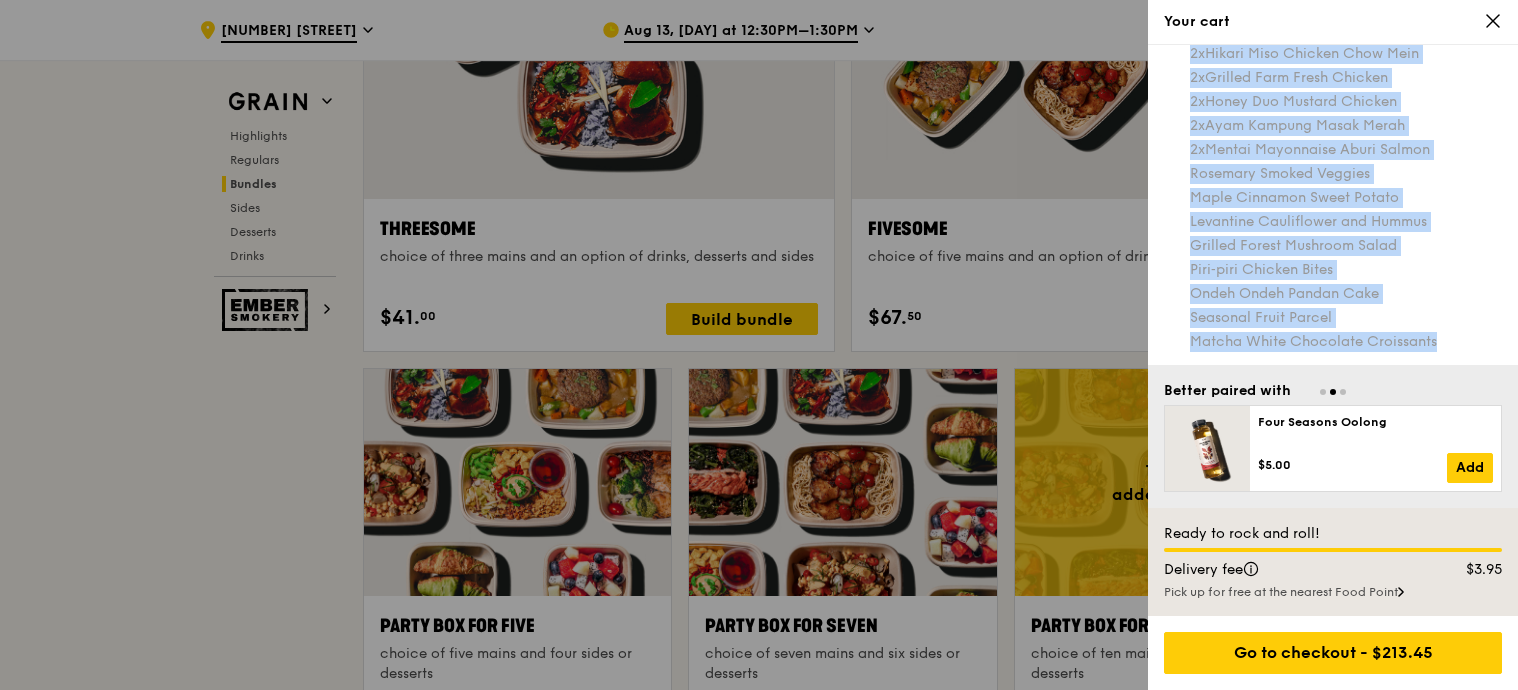 copy on "2x  Hikari Miso Chicken Chow Mein 2x  Grilled Farm Fresh Chicken 2x  Honey Duo Mustard Chicken 2x  Ayam Kampung Masak Merah 2x  Mentai Mayonnaise Aburi Salmon Rosemary Smoked Veggies Maple Cinnamon Sweet Potato Levantine Cauliflower and Hummus Grilled Forest Mushroom Salad Piri‑piri Chicken Bites Ondeh Ondeh Pandan Cake Seasonal Fruit Parcel Matcha White Chocolate Croissants" 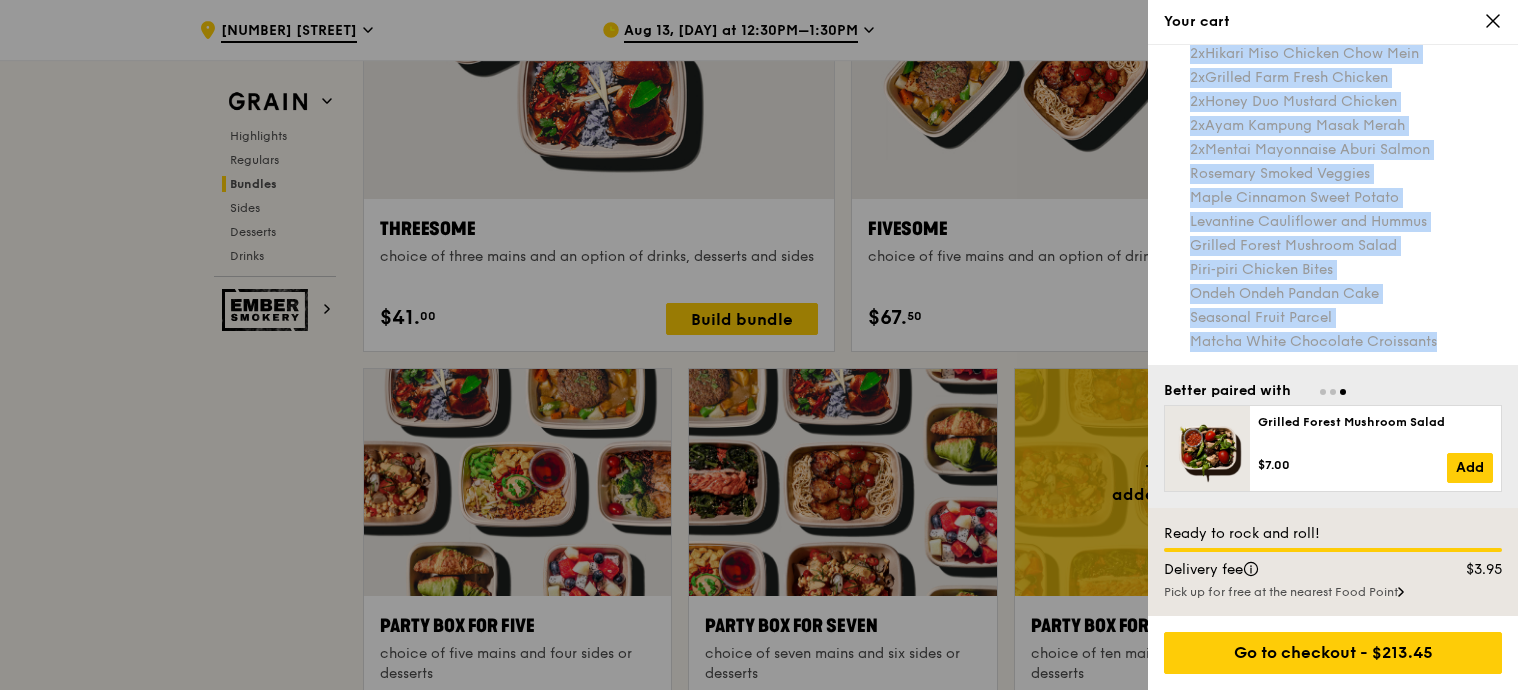 click at bounding box center [759, 345] 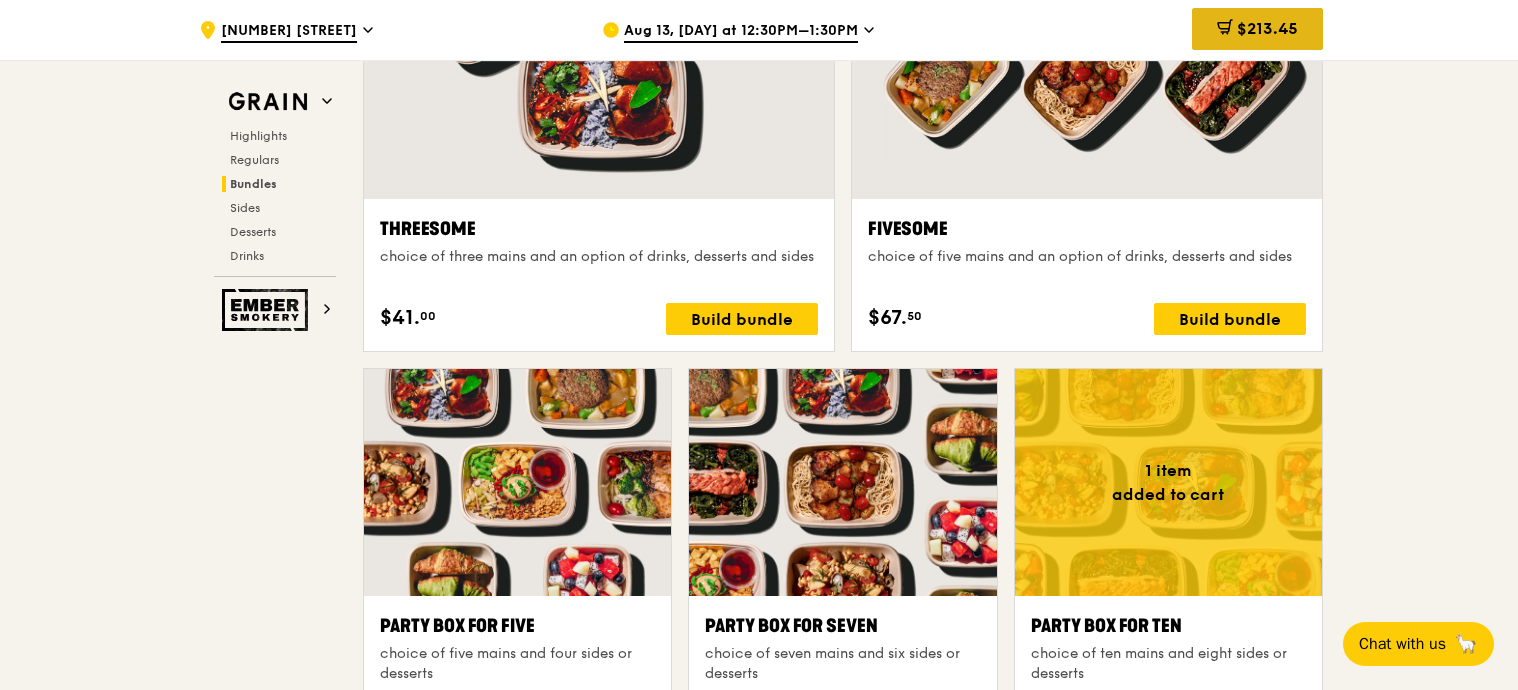 click on "$213.45" at bounding box center [1267, 28] 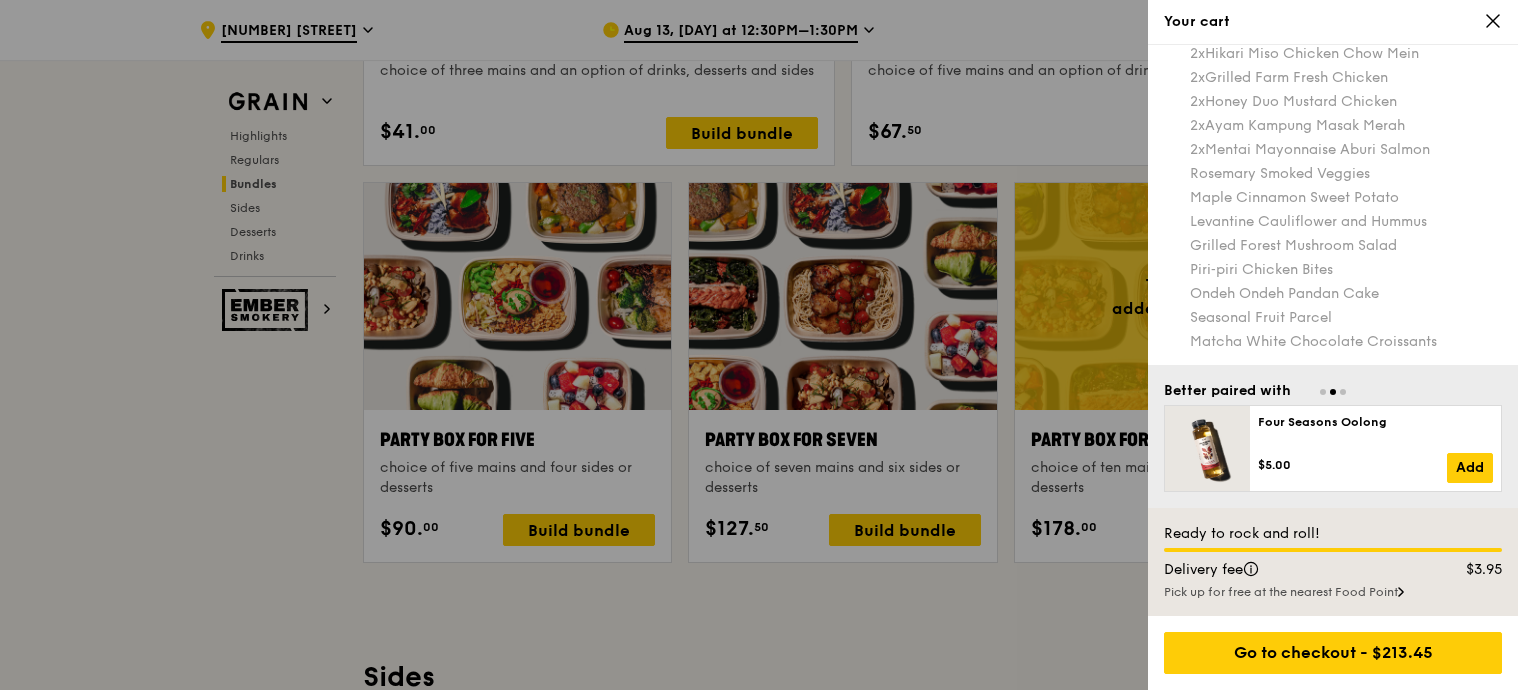 scroll, scrollTop: 3921, scrollLeft: 0, axis: vertical 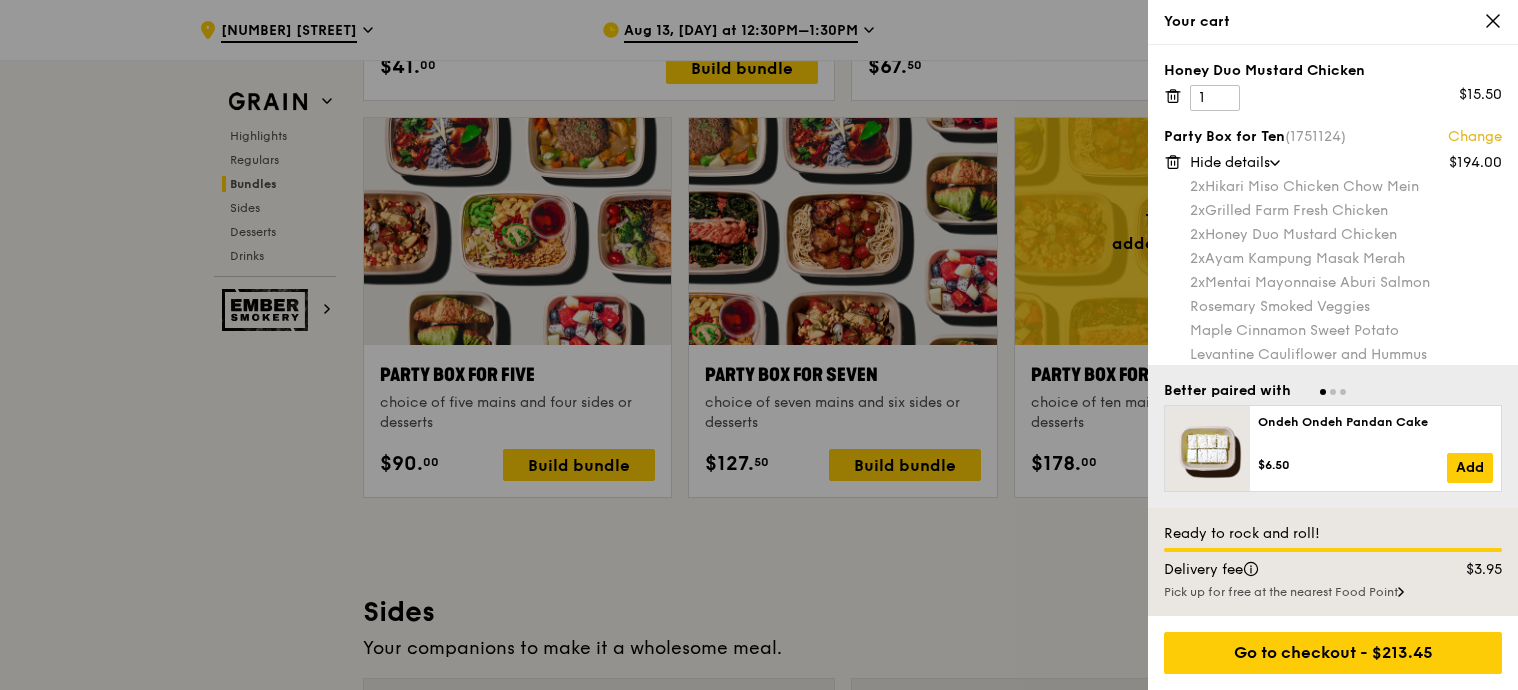 click on "Change" at bounding box center (1475, 137) 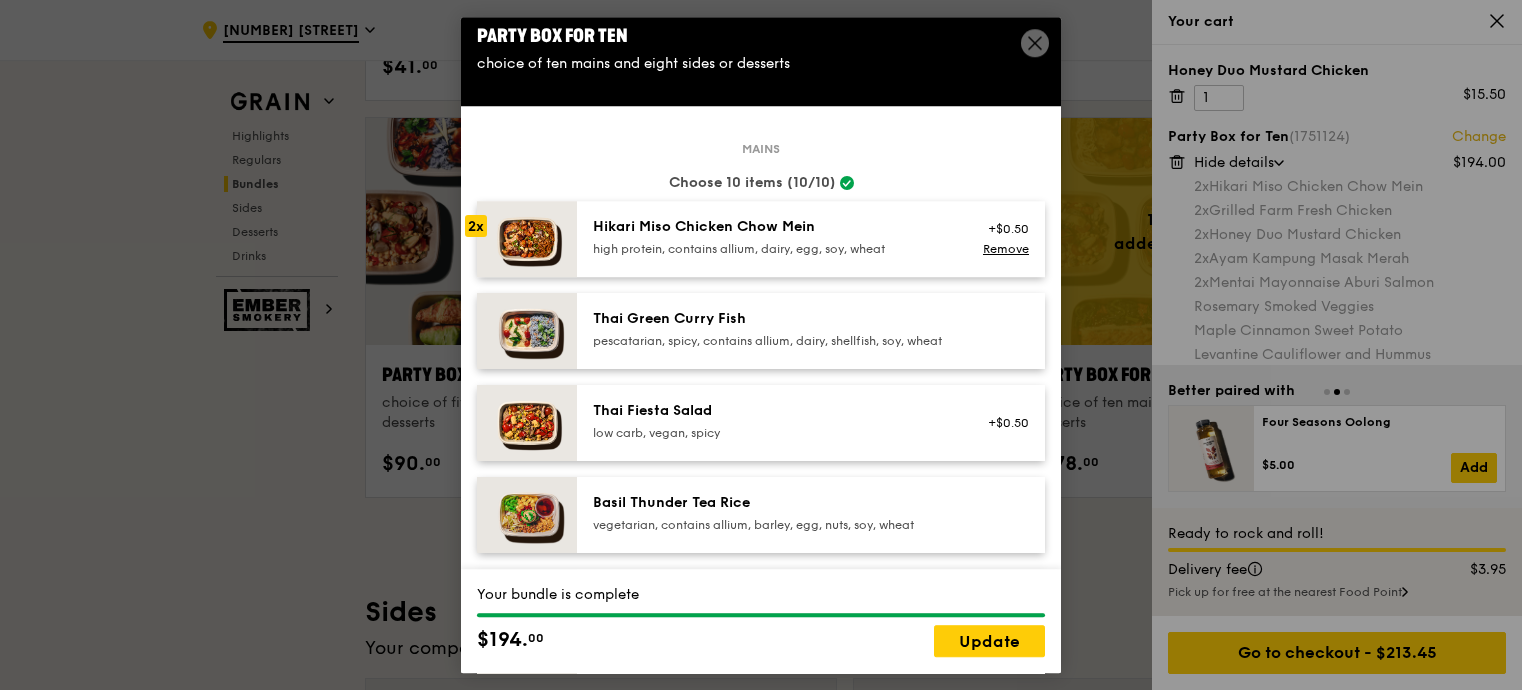 scroll, scrollTop: 0, scrollLeft: 0, axis: both 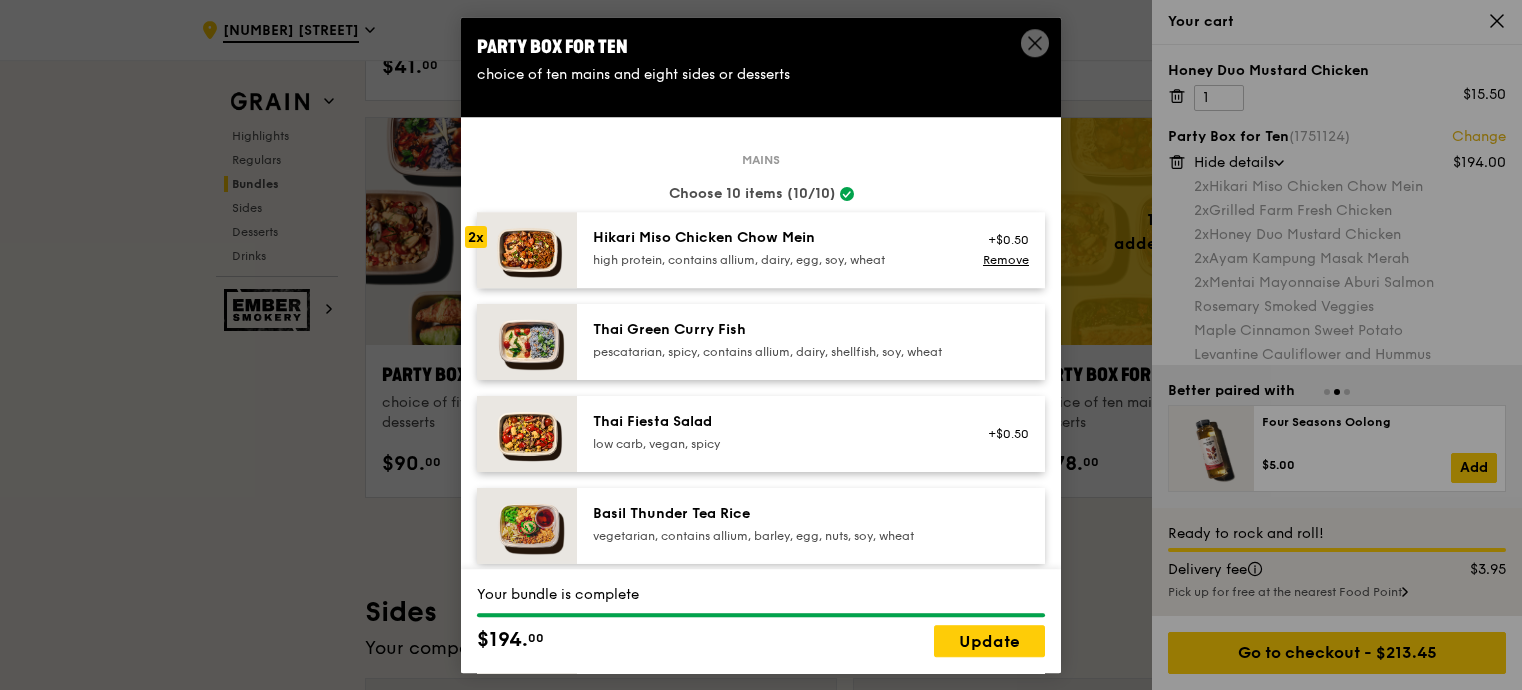 drag, startPoint x: 803, startPoint y: 326, endPoint x: 586, endPoint y: 332, distance: 217.08293 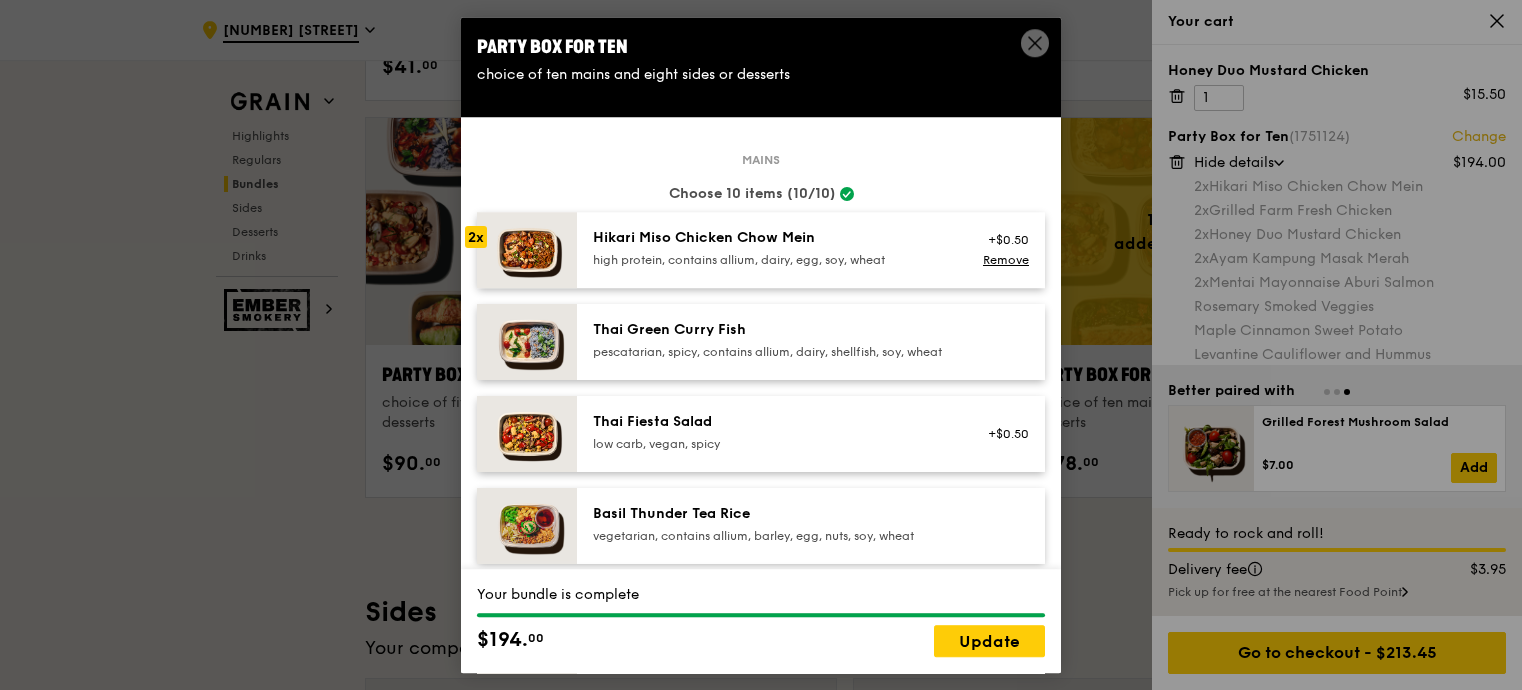 click on "Party Box for Ten" at bounding box center [761, 47] 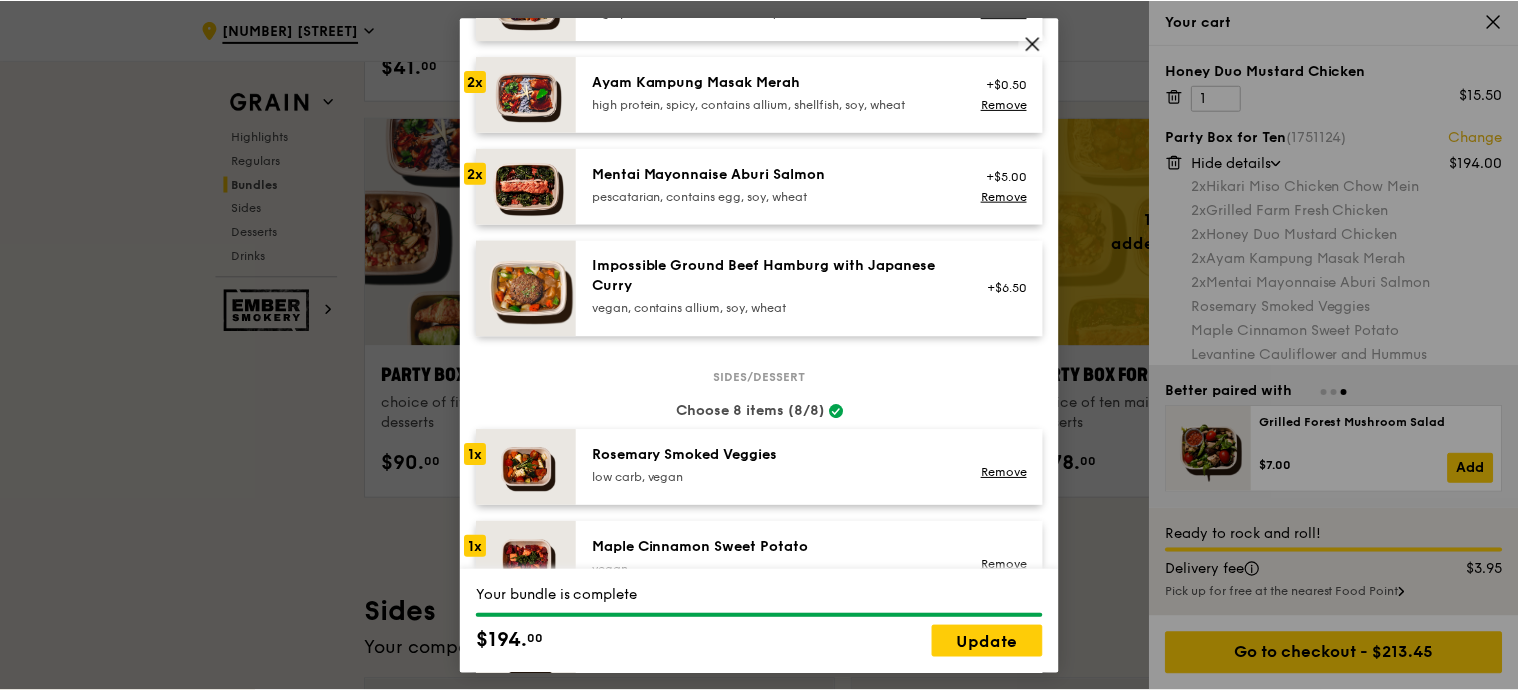 scroll, scrollTop: 753, scrollLeft: 0, axis: vertical 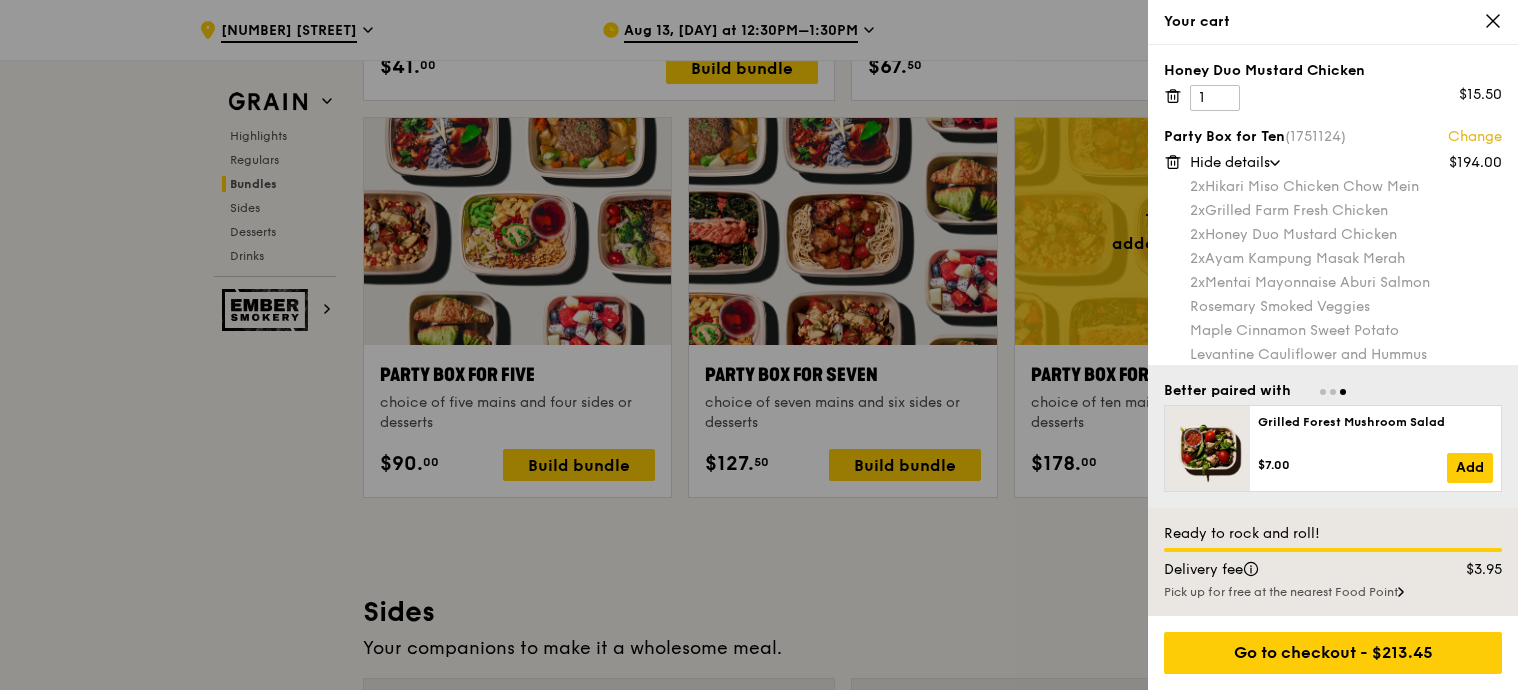 click at bounding box center (759, 345) 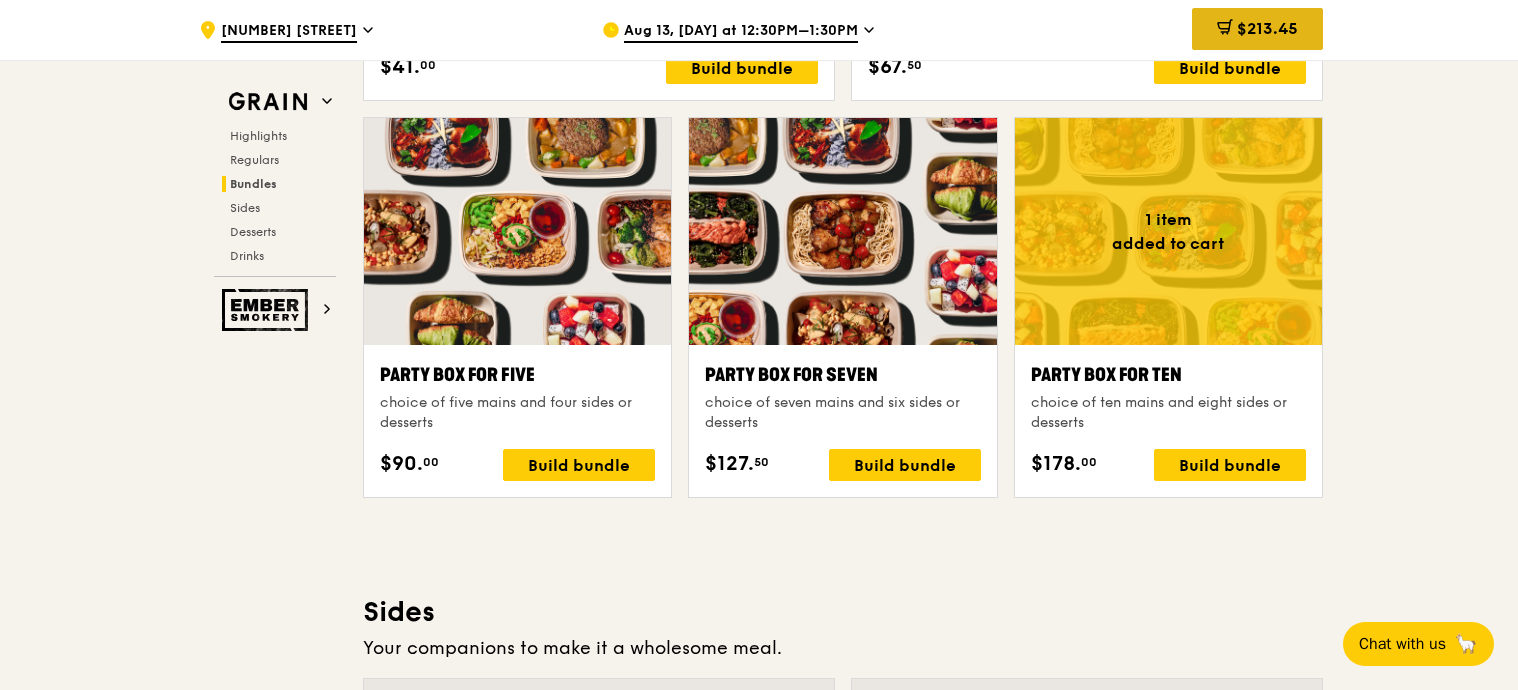 click on "$213.45" at bounding box center [1267, 28] 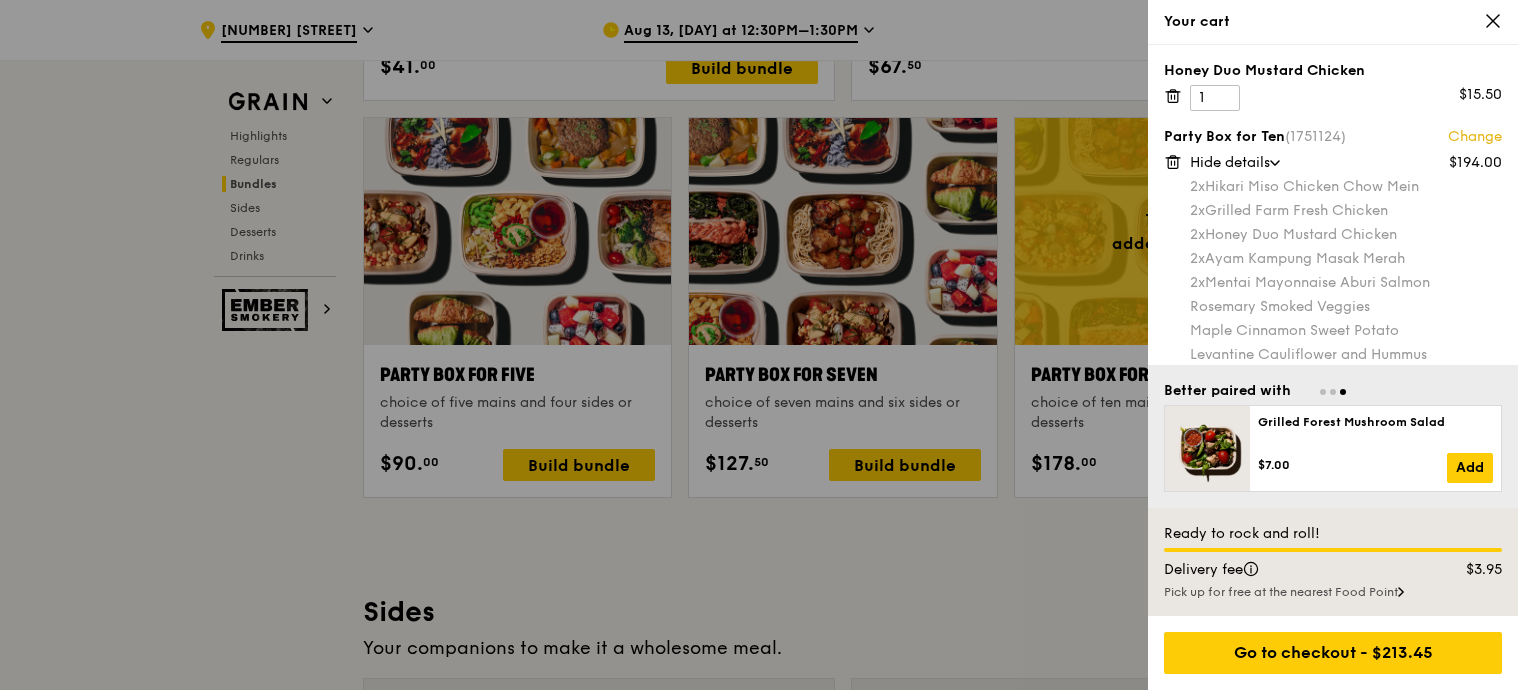 click at bounding box center (759, 345) 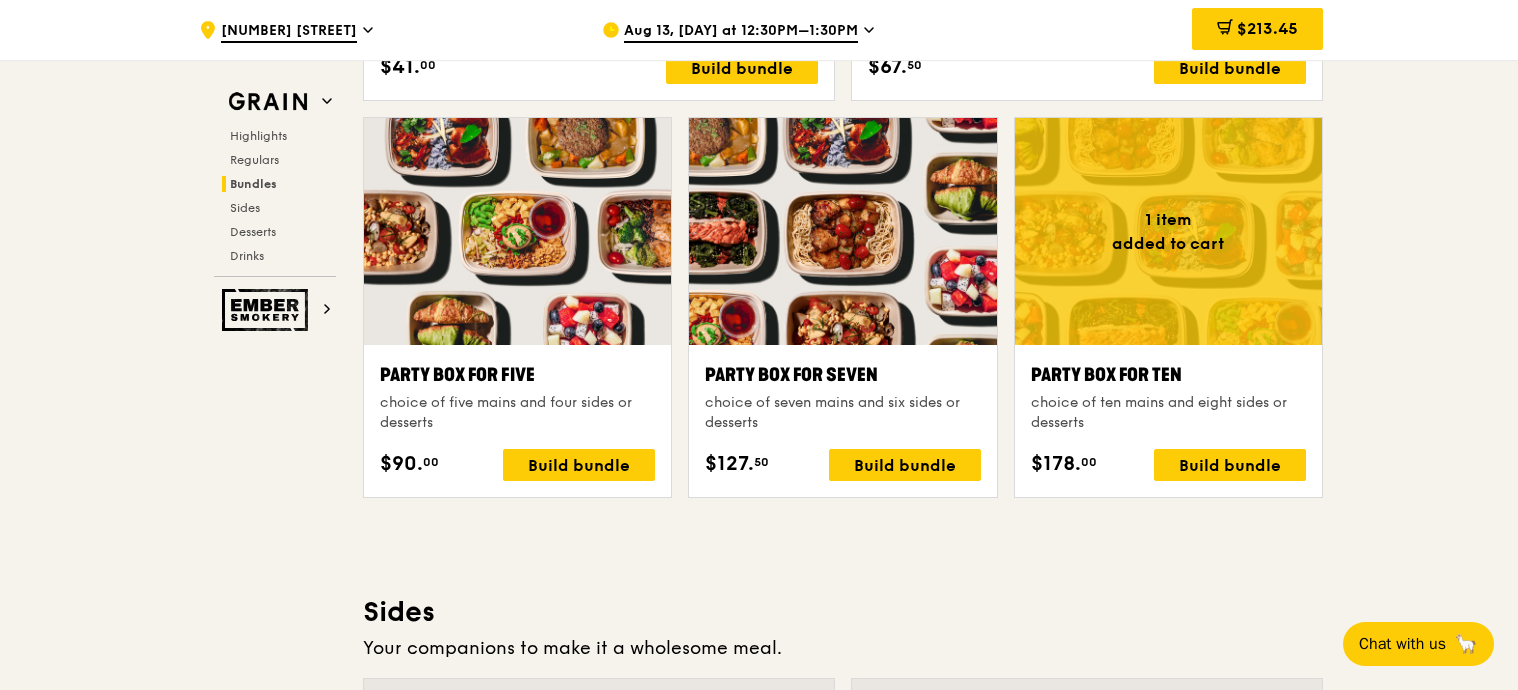 drag, startPoint x: 875, startPoint y: 575, endPoint x: 922, endPoint y: 571, distance: 47.169907 